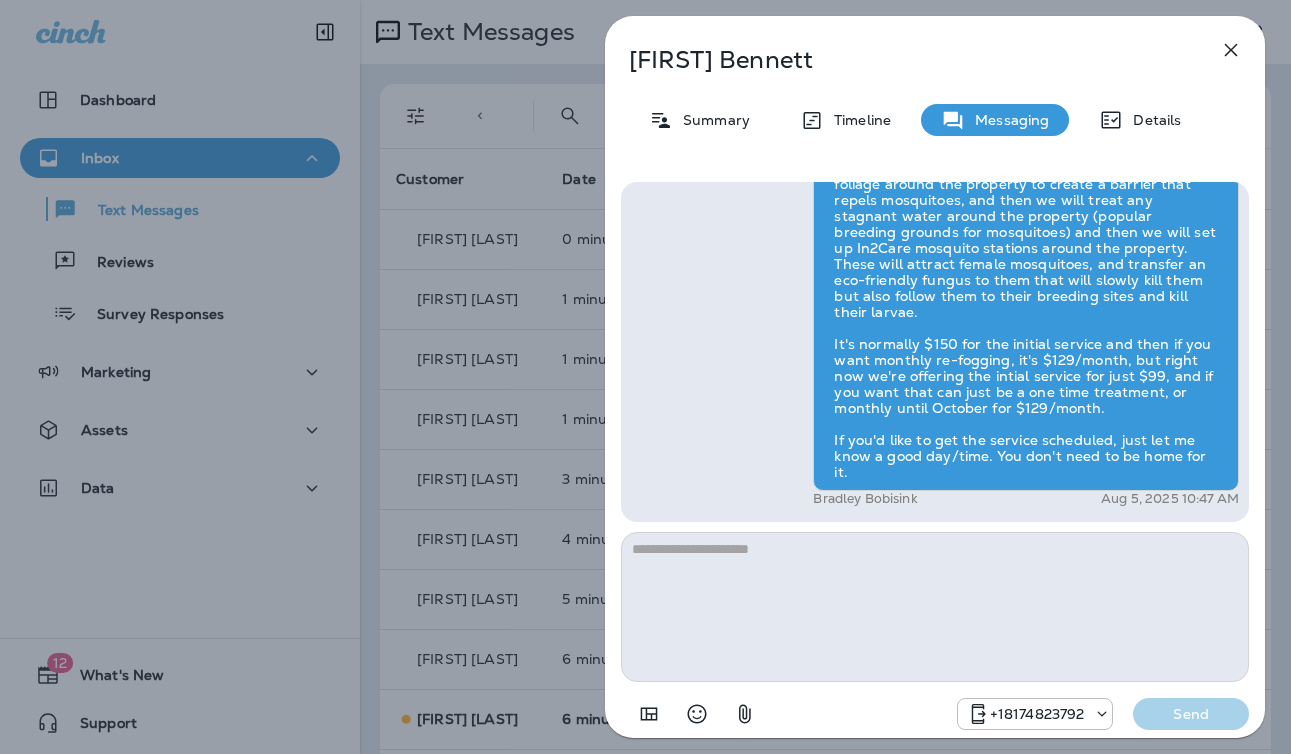 scroll, scrollTop: 0, scrollLeft: 0, axis: both 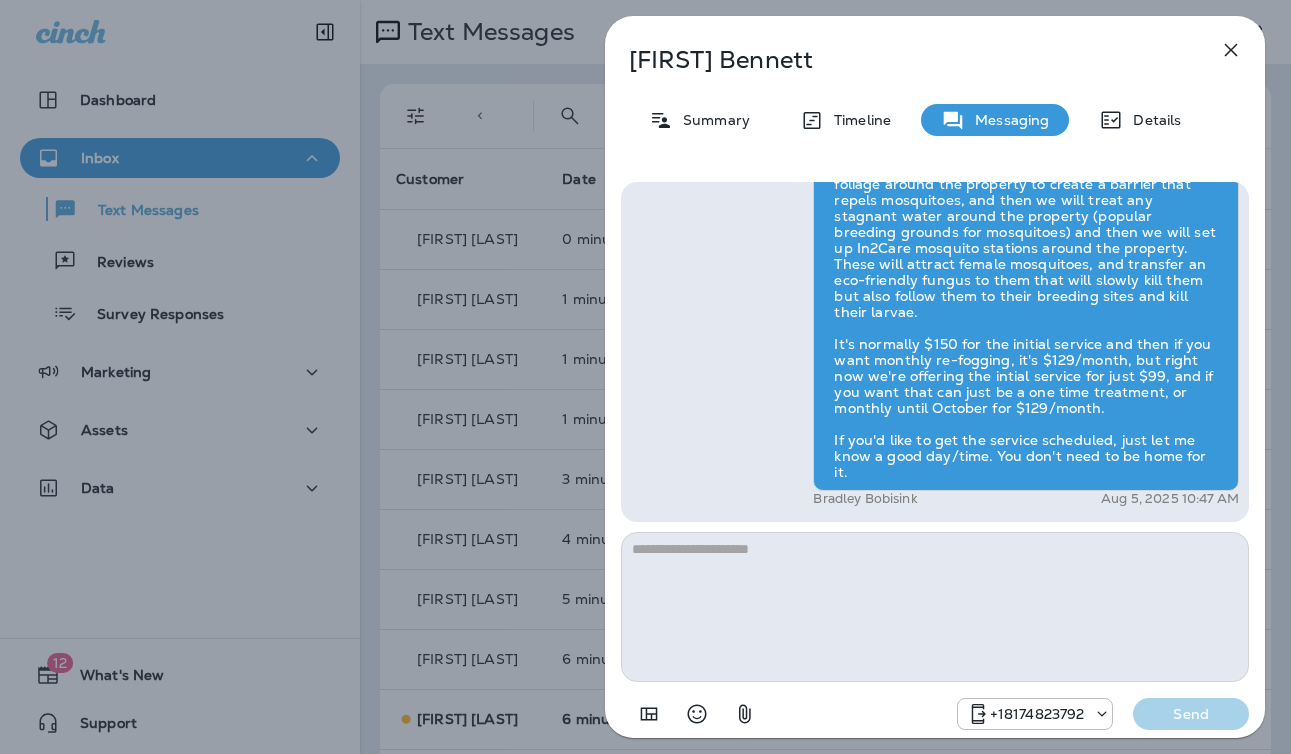 click on "Hi [FIRST] , this is Steven with Moxie Pest Control. We know Summer brings out the mosquitoes—and with the Summer season here, I’d love to get you on our schedule to come help take care of that. Just reply here if you're interested, and I'll let you know the details!
Reply STOP to optout +[PHONE] Aug 5, 2025 10:31 AM How much is the mosquito treatment? +1 (330) 727-7609 Aug 5, 2025 10:47 AM Bradley Bobisink Aug 5, 2025 10:47 AM +[PHONE] Send" at bounding box center [645, 377] 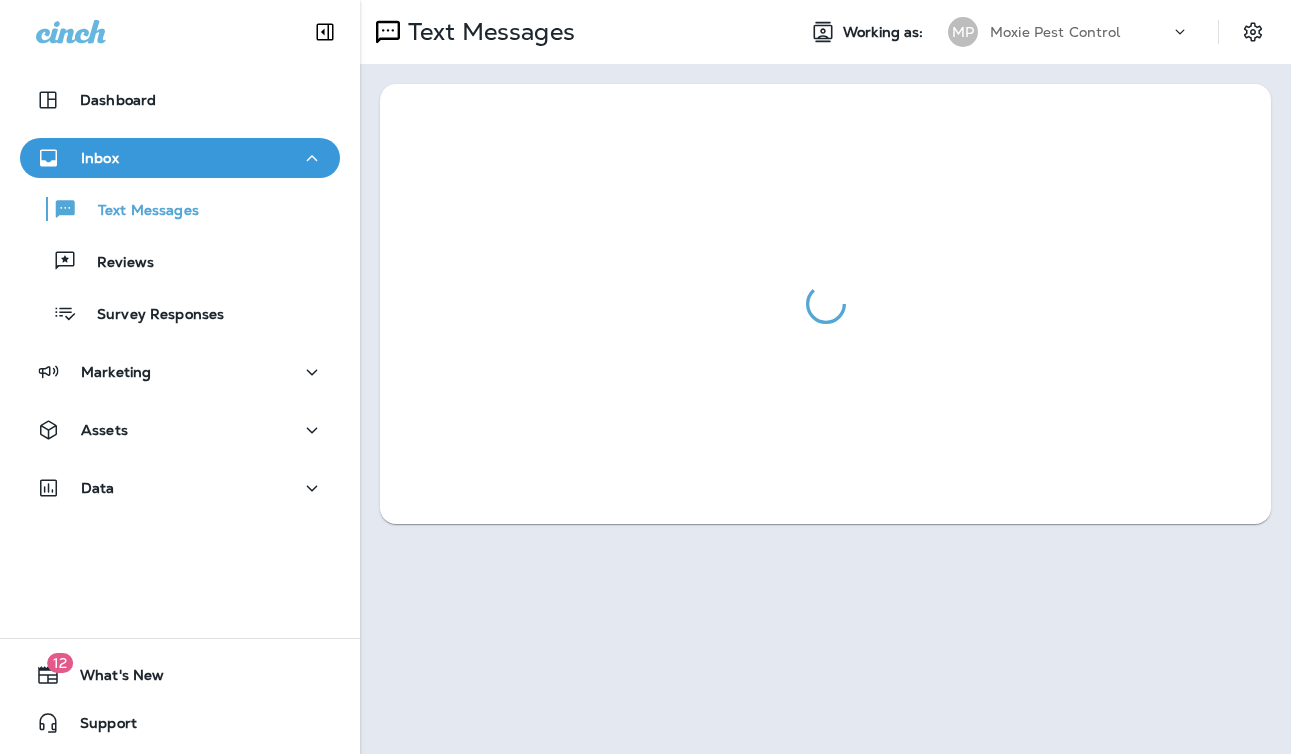 scroll, scrollTop: 0, scrollLeft: 0, axis: both 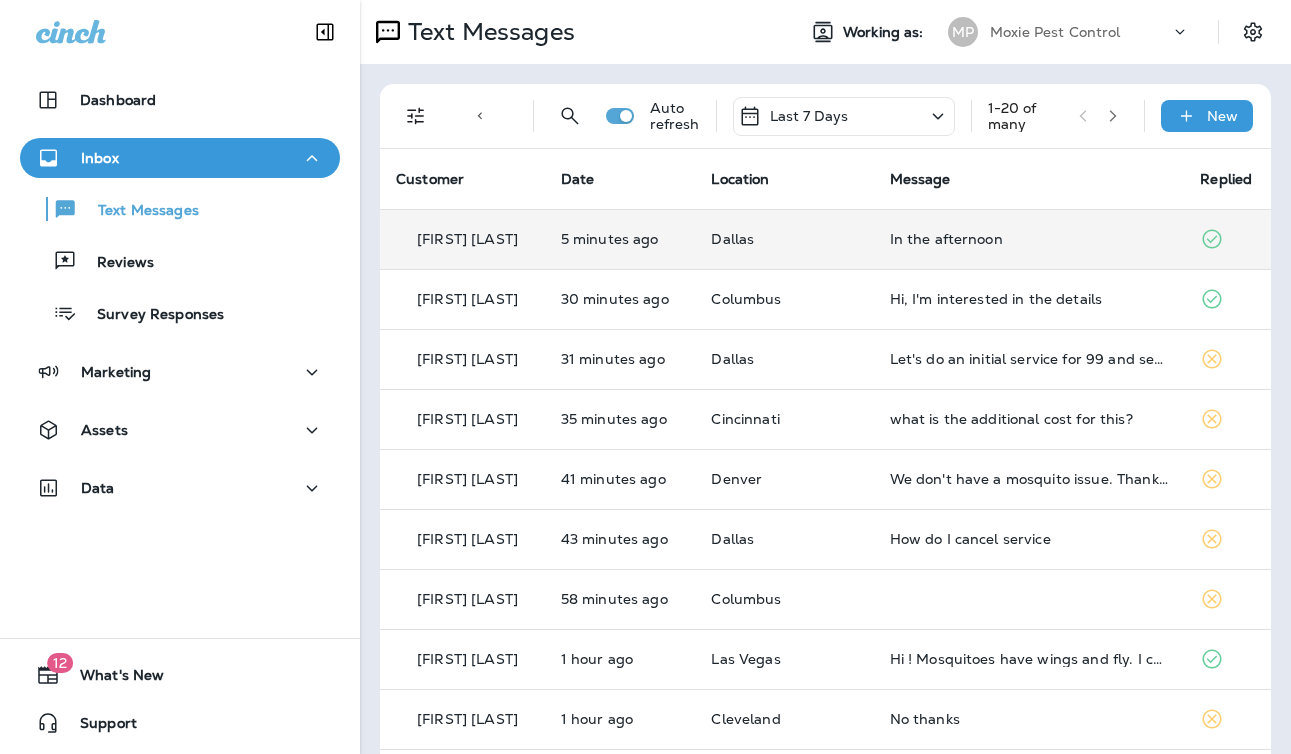 click on "Dallas" at bounding box center [784, 239] 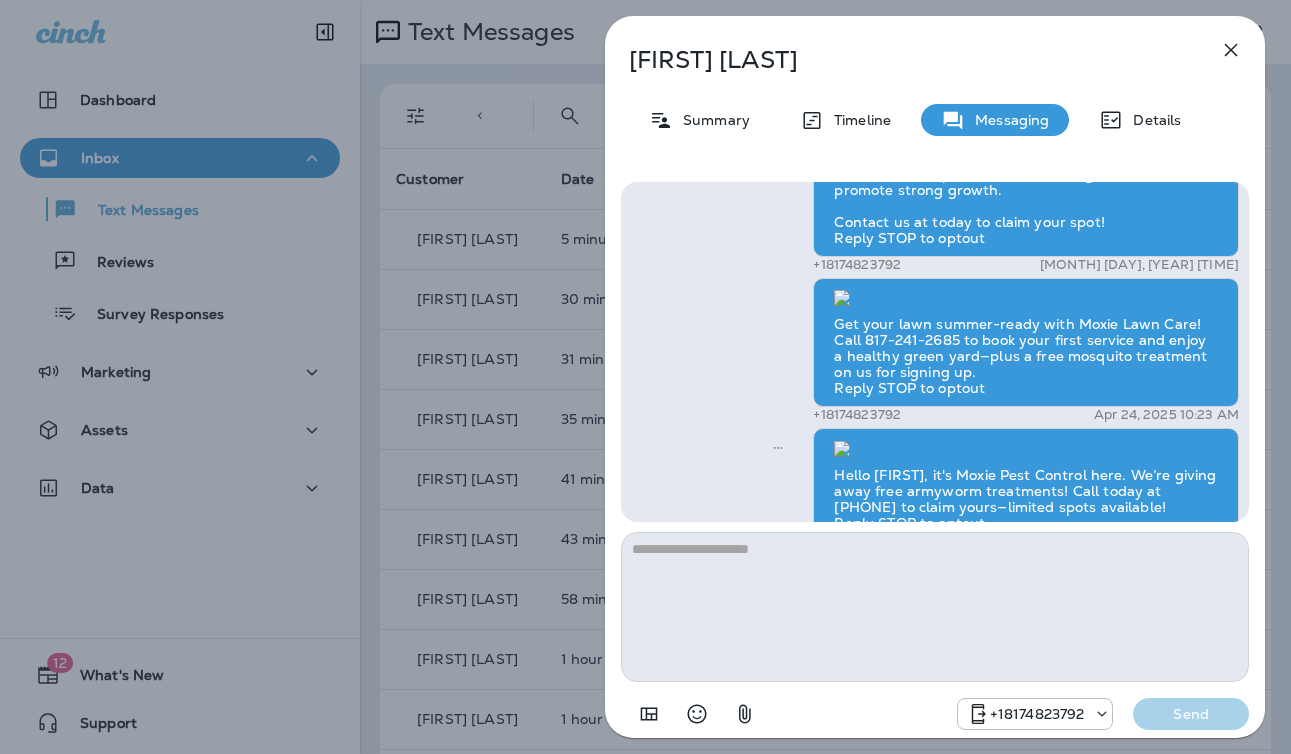 scroll, scrollTop: -365, scrollLeft: 0, axis: vertical 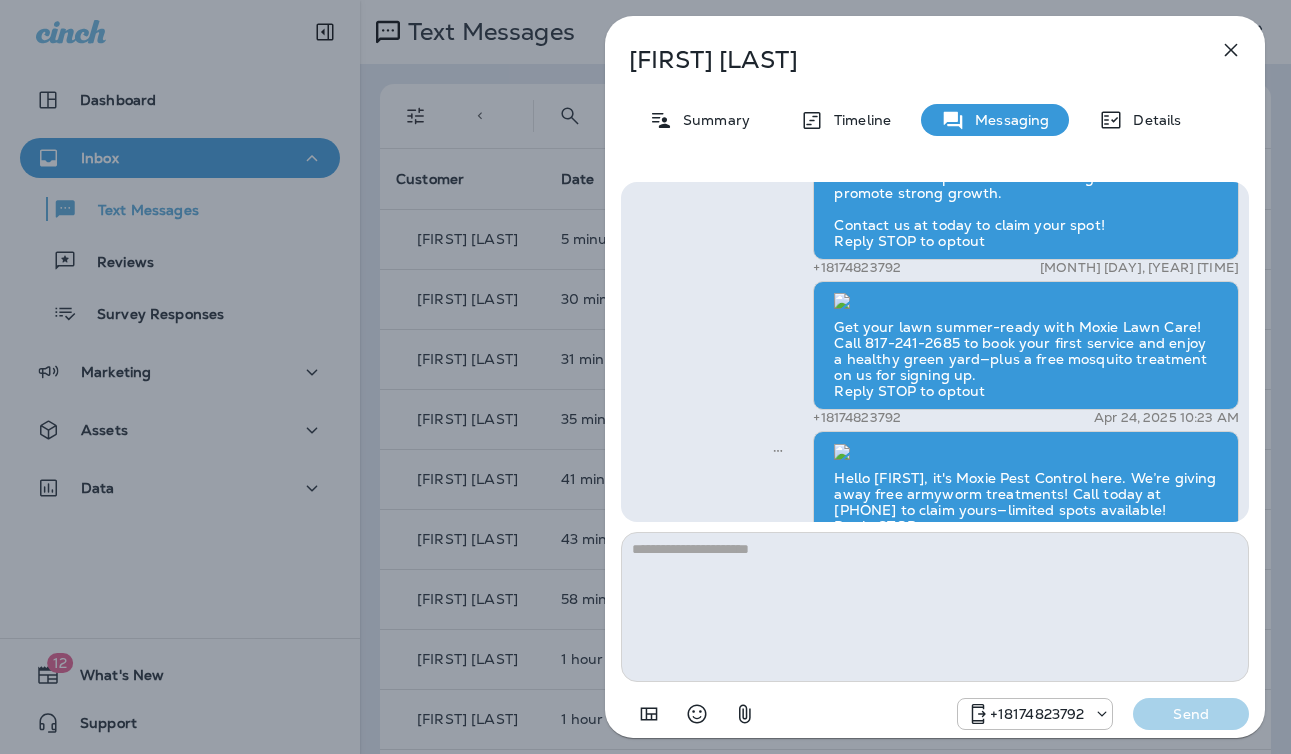 click on "Spring is just around the corner—time to get those sprinklers ready for action! Schedule your free sprinkler checkup with Moxie Lawn Care today to set your lawn up for a vibrant summer! Call 817-383-0897 for your free inspection!
Reply STOP to optout +18174823792 Feb 6, 2025 1:21 PM We’re excited to offer the first 50 sign-ups their first service for only $19! Our experienced team is committed to helping you maintain a beautiful, weed-free lawn. We specialize in nourishing treatments that promote strong growth.
Contact us at today to claim your spot!
Reply STOP to optout +18174823792 Mar 4, 2025 8:20 AM Get your lawn summer-ready with Moxie Lawn Care! Call 817-241-2685 to book your first service and enjoy a healthy green yard—plus a free mosquito treatment on us for signing up.
Reply STOP to optout +18174823792 Apr 24, 2025 10:23 AM   +18174823792 Aug 5, 2025 12:03 PM Yes!! +1 (239) 410-2231 Aug 5, 2025 12:03 PM [FIRST] [LAST] Aug 5, 2025 12:06 PM" at bounding box center (645, 377) 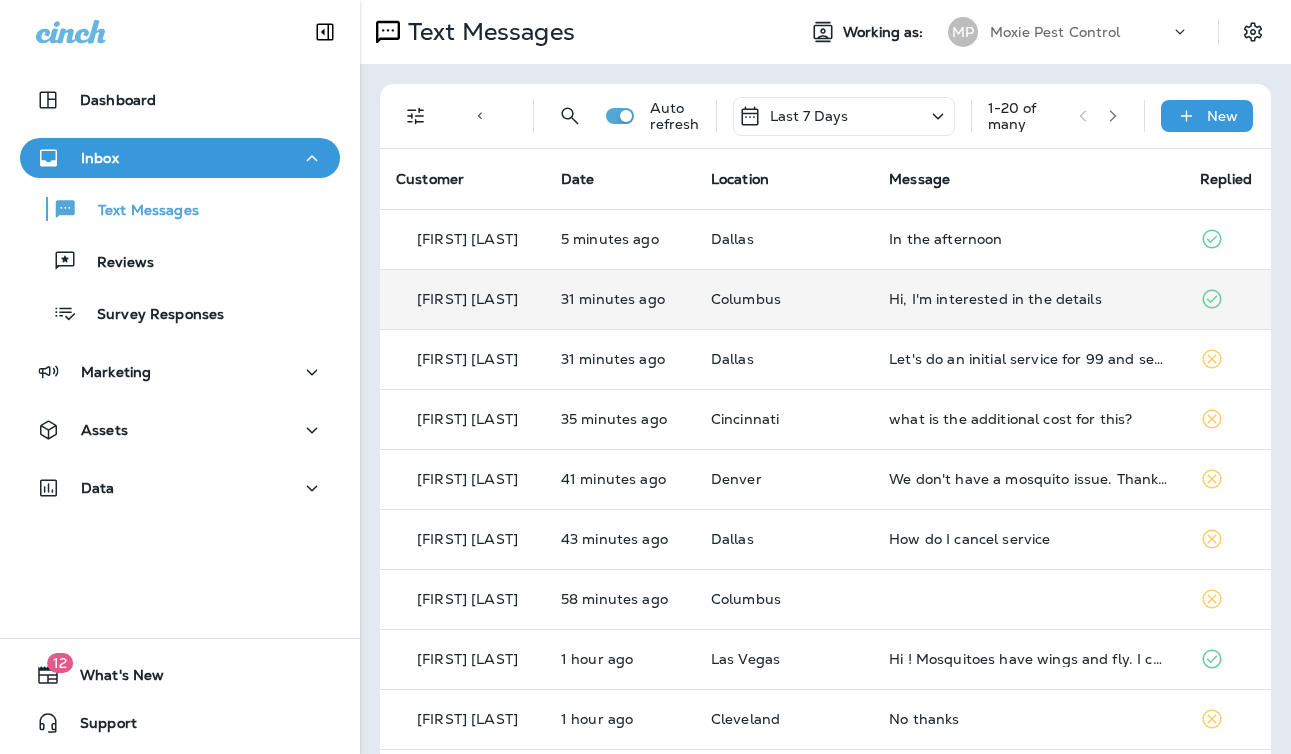 click on "Columbus" at bounding box center [784, 299] 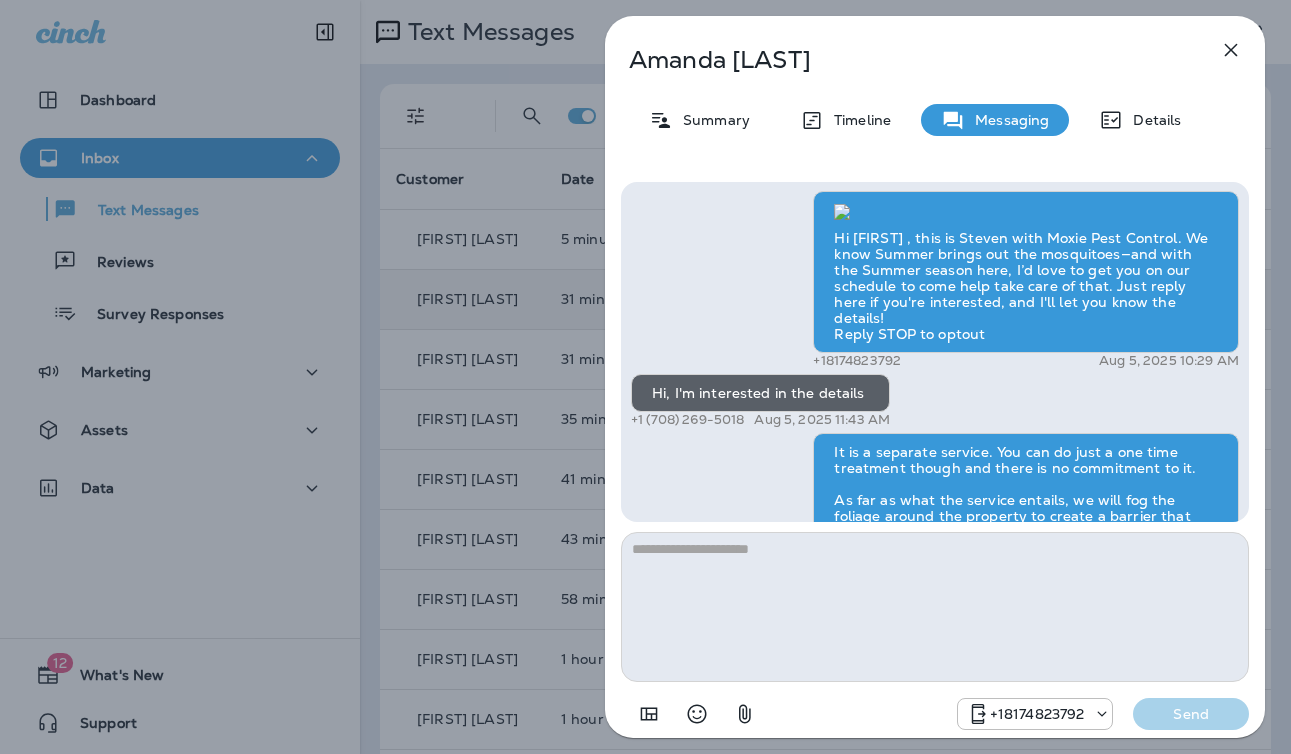 scroll, scrollTop: -425, scrollLeft: 0, axis: vertical 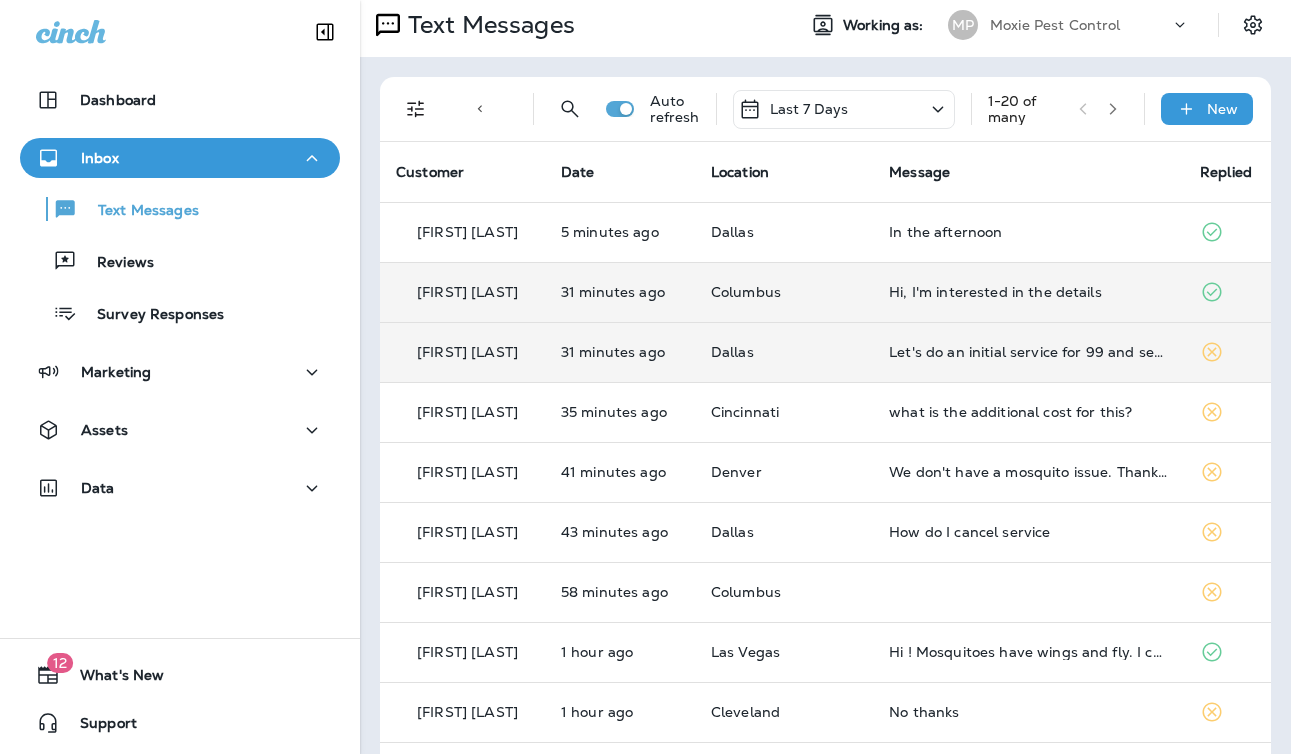 click on "Dallas" at bounding box center (784, 352) 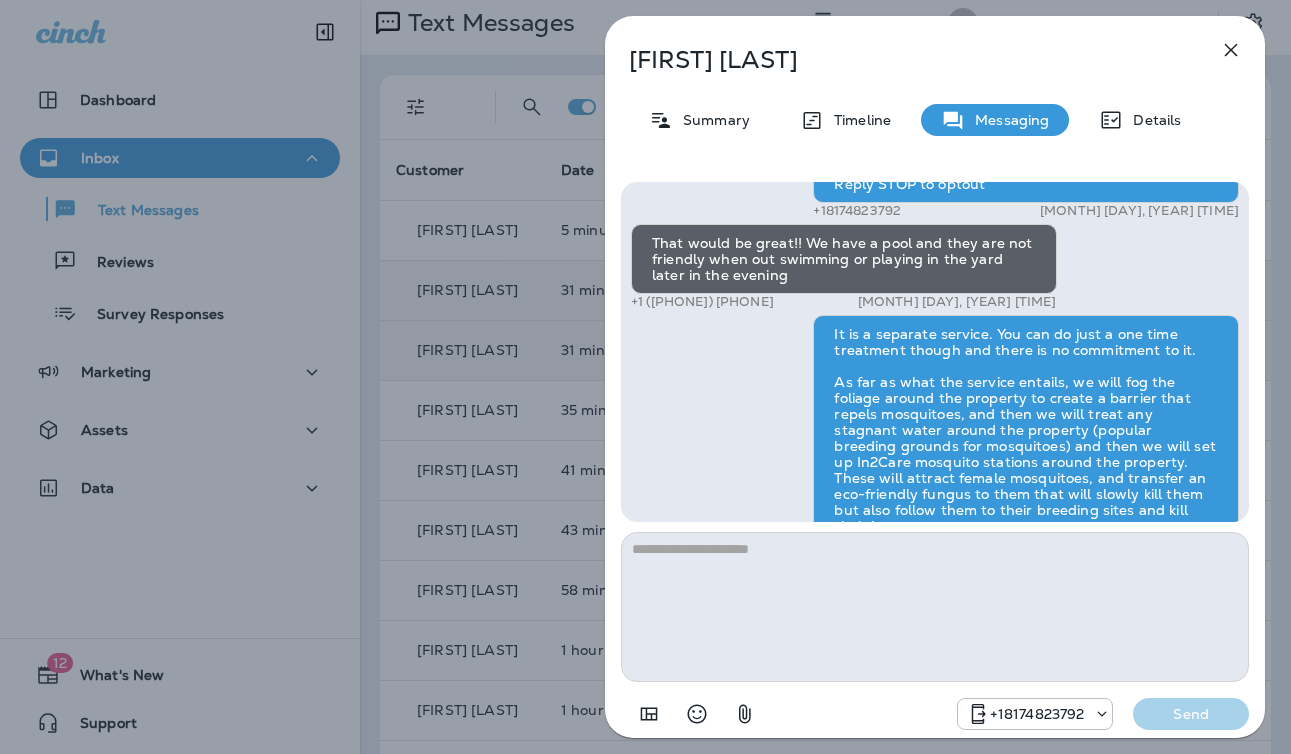scroll, scrollTop: -431, scrollLeft: 0, axis: vertical 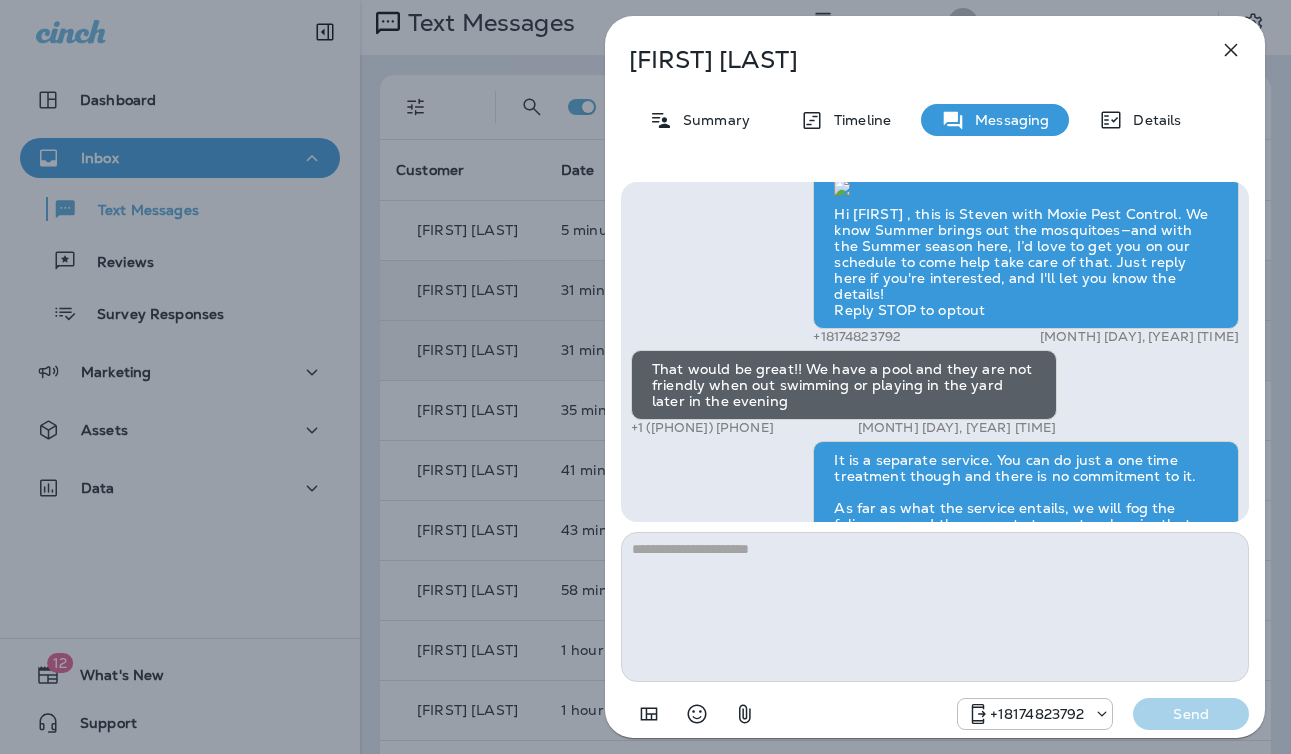 drag, startPoint x: 555, startPoint y: 305, endPoint x: 607, endPoint y: 309, distance: 52.153618 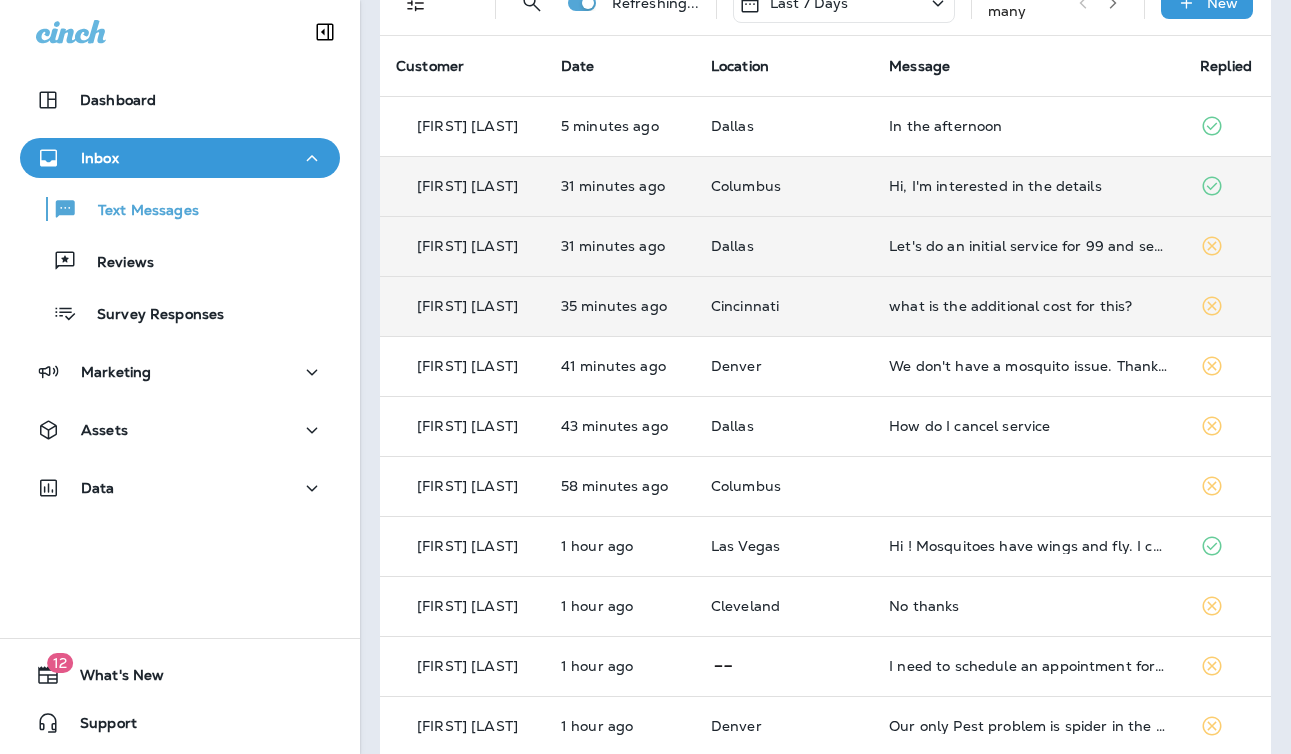 scroll, scrollTop: 115, scrollLeft: 0, axis: vertical 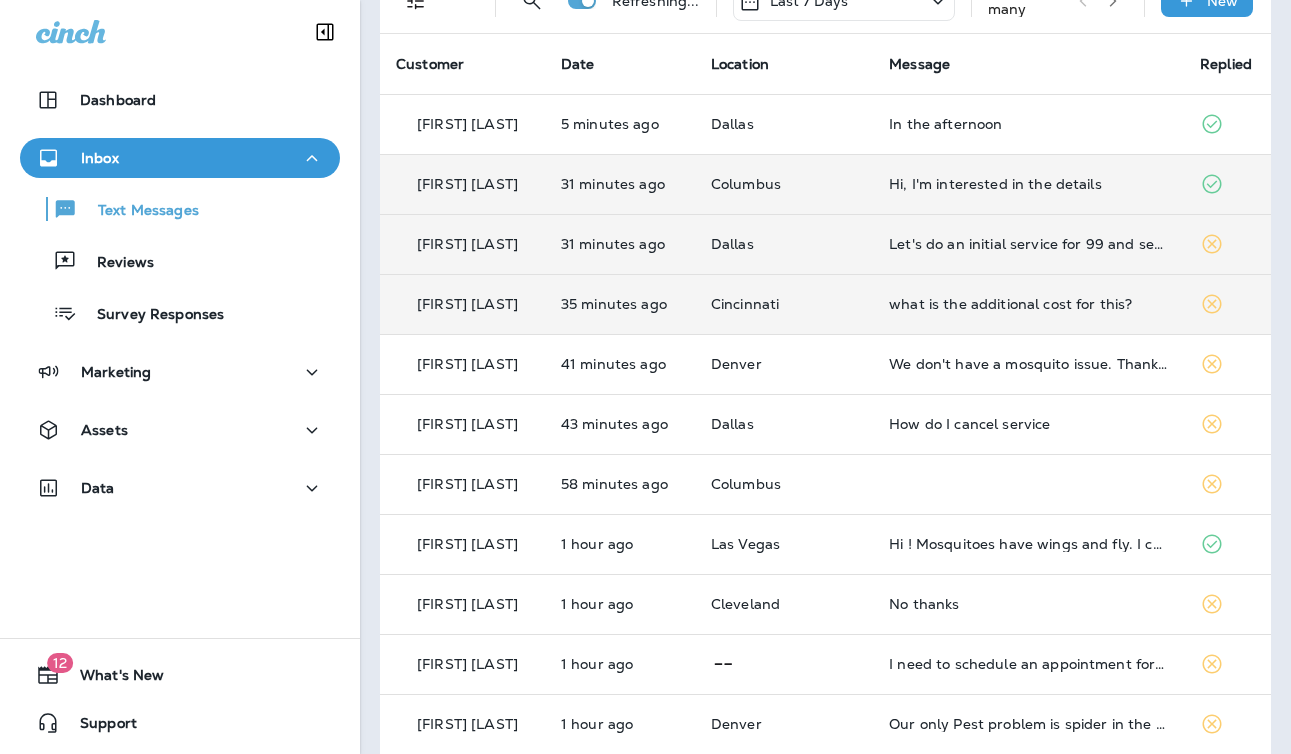 click on "Cincinnati" at bounding box center (784, 304) 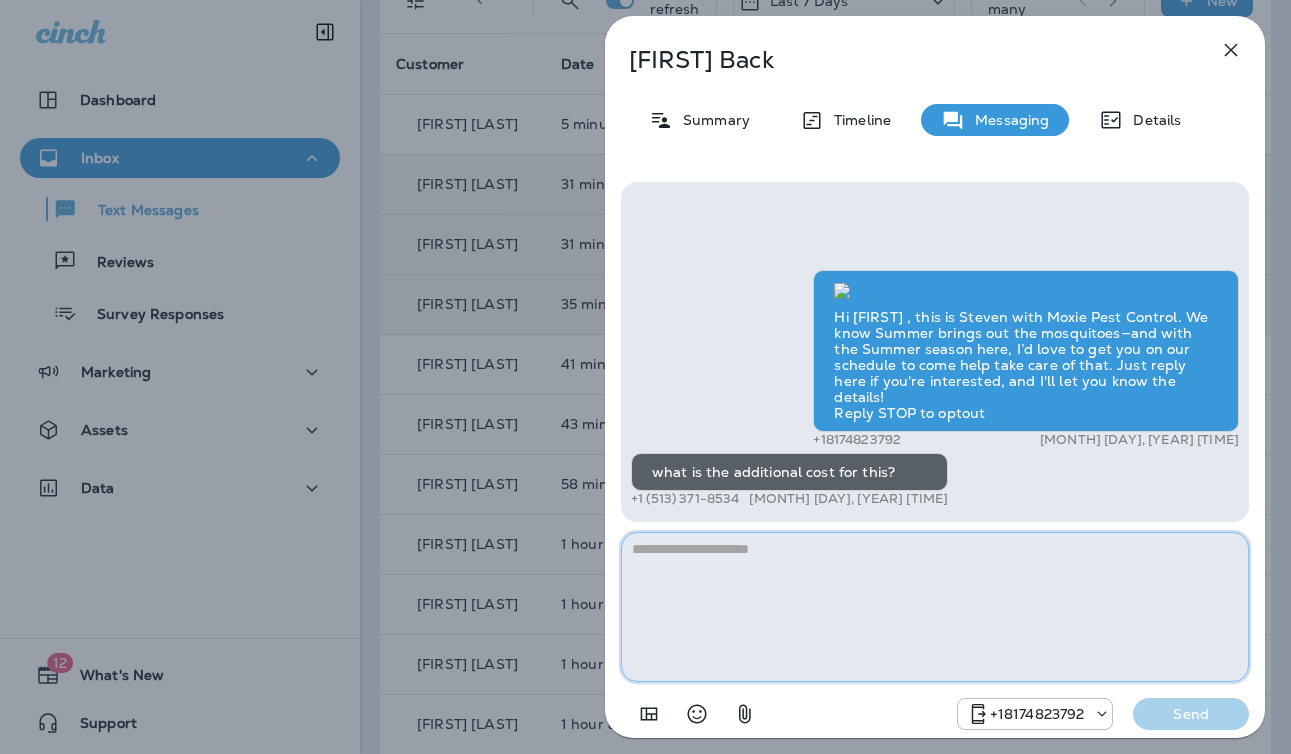 click at bounding box center [935, 607] 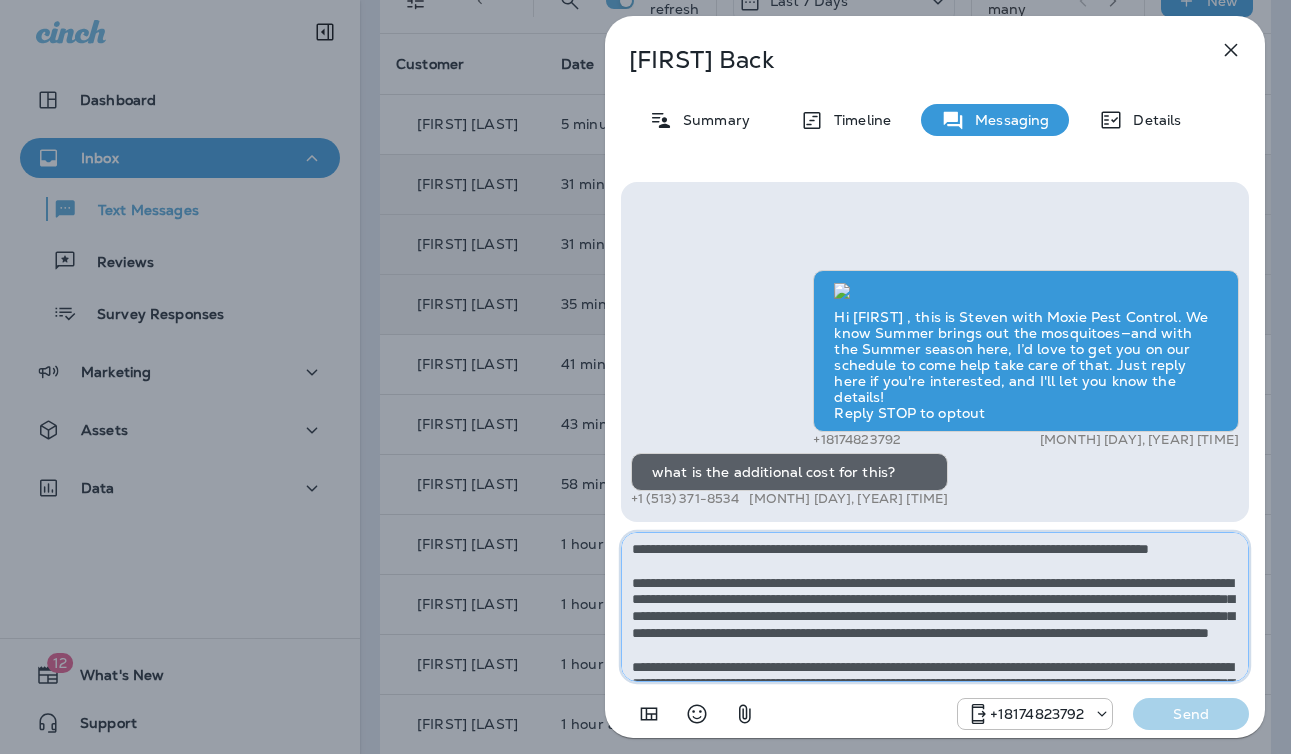 scroll, scrollTop: 112, scrollLeft: 0, axis: vertical 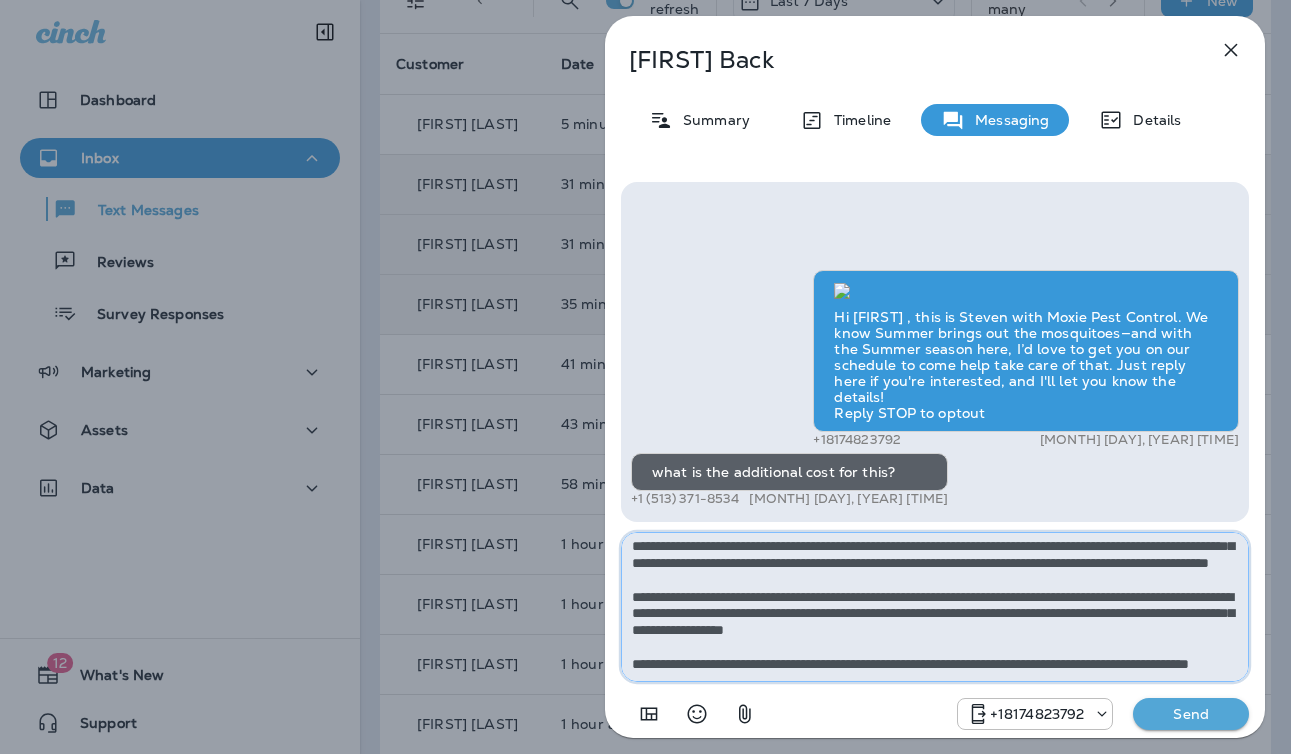 type on "**********" 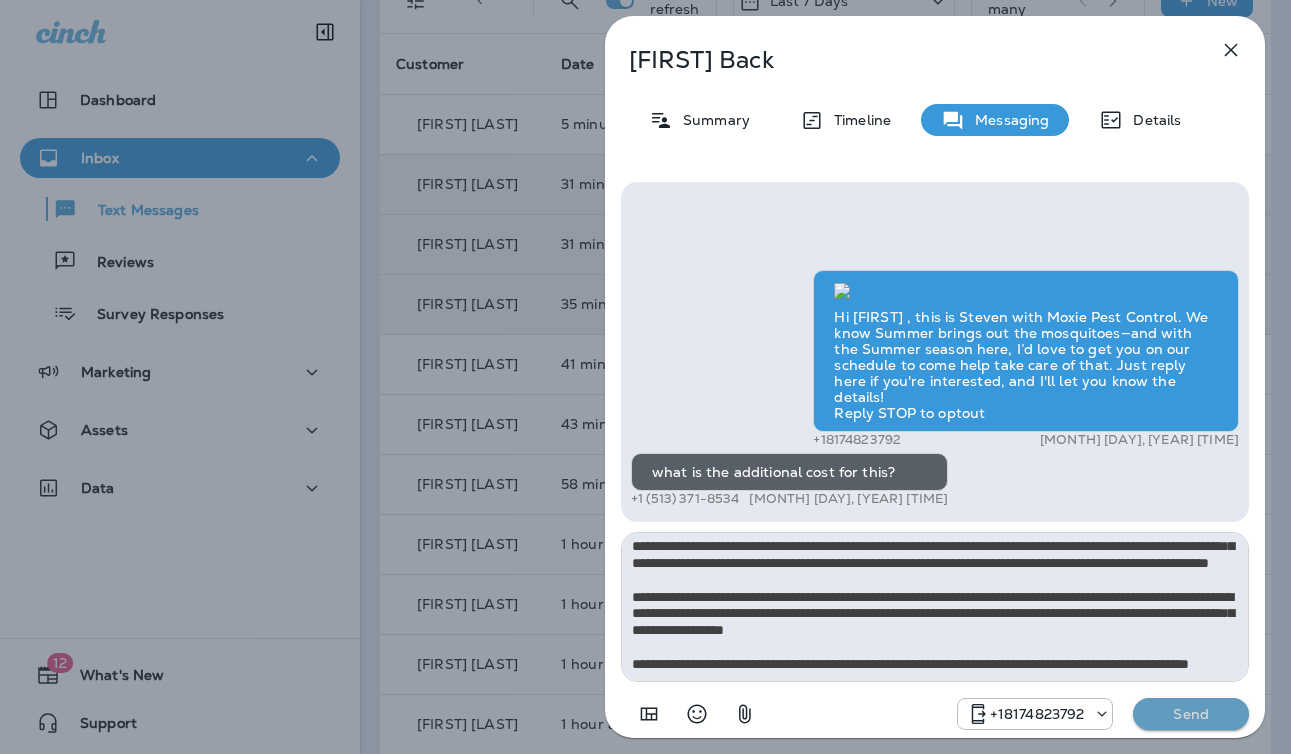 click on "Send" at bounding box center [1191, 714] 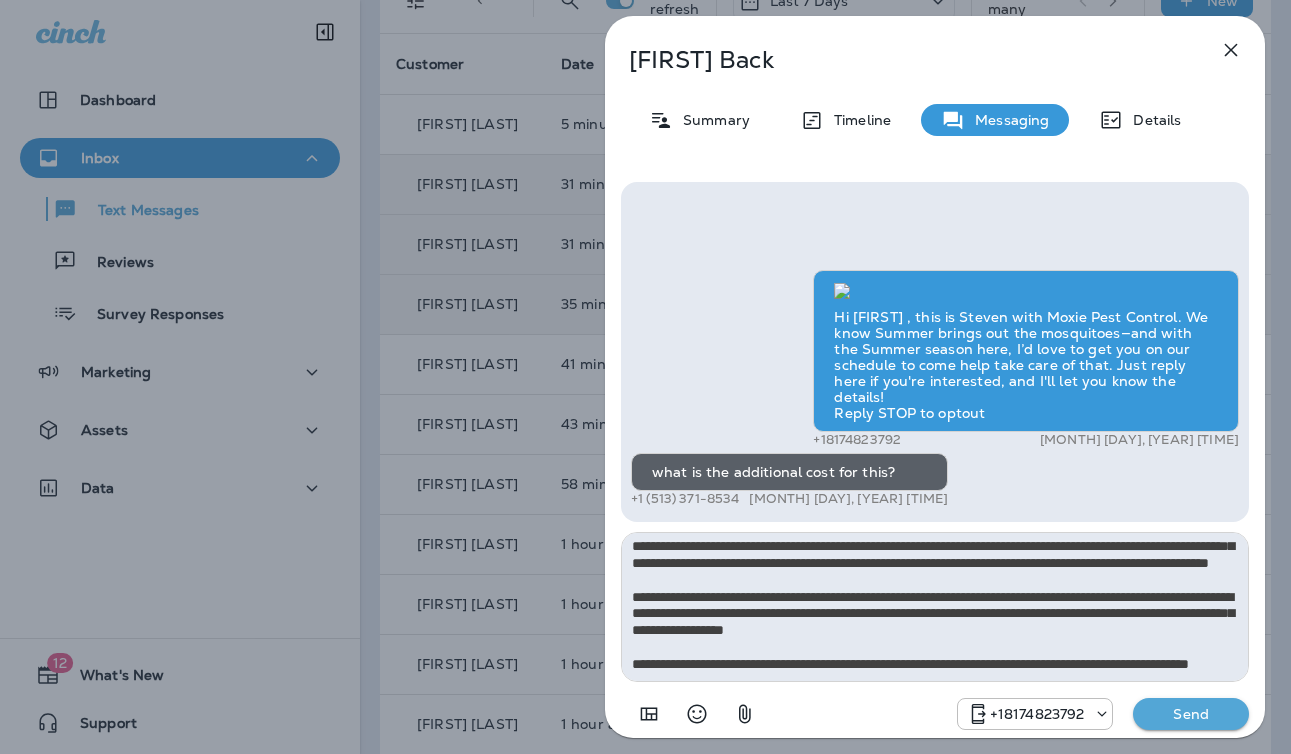 type 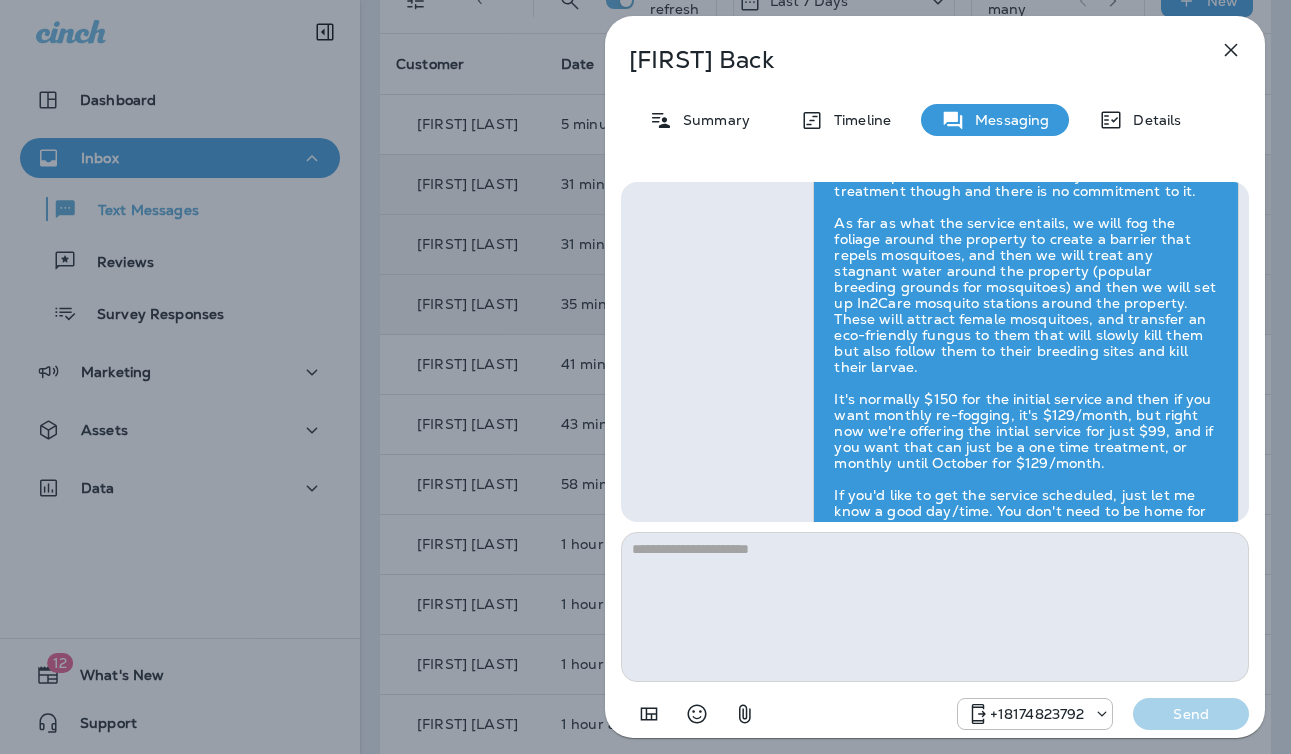 scroll, scrollTop: 0, scrollLeft: 0, axis: both 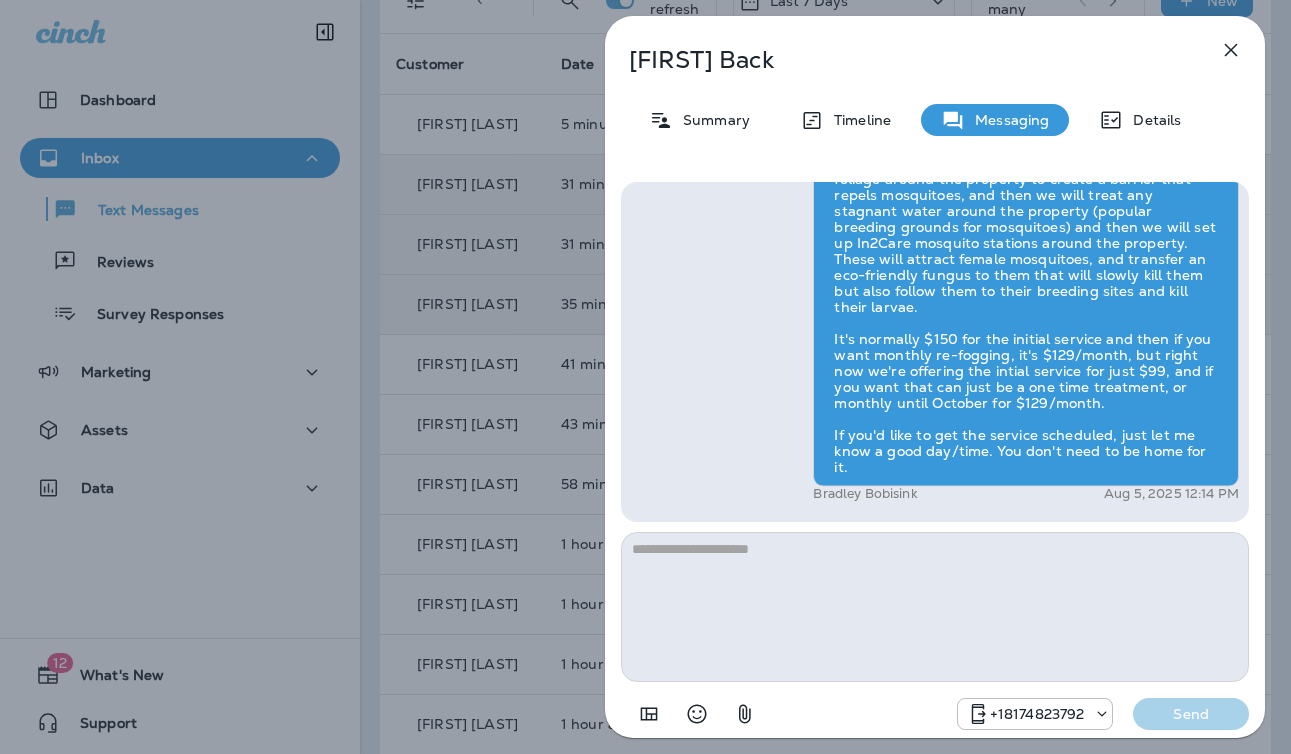 click on "Hi [FIRST] , this is Steven with Moxie Pest Control. We know Summer brings out the mosquitoes—and with the Summer season here, I’d love to get you on our schedule to come help take care of that. Just reply here if you're interested, and I'll let you know the details!
Reply STOP to optout +18174823792 Aug 5, 2025 10:26 AM what is the additional cost for this? +1 (513) 371-8534 Aug 5, 2025 11:38 AM   [FIRST] [LAST] Aug 5, 2025 12:14 PM +18174823792 Send" at bounding box center [645, 377] 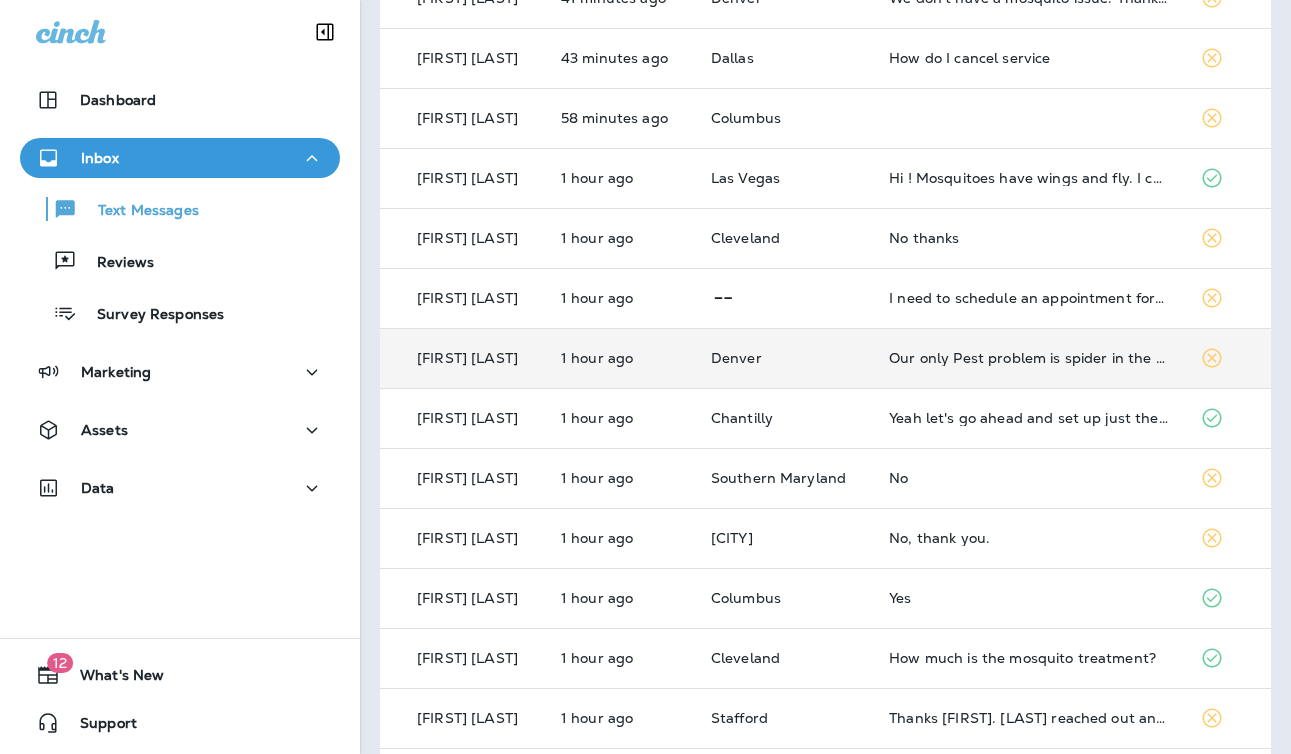 scroll, scrollTop: 486, scrollLeft: 0, axis: vertical 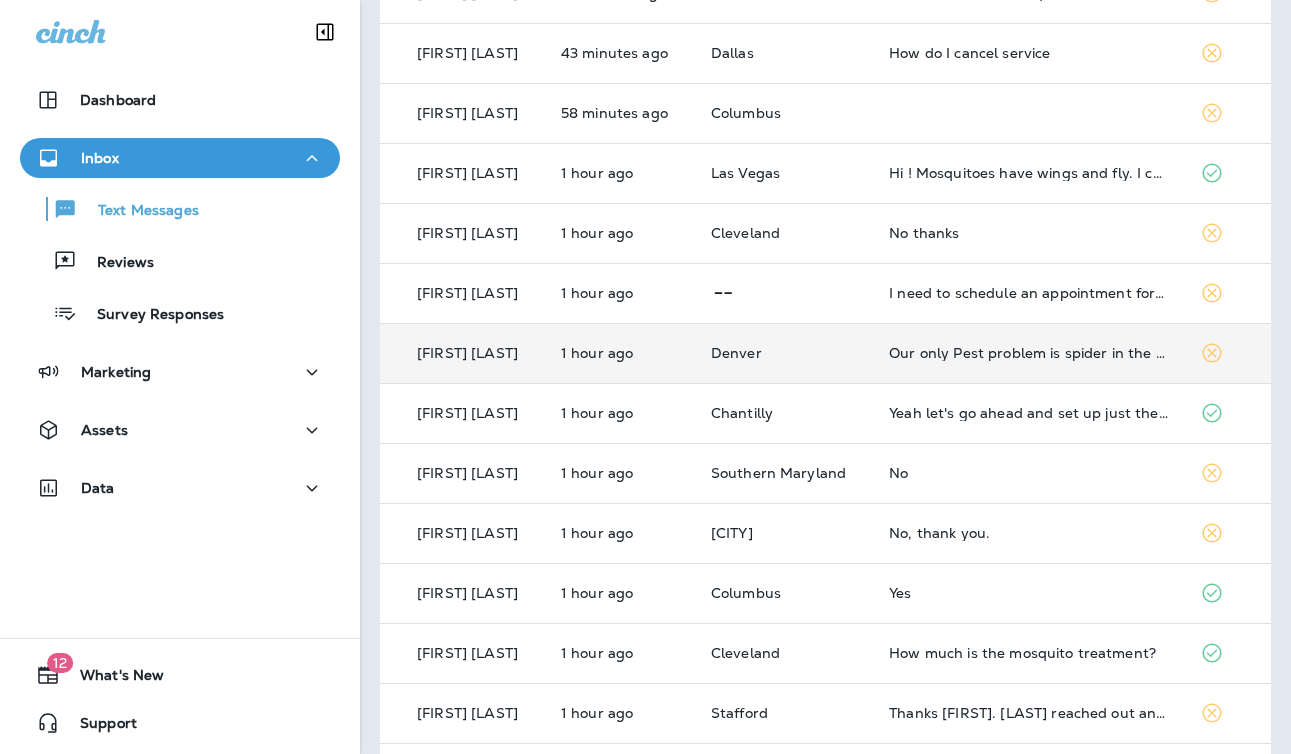 click on "Denver" at bounding box center (784, 353) 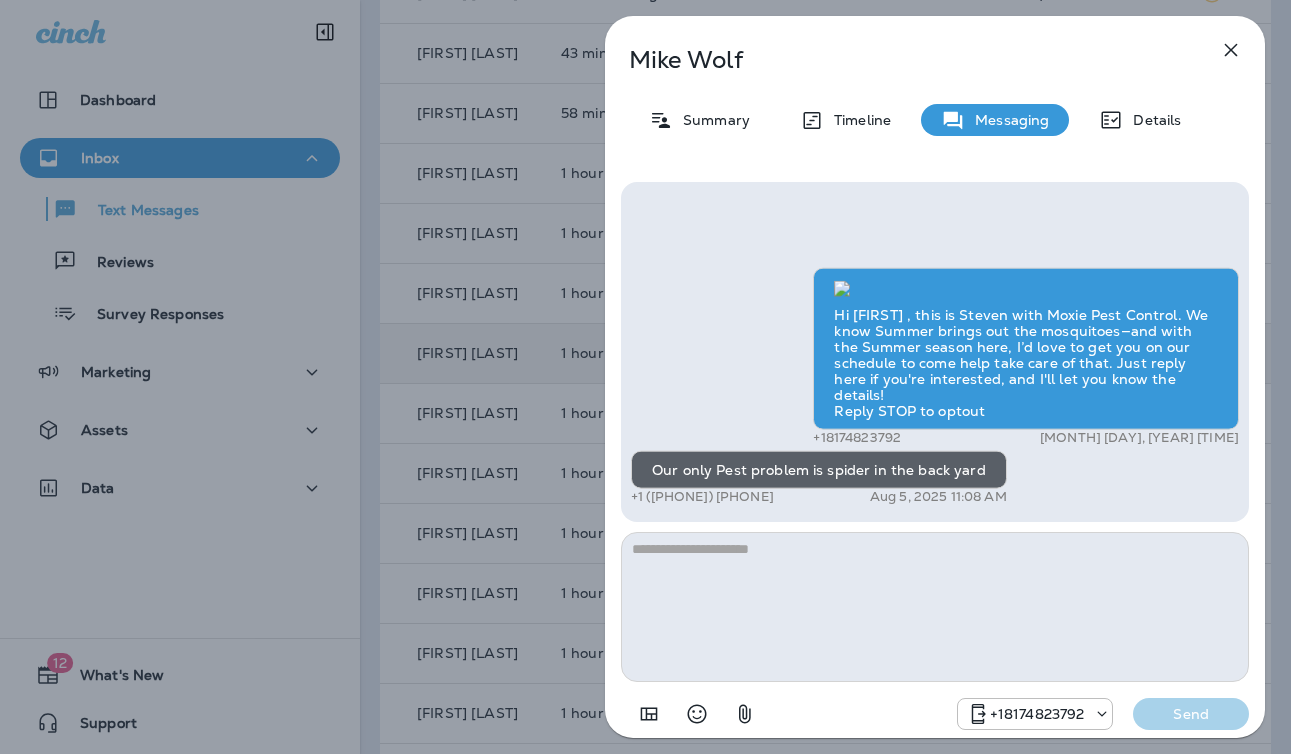 click on "Hi [FIRST] , this is Steven with Moxie Pest Control. We know Summer brings out the mosquitoes—and with the Summer season here, I’d love to get you on our schedule to come help take care of that. Just reply here if you're interested, and I'll let you know the details!
Reply STOP to optout [PHONE] [MONTH] [DAY], [YEAR] [TIME] Our only Pest problem is spider in the back yard +1 ([PHONE]) [PHONE] [MONTH] [DAY], [YEAR] [TIME] +1 ([PHONE]) [PHONE] Send" at bounding box center (645, 377) 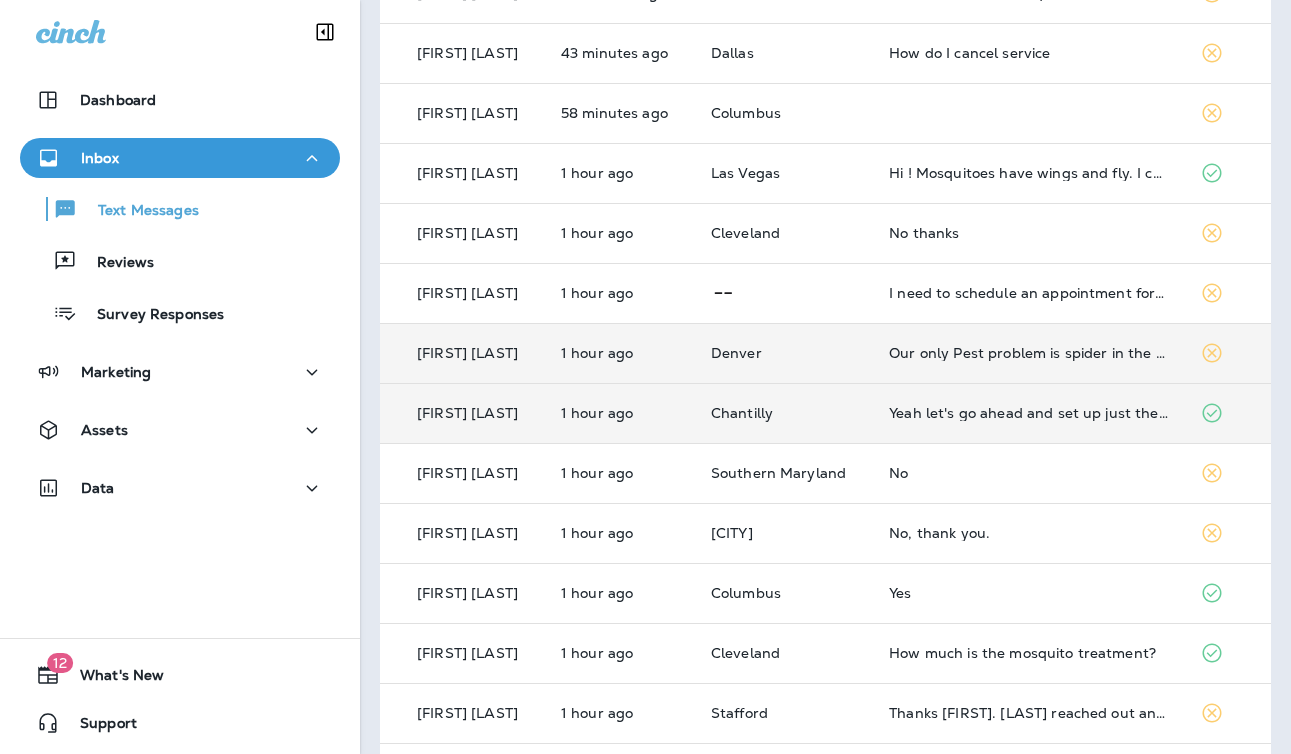 click on "Chantilly" at bounding box center (784, 413) 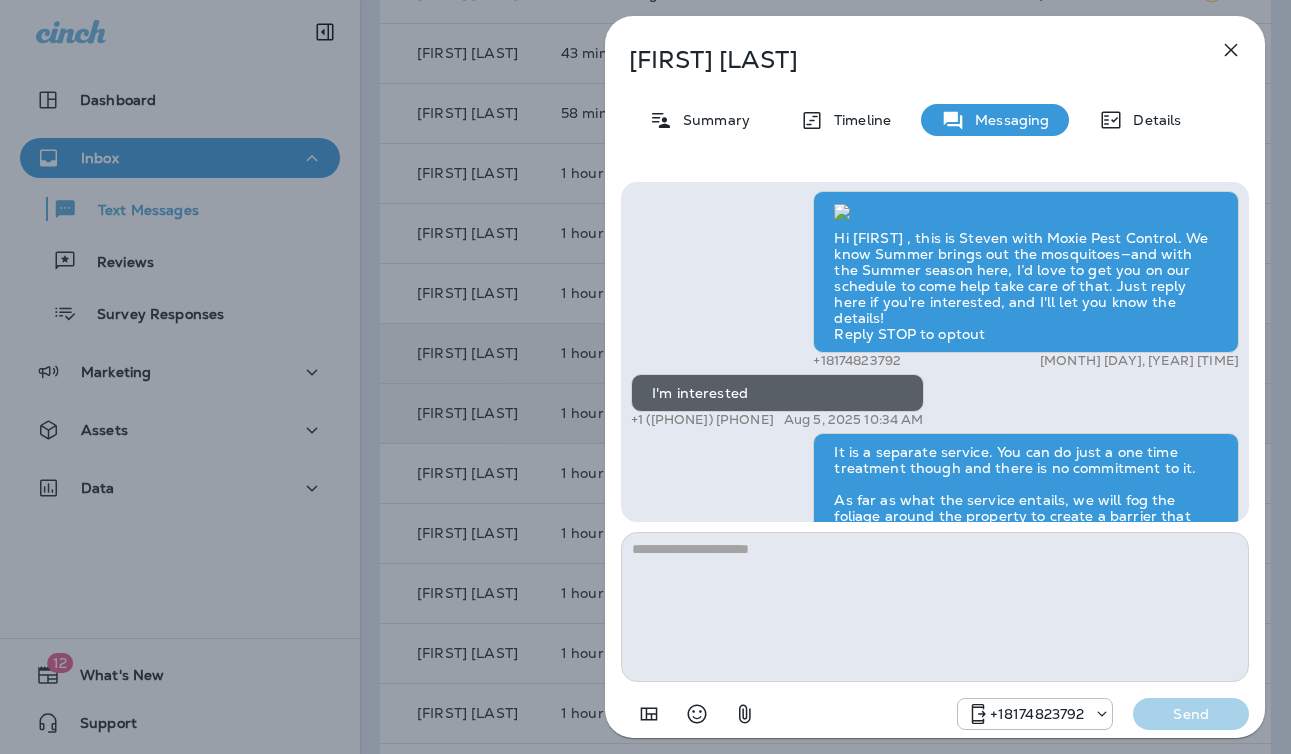 scroll, scrollTop: -640, scrollLeft: 0, axis: vertical 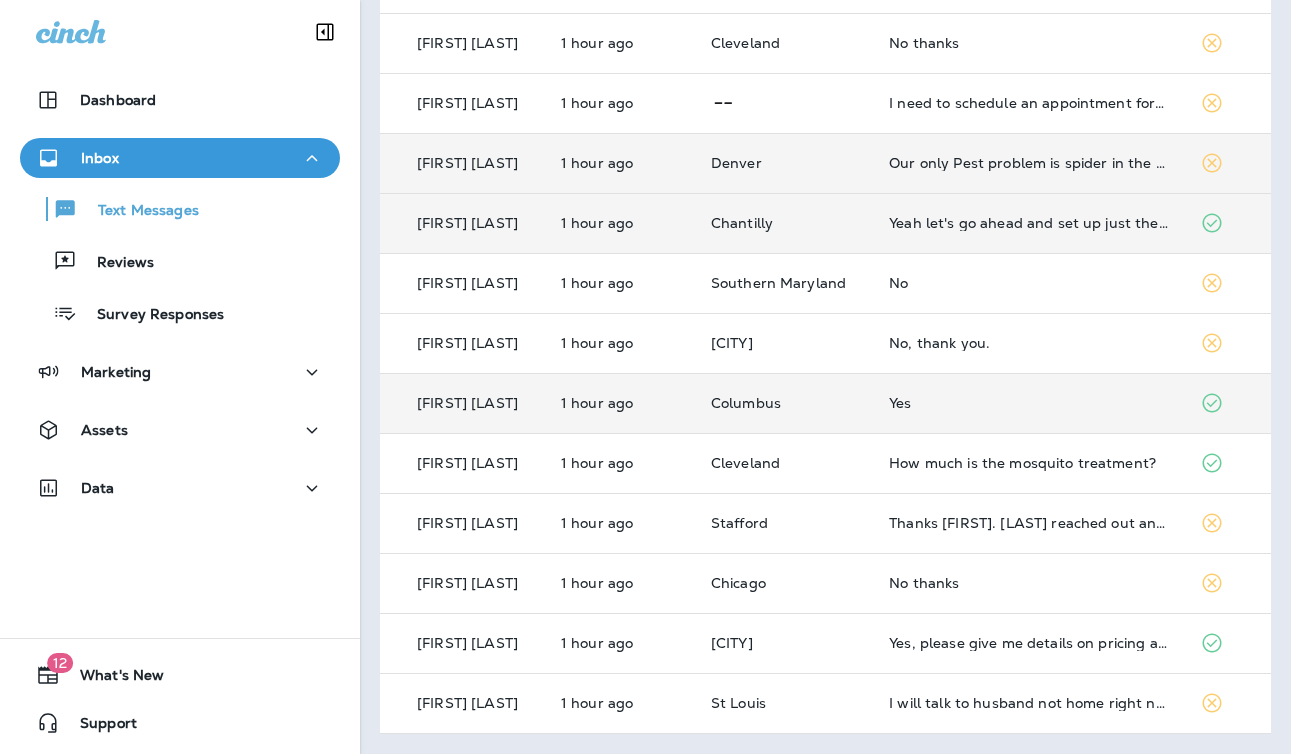 click on "Columbus" at bounding box center [784, 403] 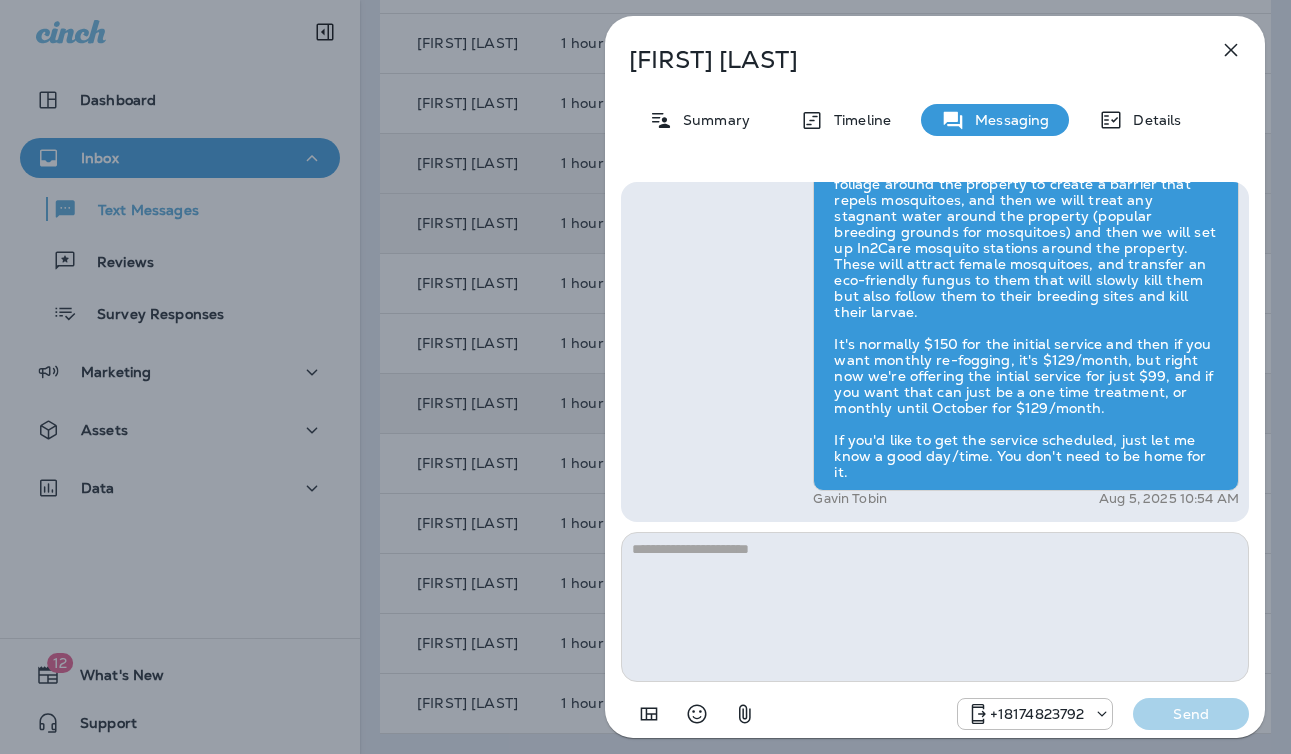 click on "Hi [FIRST] , this is Steven with Moxie Pest Control. We know Summer brings out the mosquitoes—and with the Summer season here, I’d love to get you on our schedule to come help take care of that. Just reply here if you're interested, and I'll let you know the details!
Reply STOP to optout +1 ([PHONE]) [PHONE] [MONTH] [DAY], [YEAR] [TIME] Yes +1 ([PHONE]) [PHONE] [MONTH] [DAY], [YEAR] [TIME] [FIRST] [LAST] [MONTH] [DAY], [YEAR] [TIME] +1 ([PHONE]) [PHONE] Send" at bounding box center (645, 377) 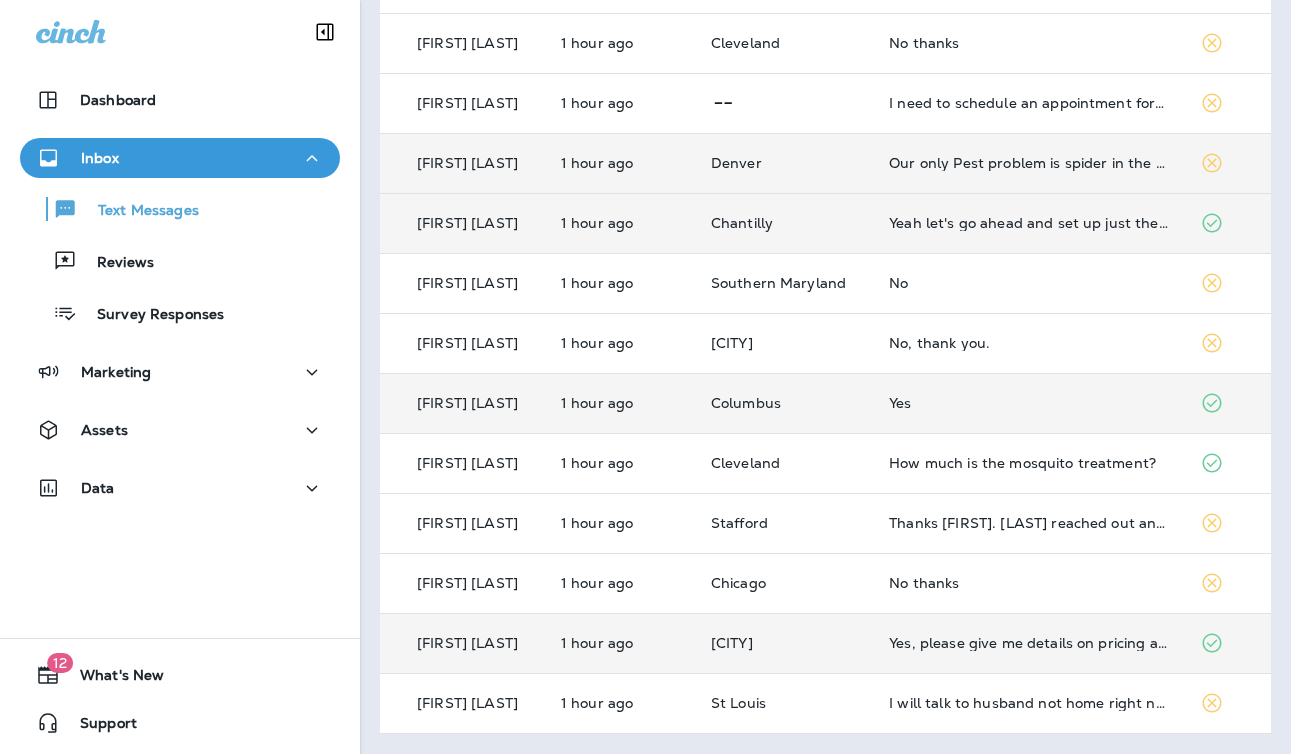 click on "[CITY]" at bounding box center [784, 643] 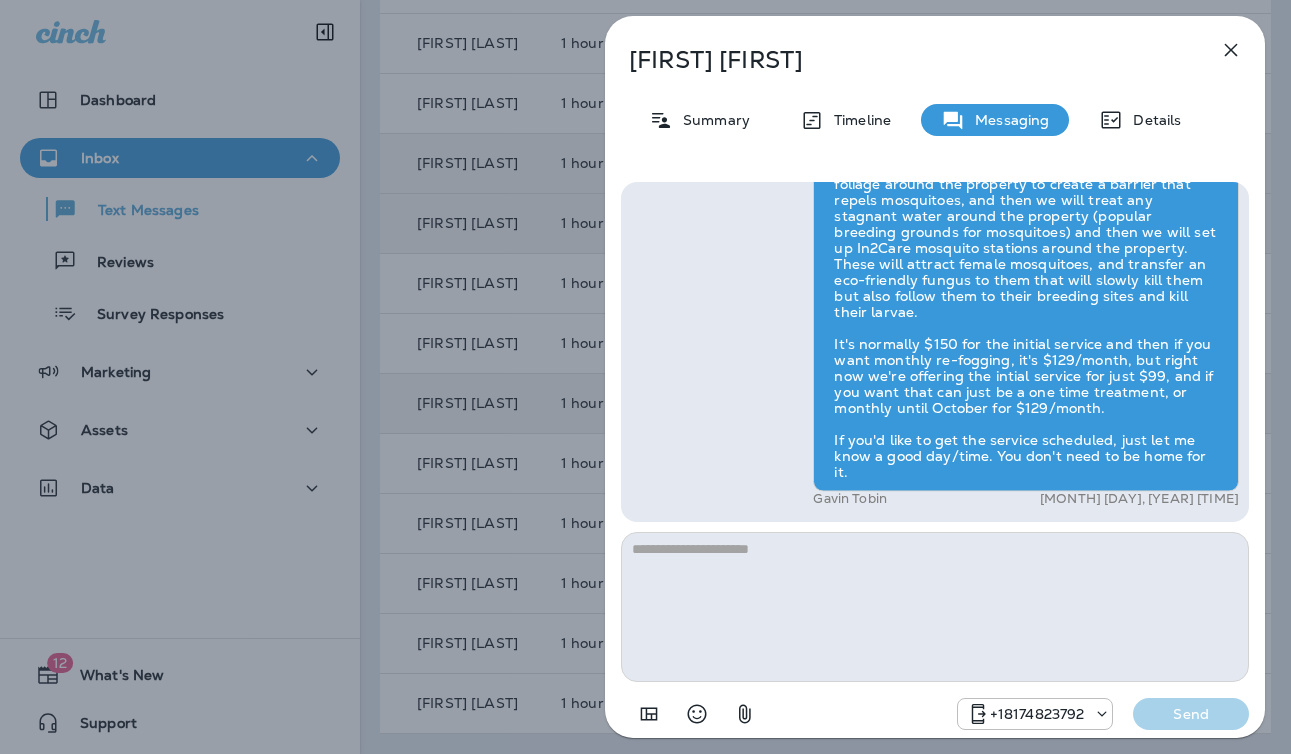click on "Hi [FIRST] , this is Steven with Moxie Pest Control. We know Summer brings out the mosquitoes—and with the Summer season here, I’d love to get you on our schedule to come help take care of that. Just reply here if you're interested, and I'll let you know the details!
Reply STOP to optout +1 ([PHONE]) [PHONE] [MONTH] [DAY], [YEAR] [TIME] Yes, please give me details on pricing and frequency +1 ([PHONE]) [PHONE] [MONTH] [DAY], [YEAR] [TIME] [FIRST] [LAST] [MONTH] [DAY], [YEAR] [TIME] +1 ([PHONE]) [PHONE] Send" at bounding box center [645, 377] 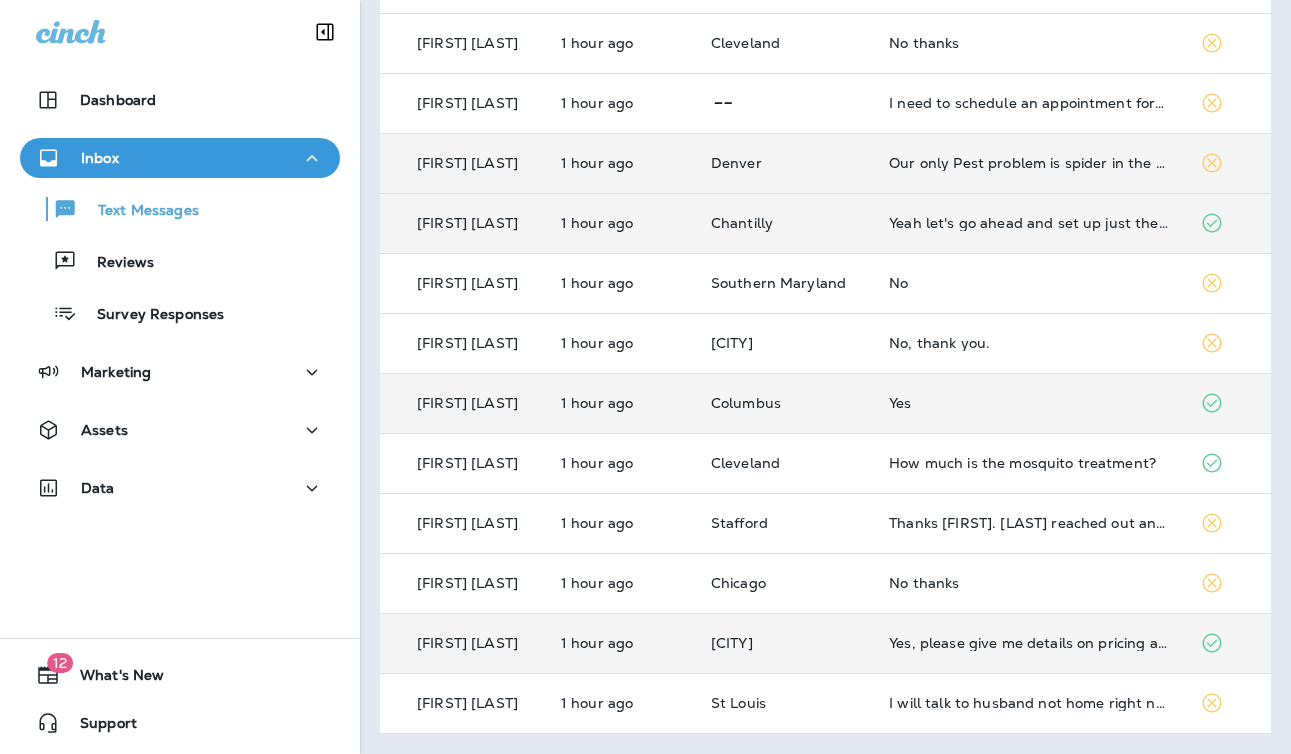 scroll, scrollTop: 0, scrollLeft: 0, axis: both 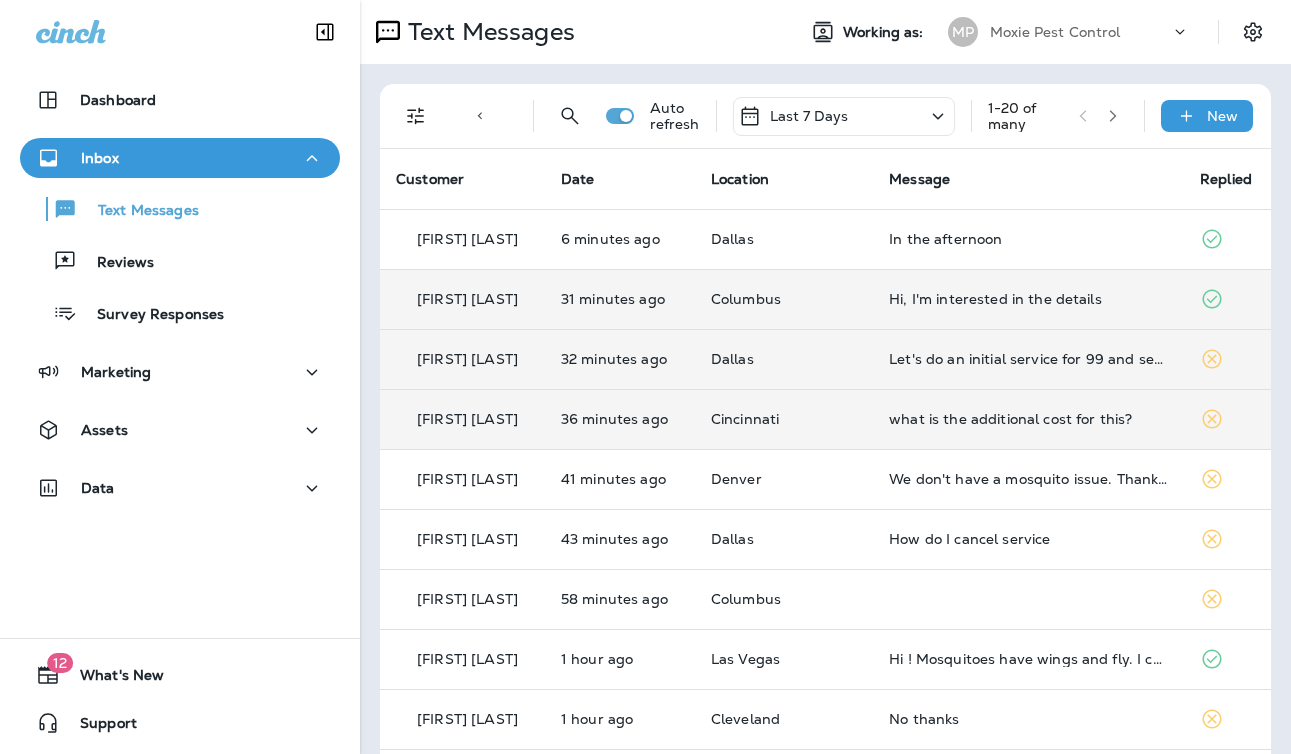 click at bounding box center [1113, 116] 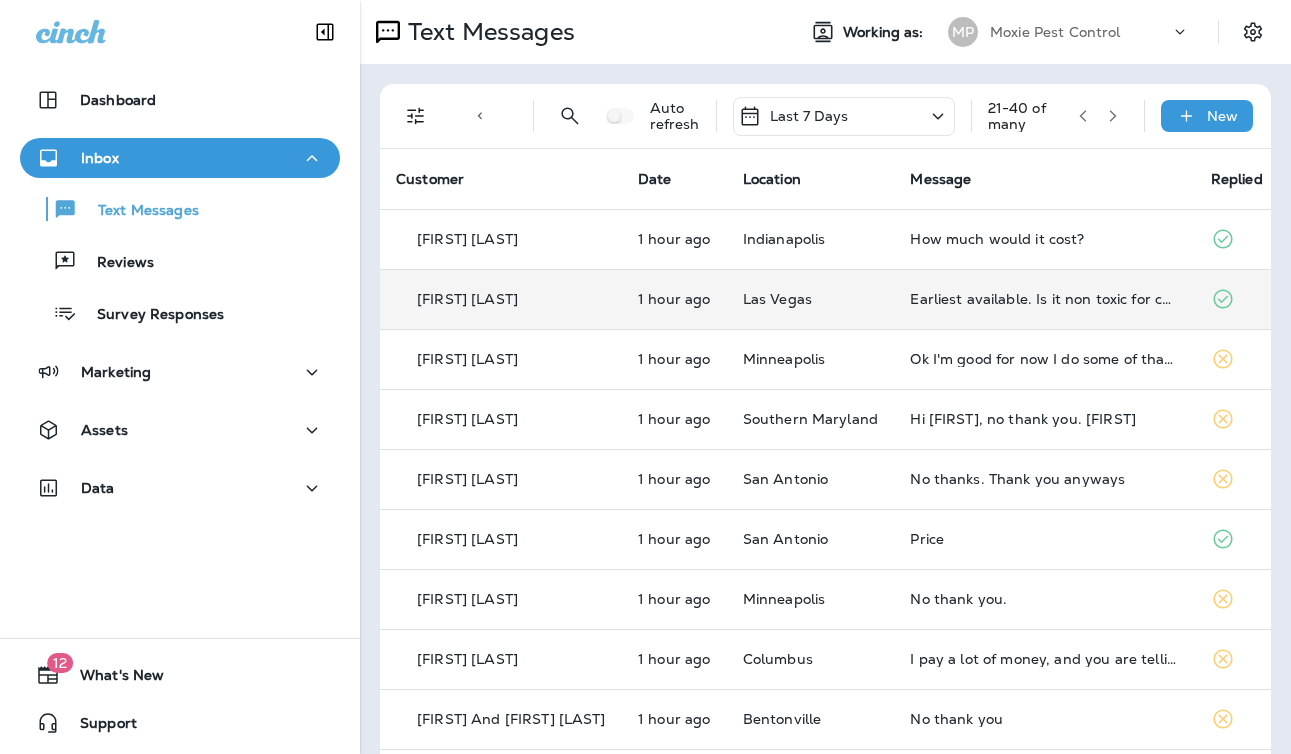 click on "Las Vegas" at bounding box center [811, 299] 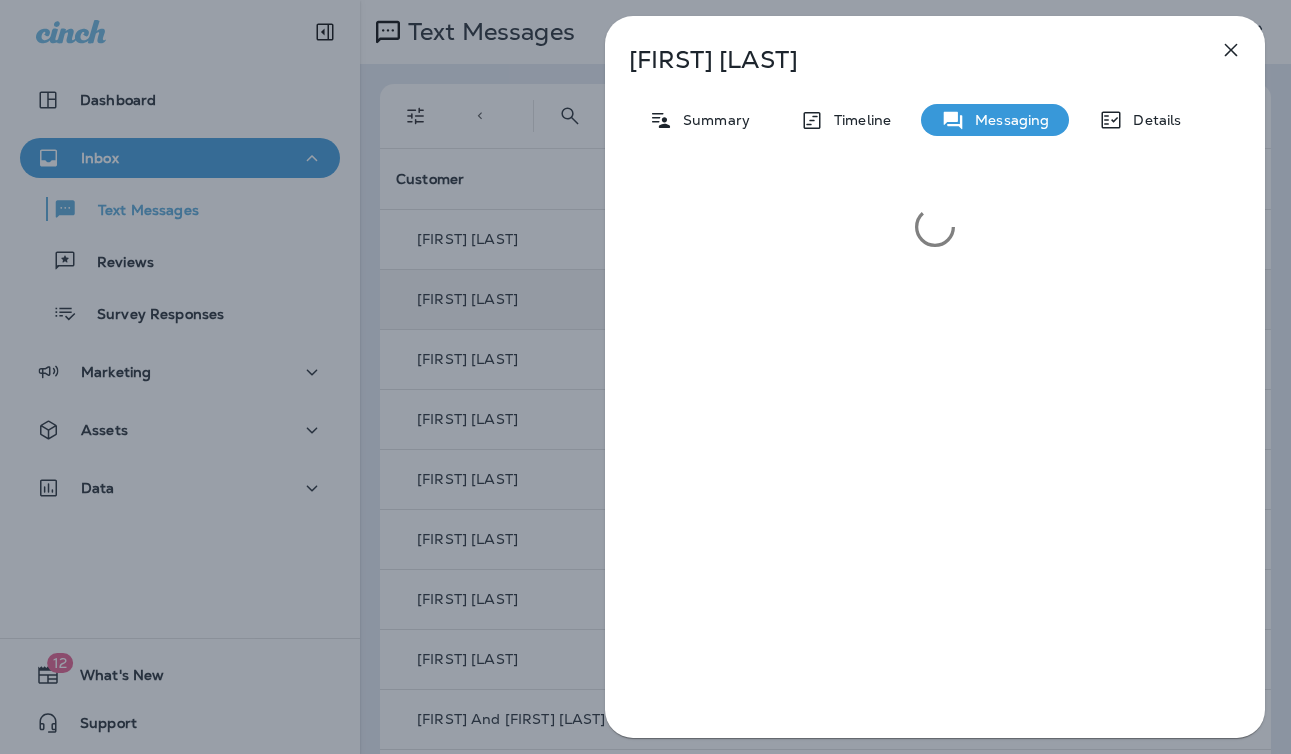 click on "[FIRST]   [LAST] Summary   Timeline   Messaging   Details" at bounding box center (645, 377) 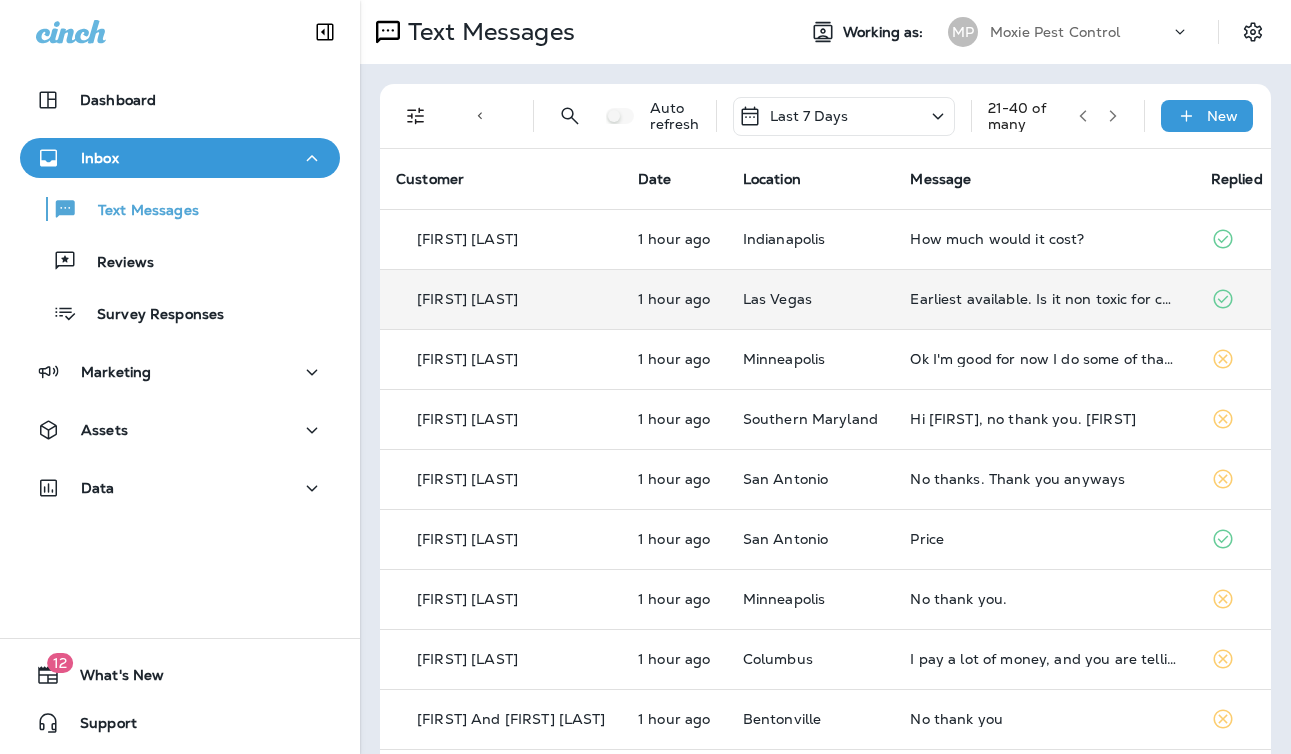click on "Las Vegas" at bounding box center [811, 299] 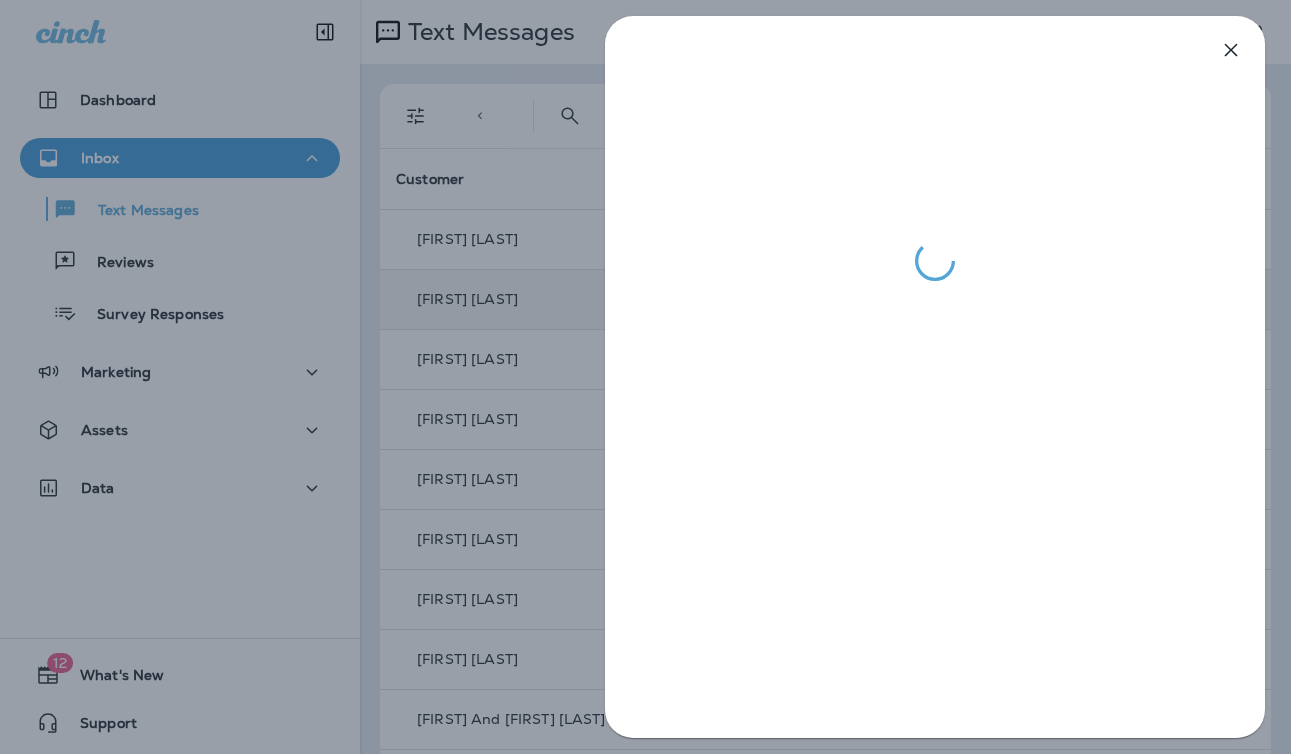 drag, startPoint x: 540, startPoint y: 275, endPoint x: 556, endPoint y: 281, distance: 17.088007 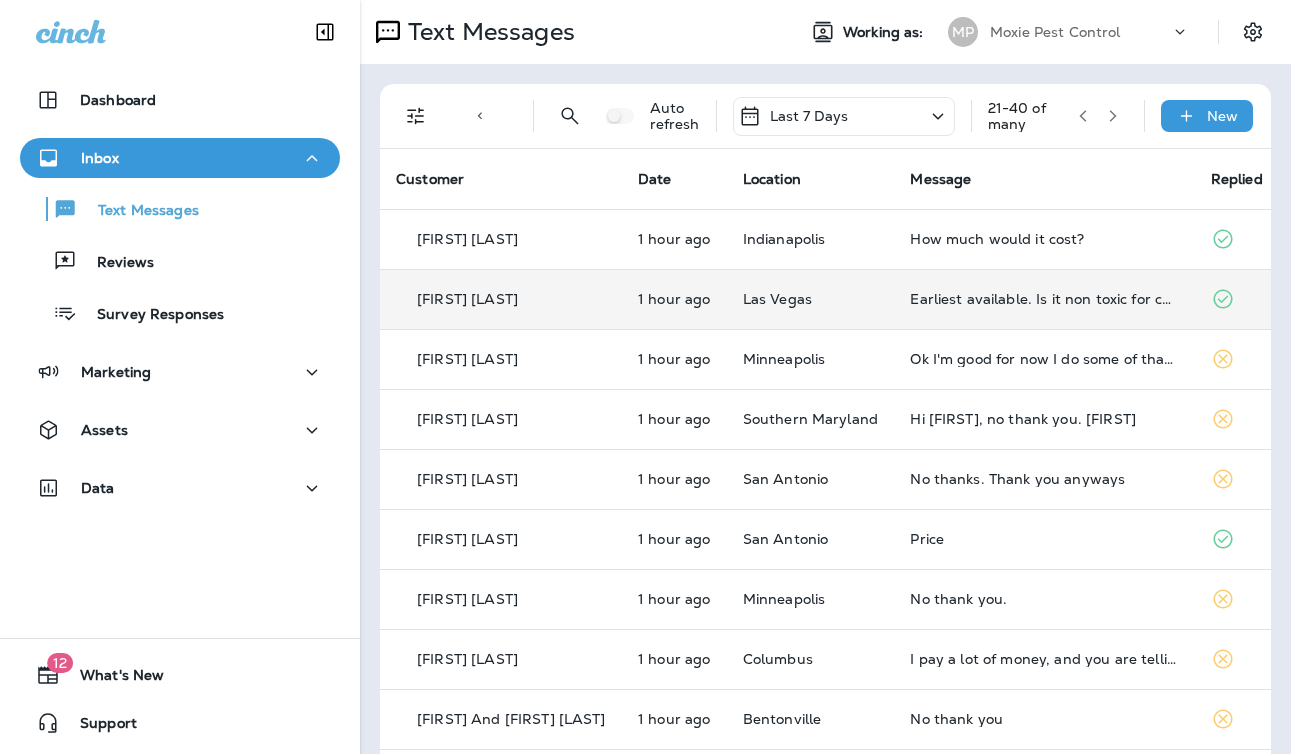 click on "Las Vegas" at bounding box center [811, 299] 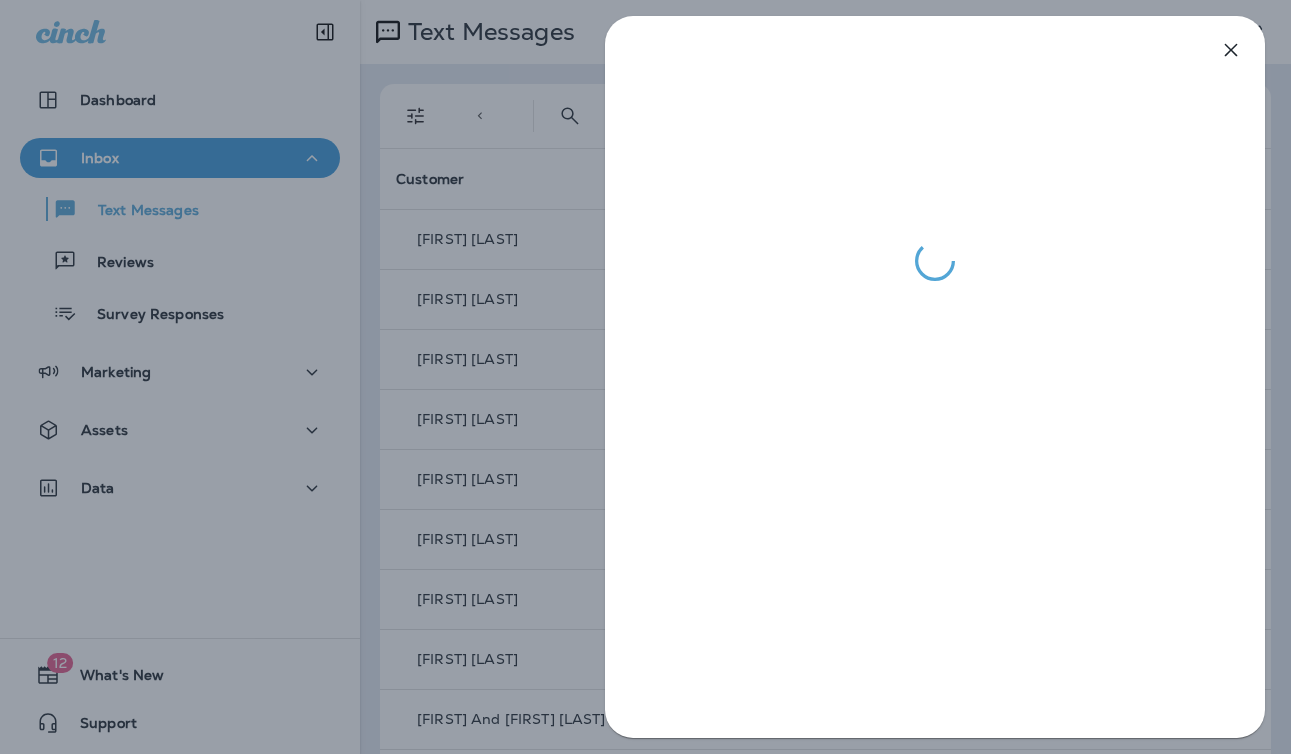 click at bounding box center (645, 377) 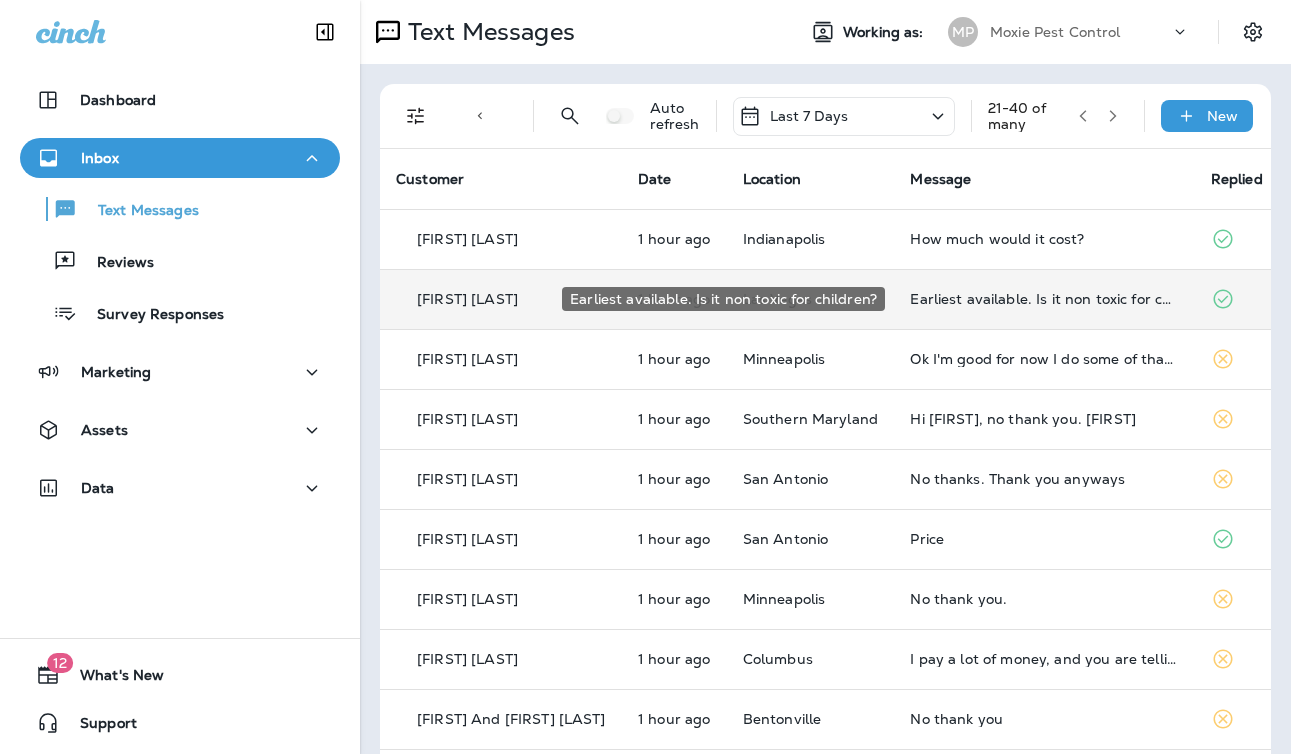 click on "Earliest available. Is it non toxic for children?" at bounding box center [1044, 299] 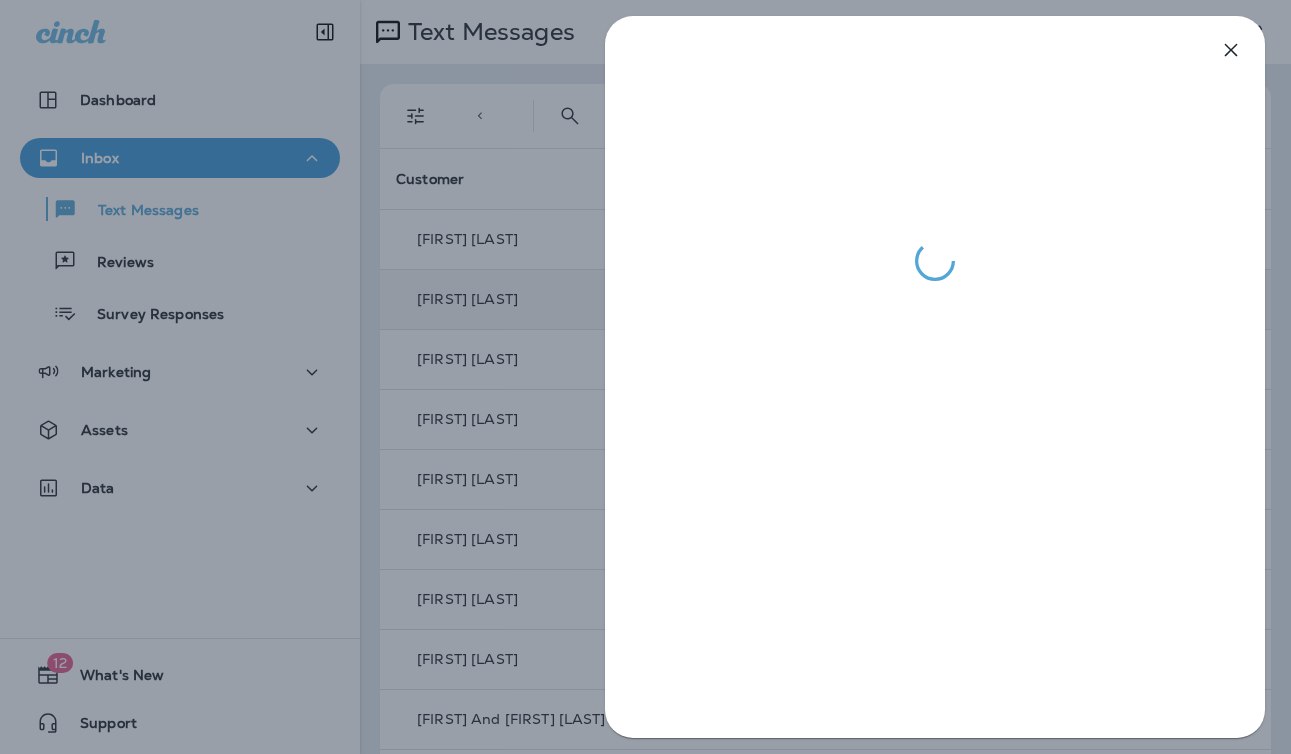 click at bounding box center (935, 377) 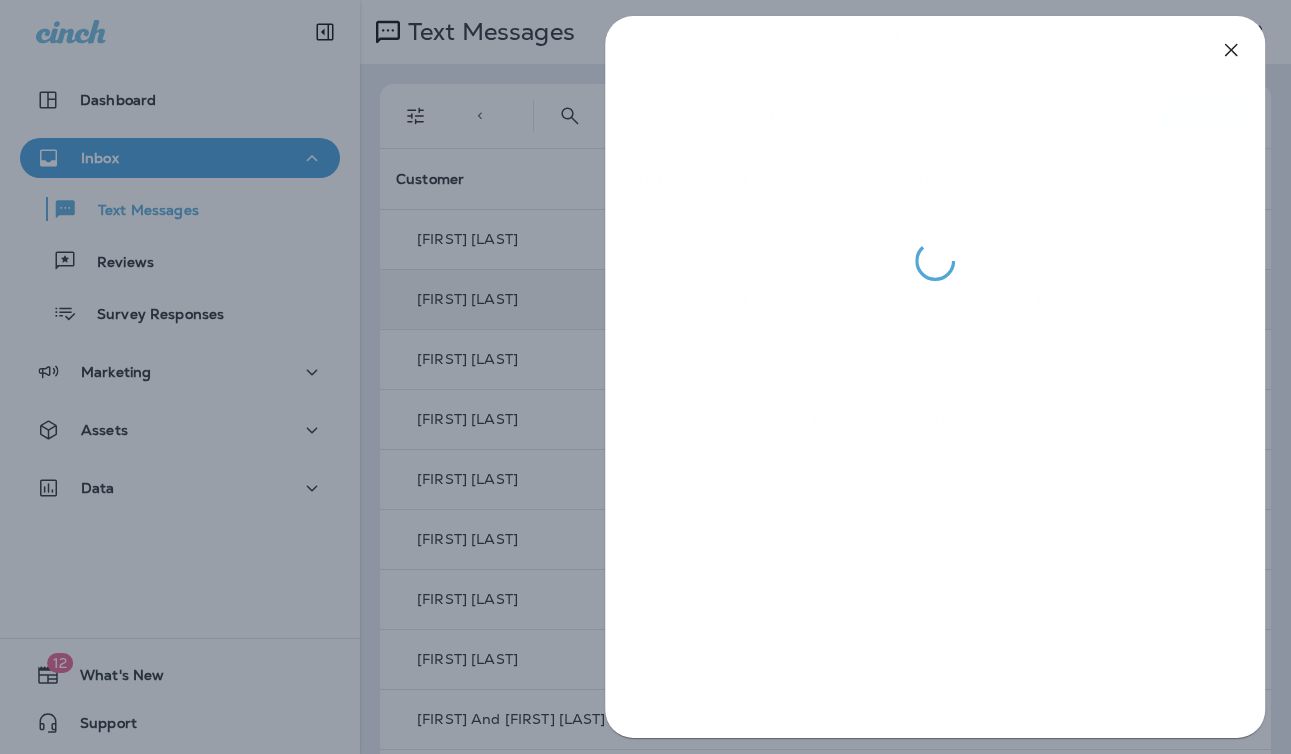 click at bounding box center (645, 377) 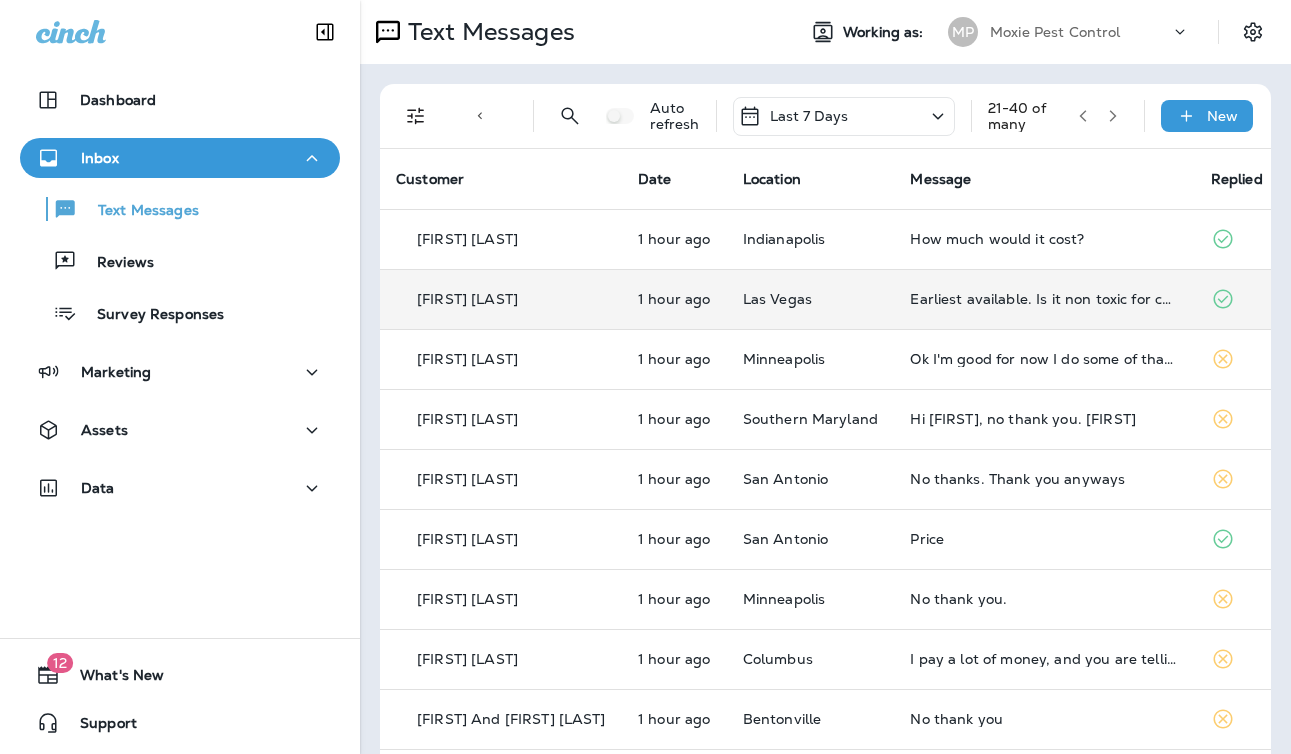 drag, startPoint x: 448, startPoint y: 299, endPoint x: 464, endPoint y: 304, distance: 16.763054 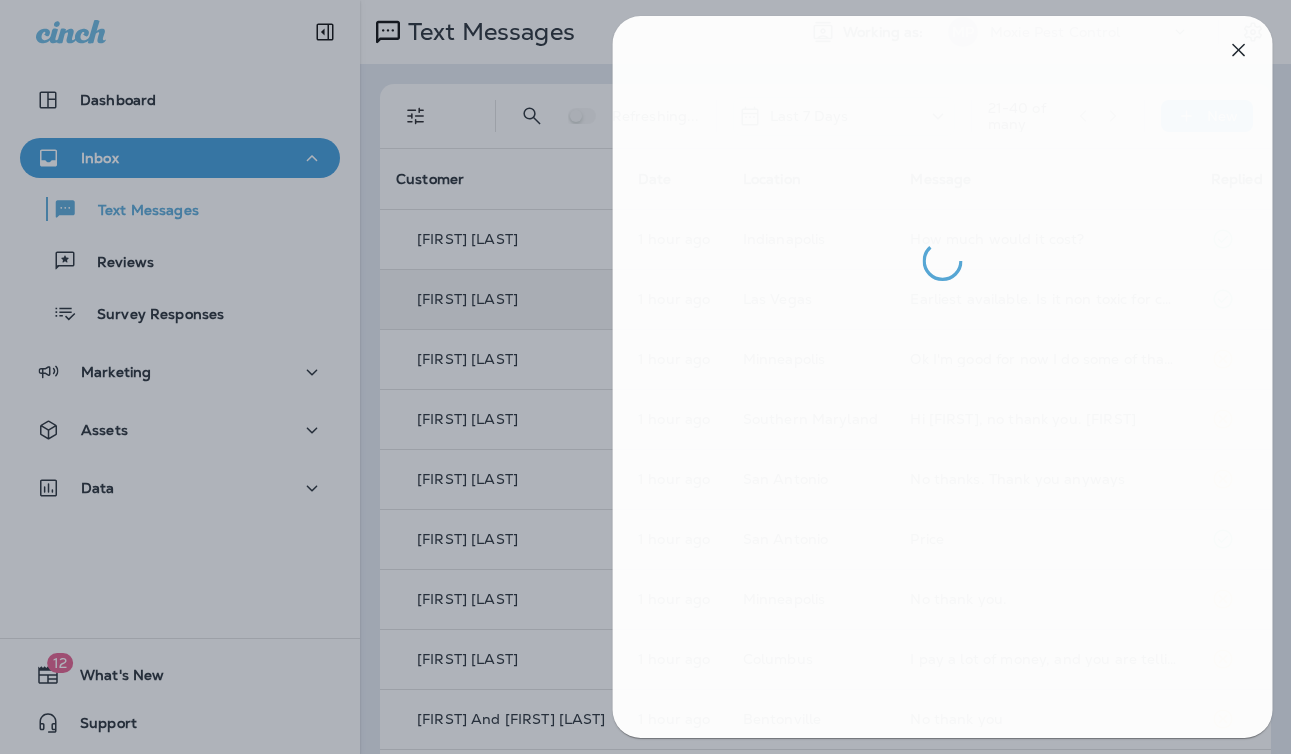 click at bounding box center (653, 377) 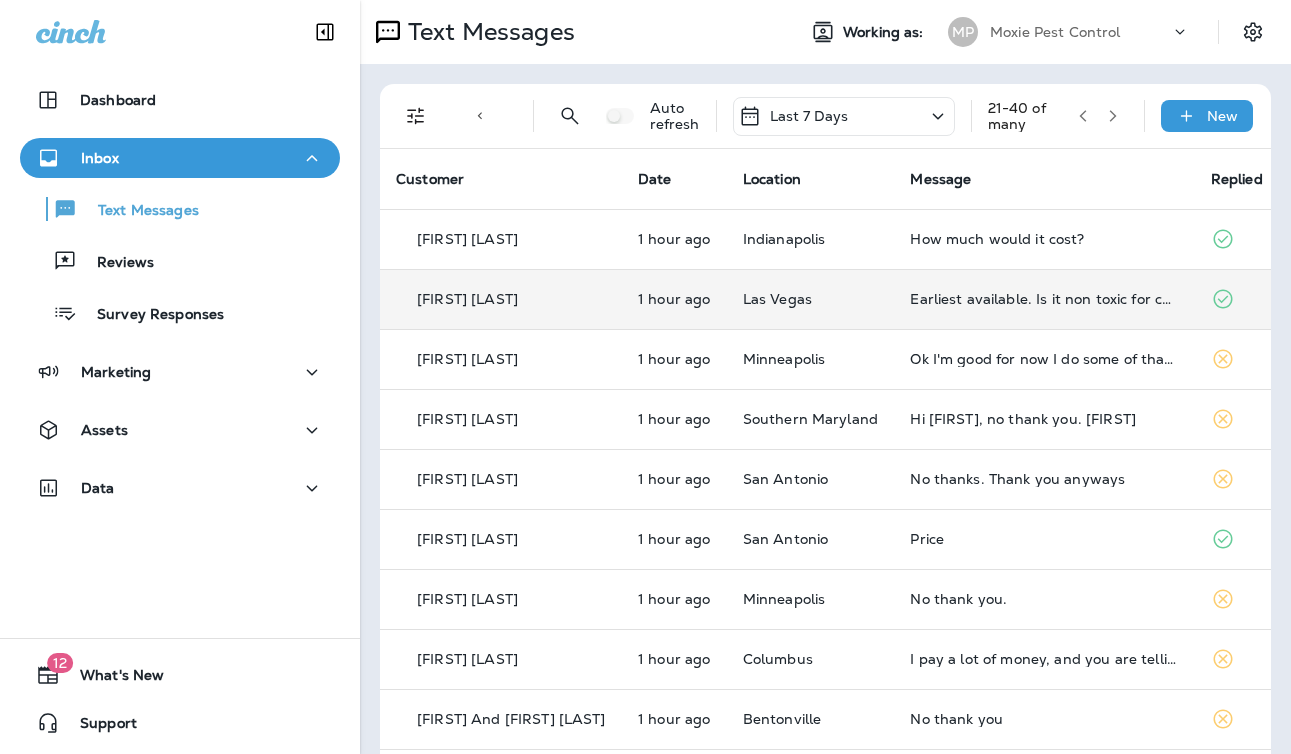click on "[FIRST] [LAST]" at bounding box center [467, 299] 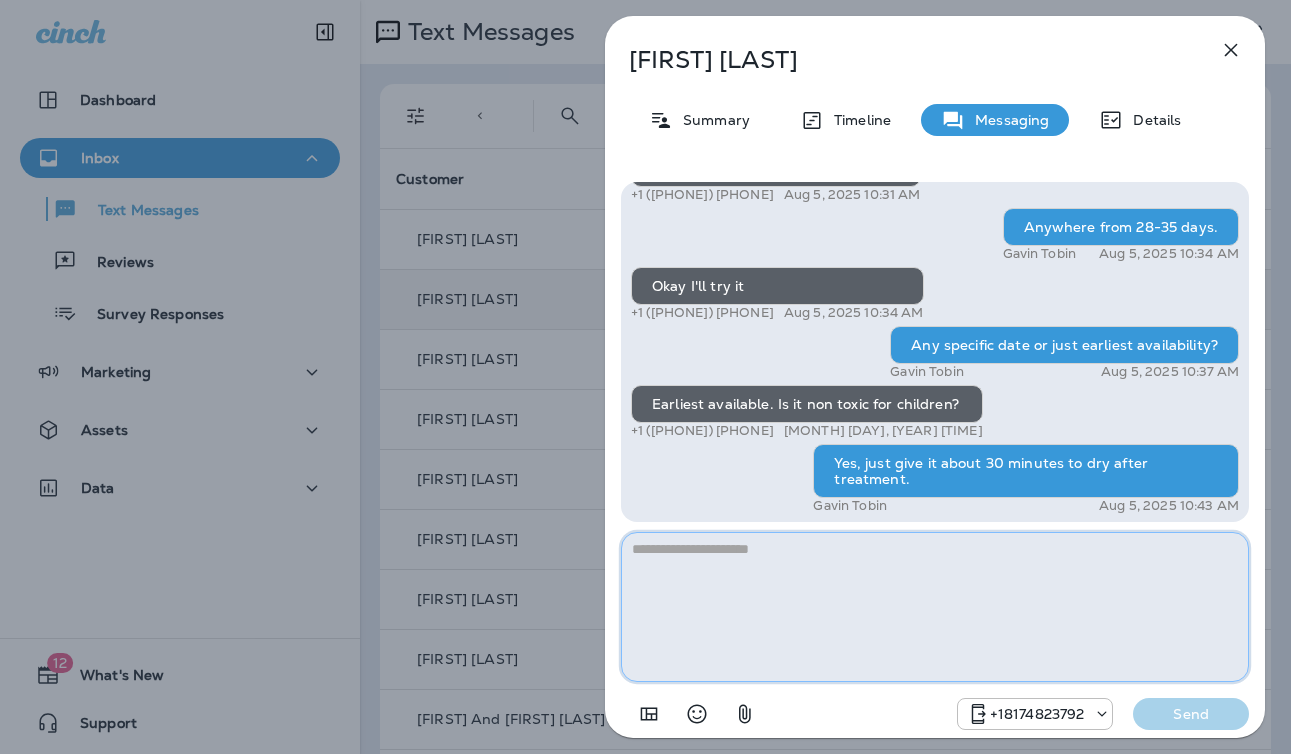 scroll, scrollTop: 1, scrollLeft: 0, axis: vertical 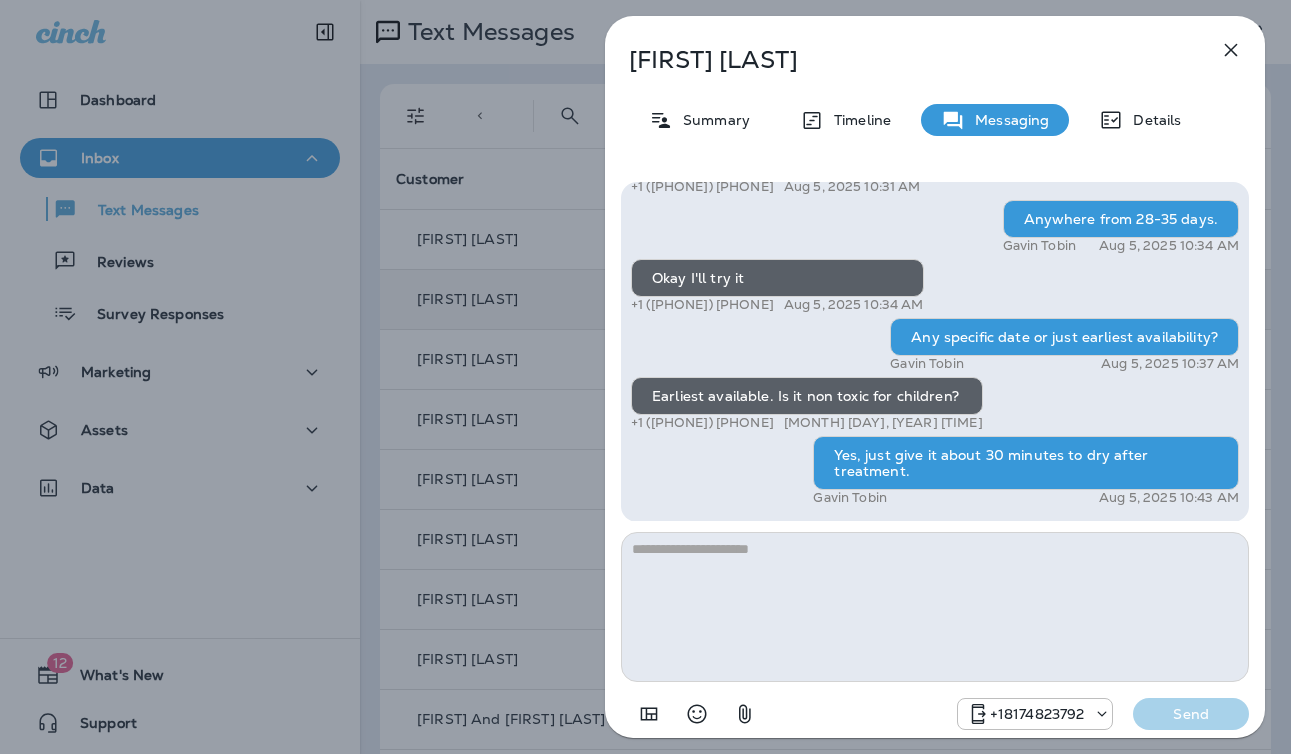 click on "Hi [FIRST] , this is Steven with Moxie Pest Control. We know Summer brings out the mosquitoes—and with the Summer season here, I’d love to get you on our schedule to come help take care of that. Just reply here if you're interested, and I'll let you know the details!
Reply STOP to optout [PHONE] Aug 5, 2025 10:25 AM Do I pay extra for that? I'm getting eaten alive by mosquitos in my garage  +1 (702) 357-3434 Aug 5, 2025 10:28 AM [FIRST] [LAST] Aug 5, 2025 10:29 AM How long does it last for  +1 (702) 357-3434 Aug 5, 2025 10:31 AM Anywhere from 28-35 days. [FIRST] [LAST] Aug 5, 2025 10:34 AM Okay I'll try it  +1 (702) 357-3434 Aug 5, 2025 10:34 AM Any specific date or just earliest availability? [FIRST] [LAST] Aug 5, 2025 10:37 AM Earliest available. Is it non toxic for children?  +1 (702) 357-3434 Aug 5, 2025 10:41 AM Yes, just give it about 30 minutes to dry after treatment. [FIRST] [LAST] Aug 5, 2025 10:43 AM +18174823792 Send" at bounding box center [645, 377] 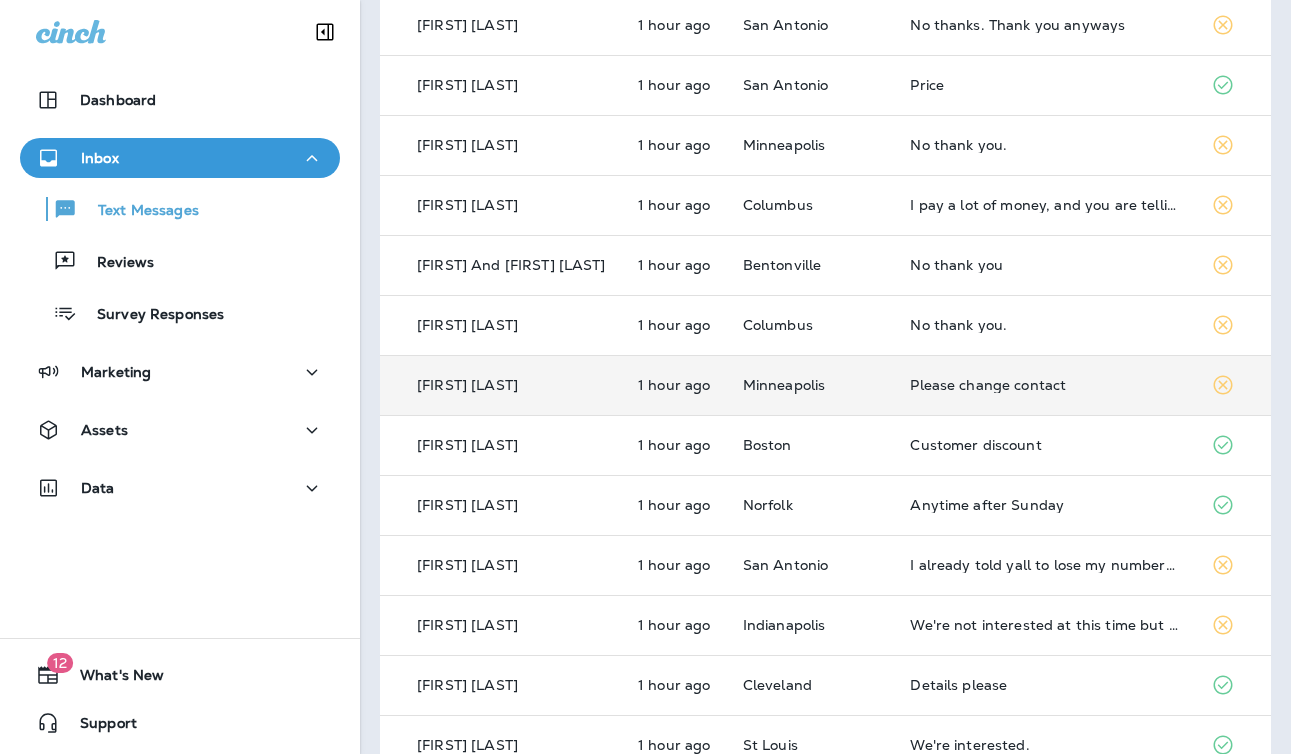 scroll, scrollTop: 458, scrollLeft: 0, axis: vertical 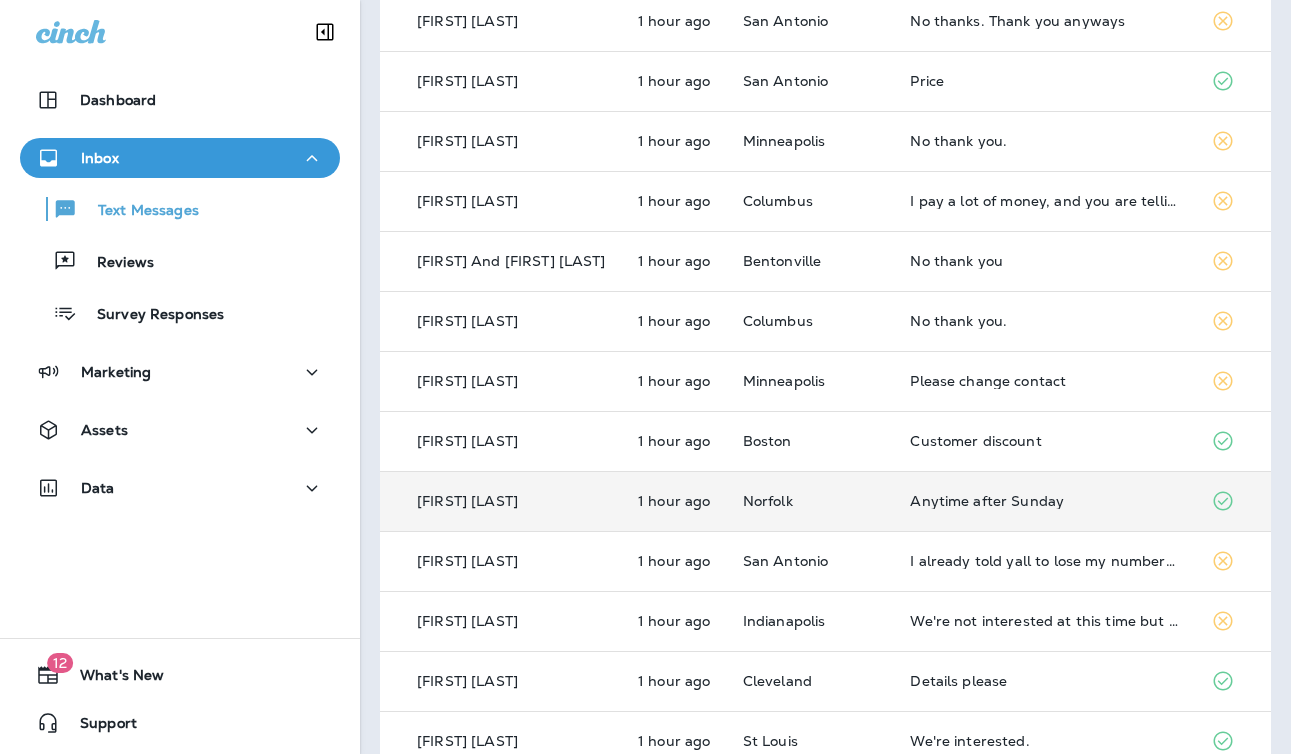 click on "Norfolk" at bounding box center (811, 501) 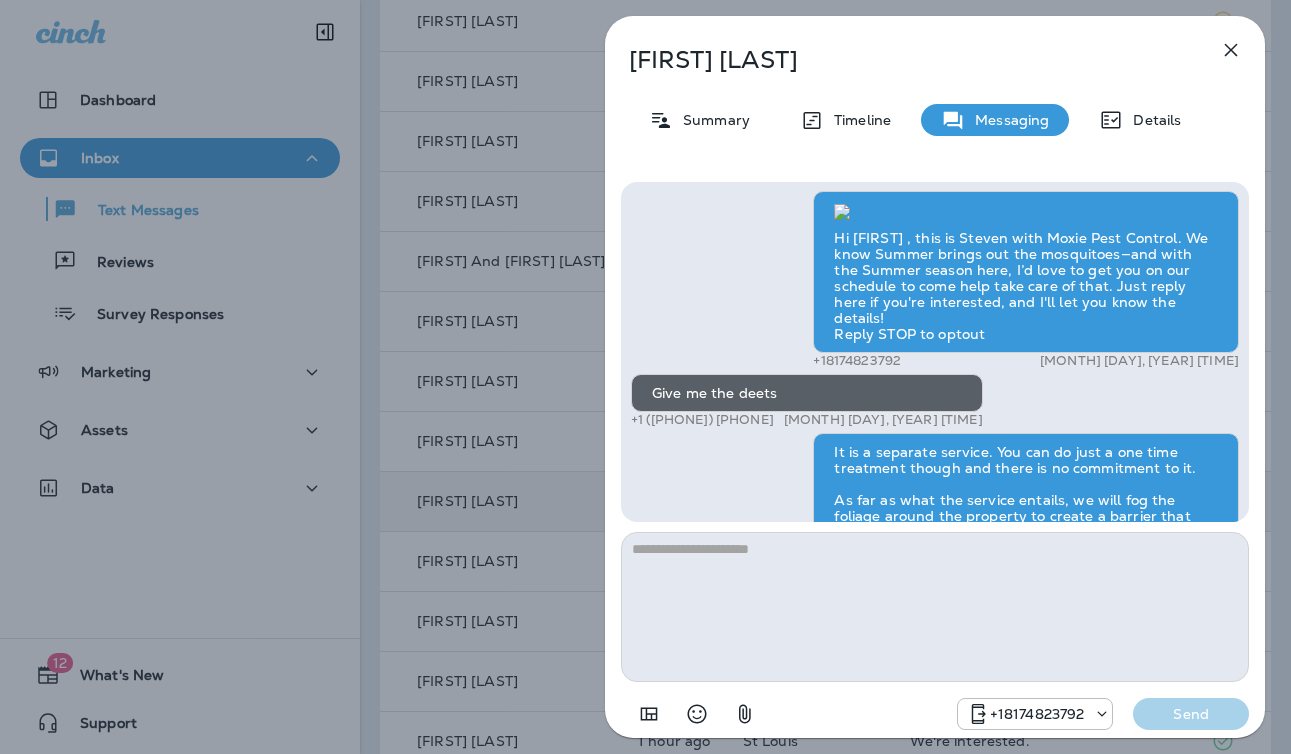 scroll, scrollTop: -657, scrollLeft: 0, axis: vertical 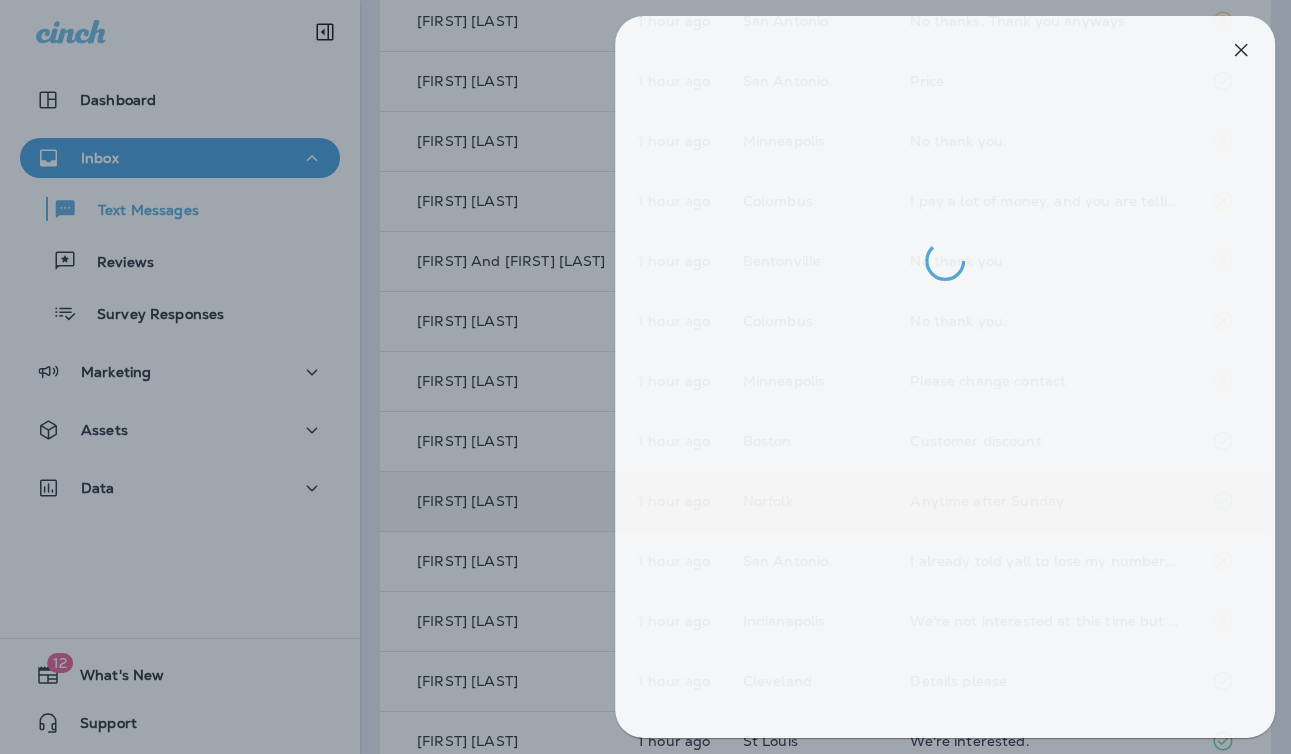 click at bounding box center (655, 377) 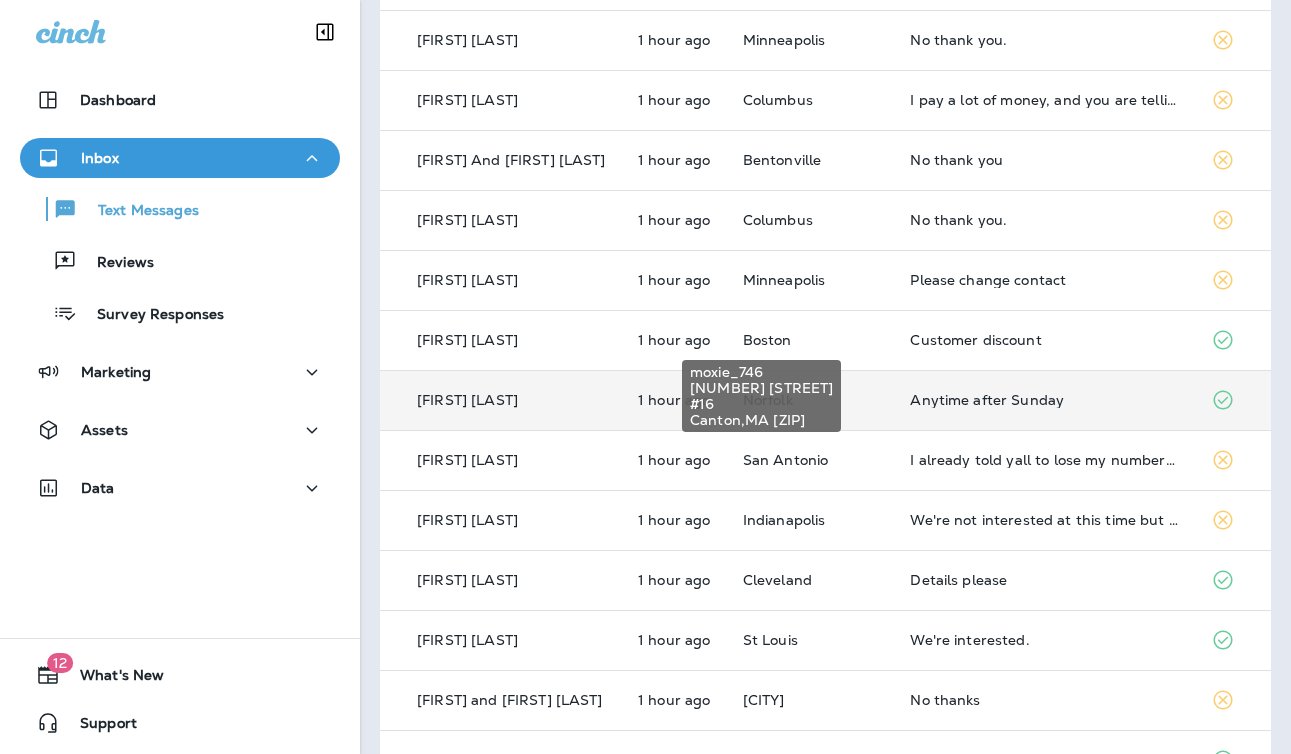 scroll, scrollTop: 562, scrollLeft: 0, axis: vertical 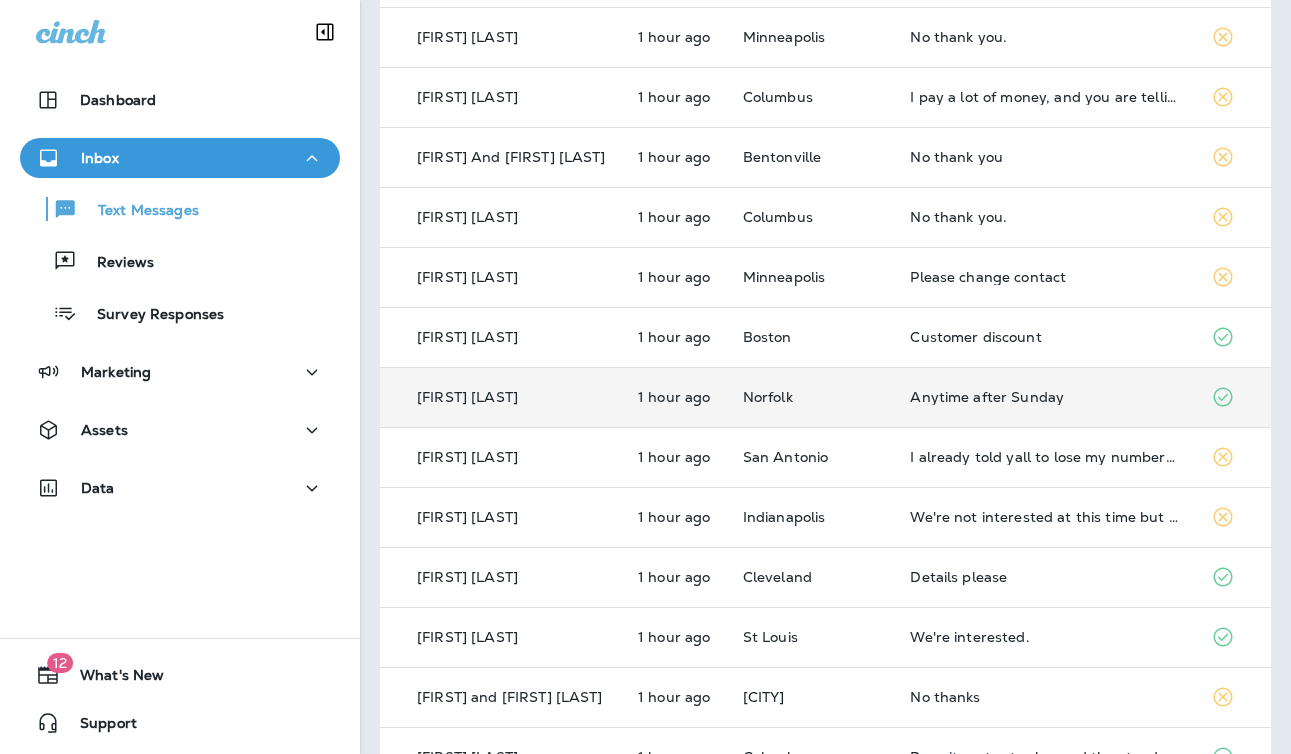 click on "Norfolk" at bounding box center [811, 397] 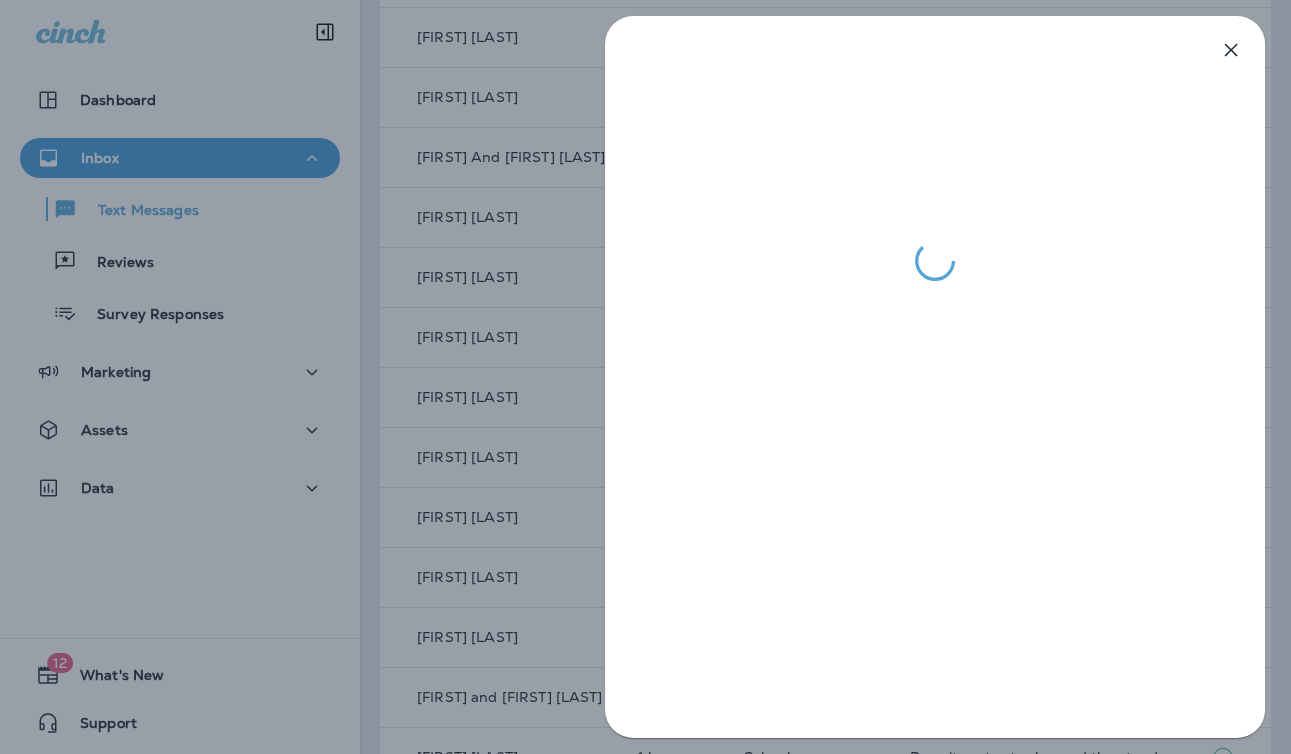 drag, startPoint x: 563, startPoint y: 455, endPoint x: 576, endPoint y: 452, distance: 13.341664 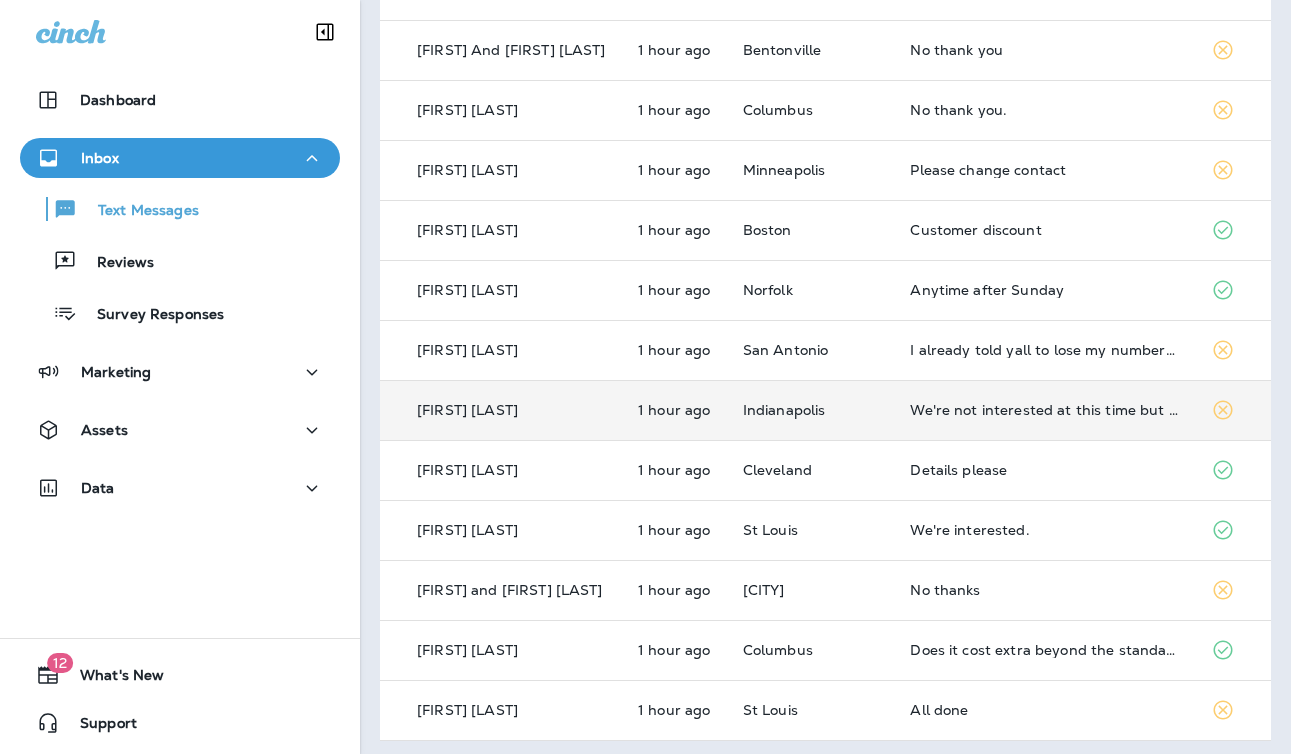 scroll, scrollTop: 676, scrollLeft: 0, axis: vertical 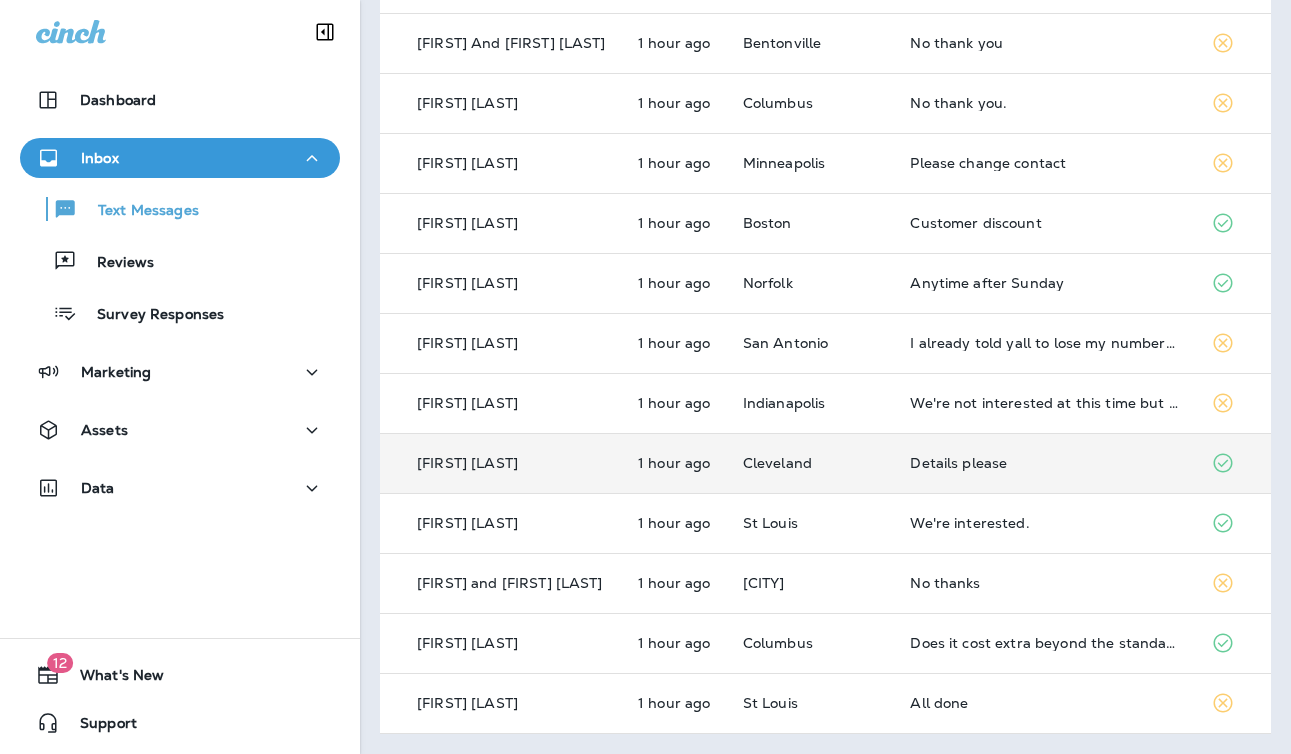 click on "Cleveland" at bounding box center [811, 463] 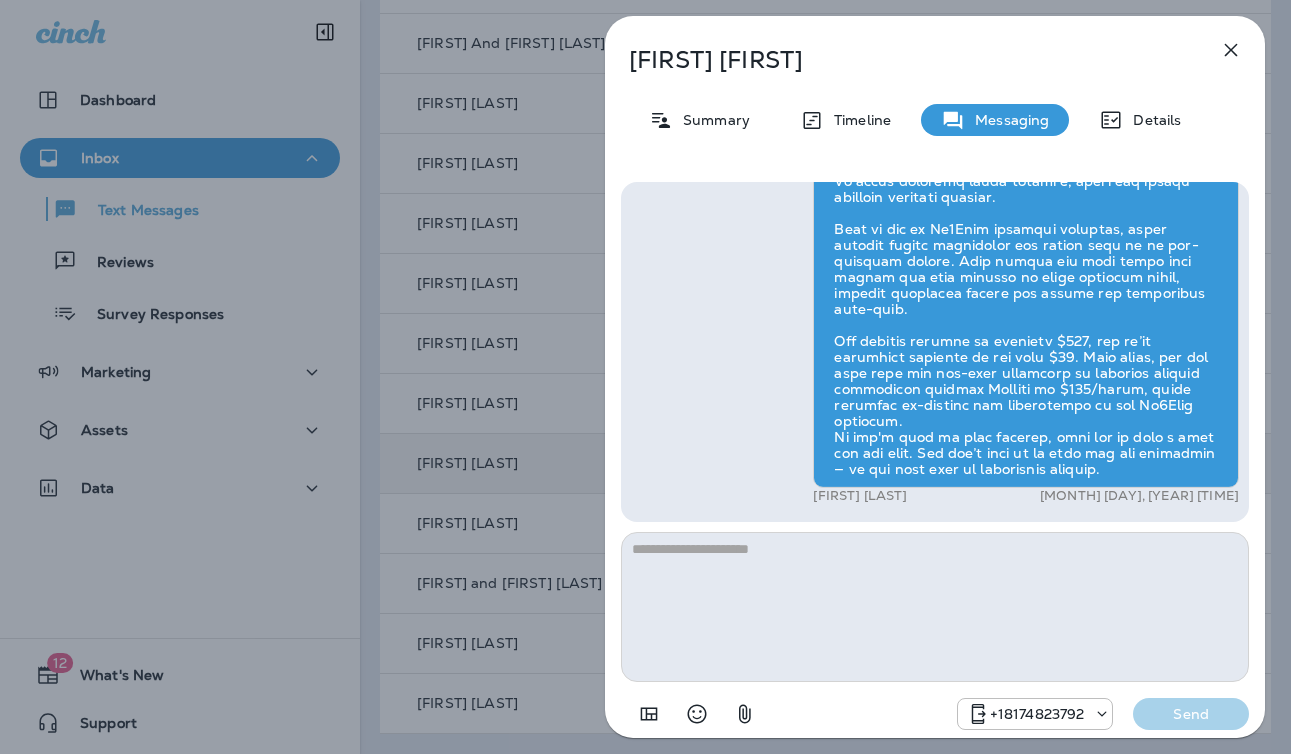 click on "Hi [FIRST] , this is Steven with Moxie Pest Control. We know Summer brings out the mosquitoes—and with the Summer season here, I’d love to get you on our schedule to come help take care of that. Just reply here if you're interested, and I'll let you know the details!
Reply STOP to optout +1 ([PHONE]) [PHONE] [MONTH] [DAY], [YEAR] [TIME] Details please  +1 ([PHONE]) [PHONE] [MONTH] [DAY], [YEAR] [TIME] [FIRST] [LAST] [MONTH] [DAY], [YEAR] [TIME] [FIRST] [LAST] [MONTH] [DAY], [YEAR] [TIME] +1 ([PHONE]) [PHONE] Send" at bounding box center [645, 377] 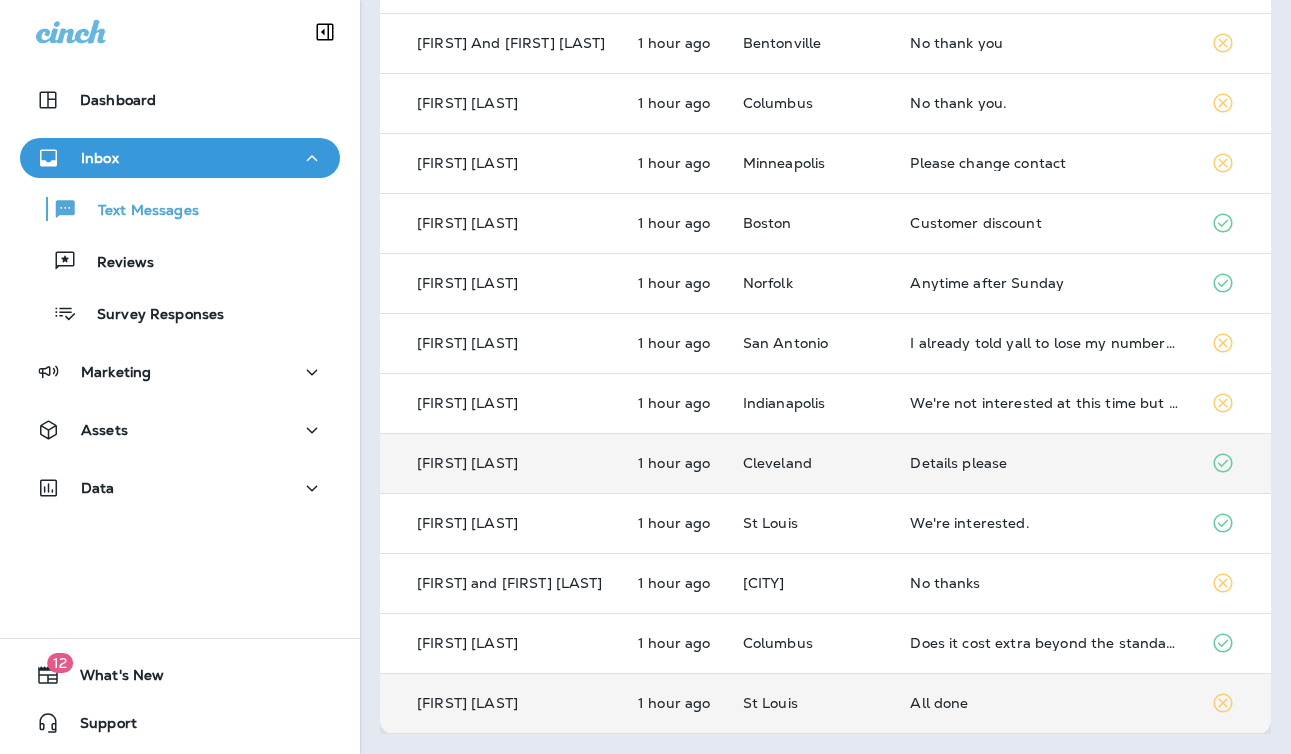 click on "St Louis" at bounding box center (811, 703) 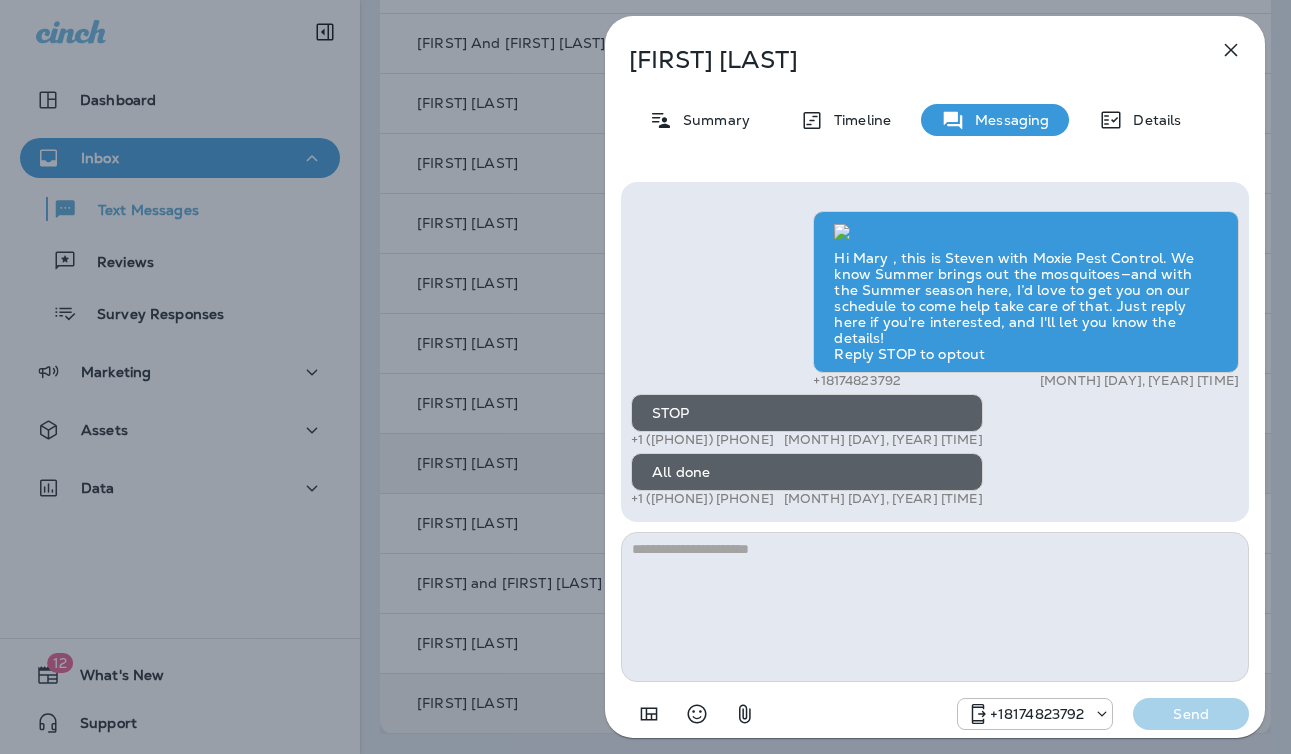 click on "Hi [FIRST] , this is Steven with Moxie Pest Control. We know Summer brings out the mosquitoes—and with the Summer season here, I’d love to get you on our schedule to come help take care of that. Just reply here if you're interested, and I'll let you know the details!
Reply STOP to optout +18174823792 Aug 5, 2025 10:25 AM STOP +1 (573) 550-4720 Aug 5, 2025 10:26 AM All done +1 (573) 550-4720 Aug 5, 2025 10:26 AM +18174823792 Send" at bounding box center (645, 377) 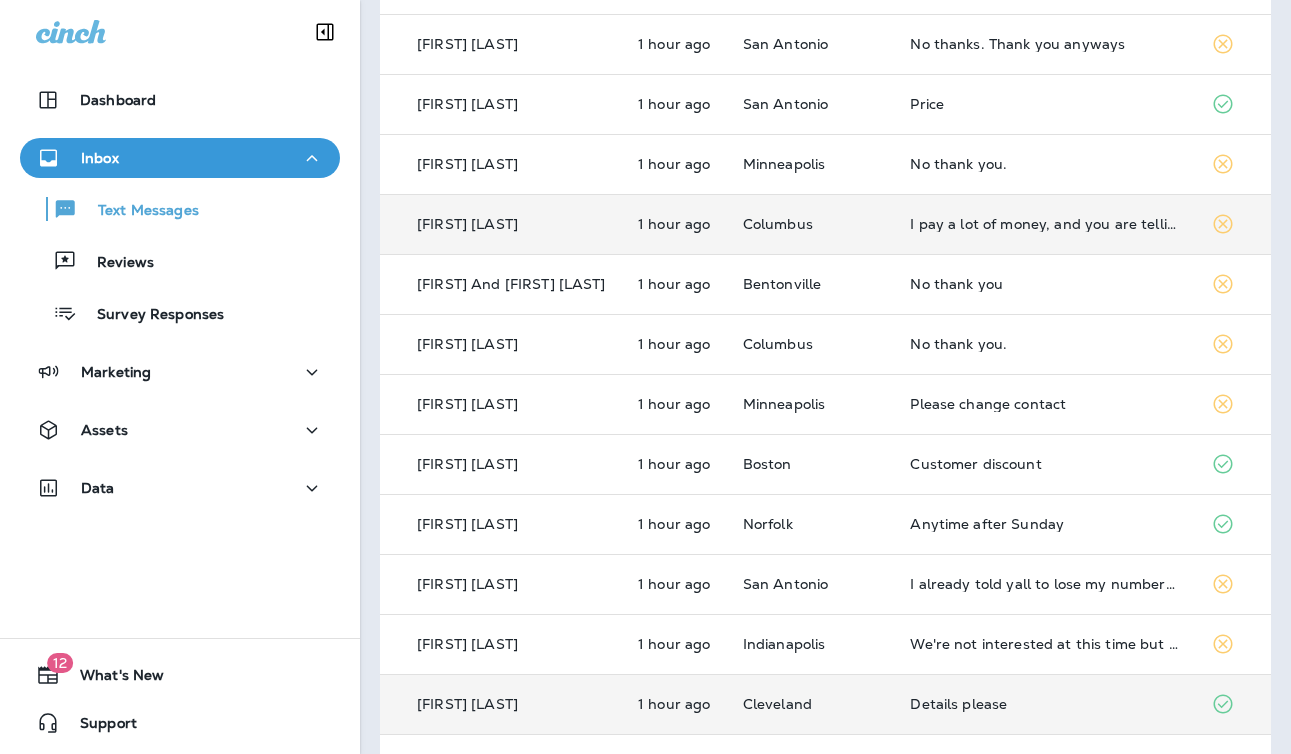 scroll, scrollTop: 0, scrollLeft: 0, axis: both 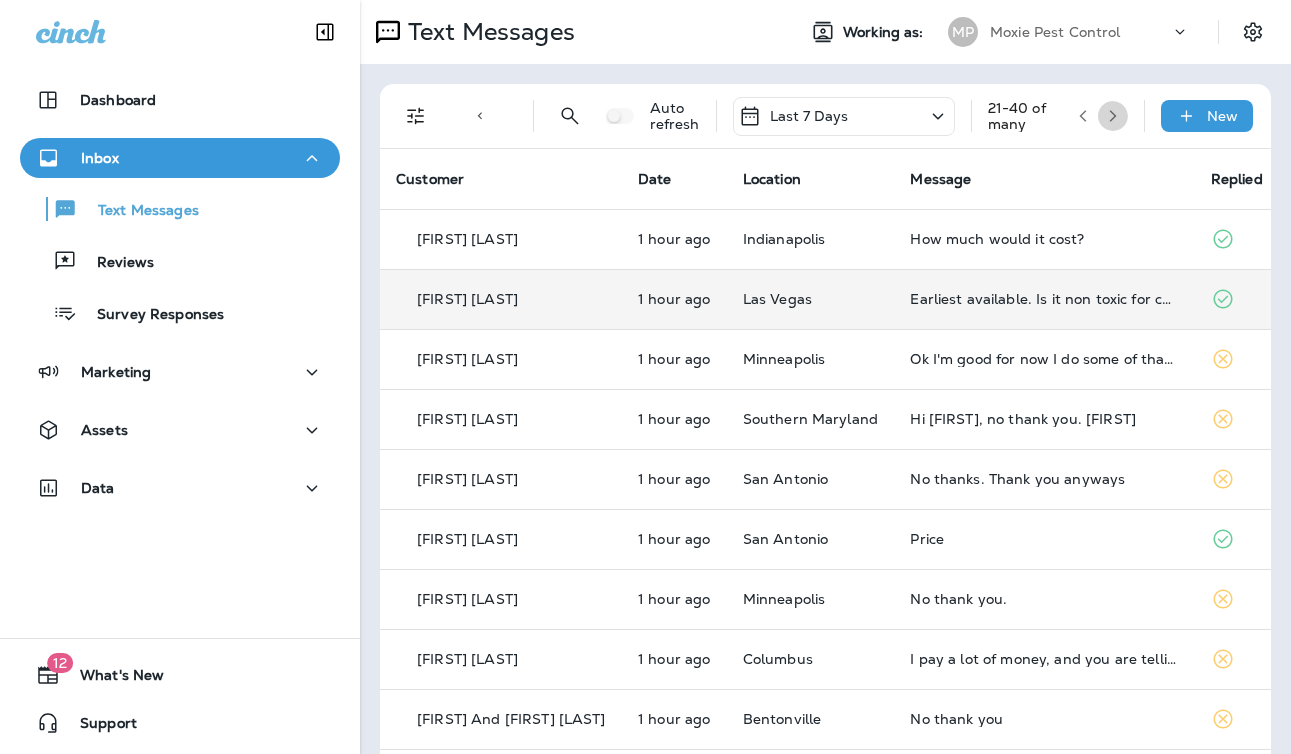 click 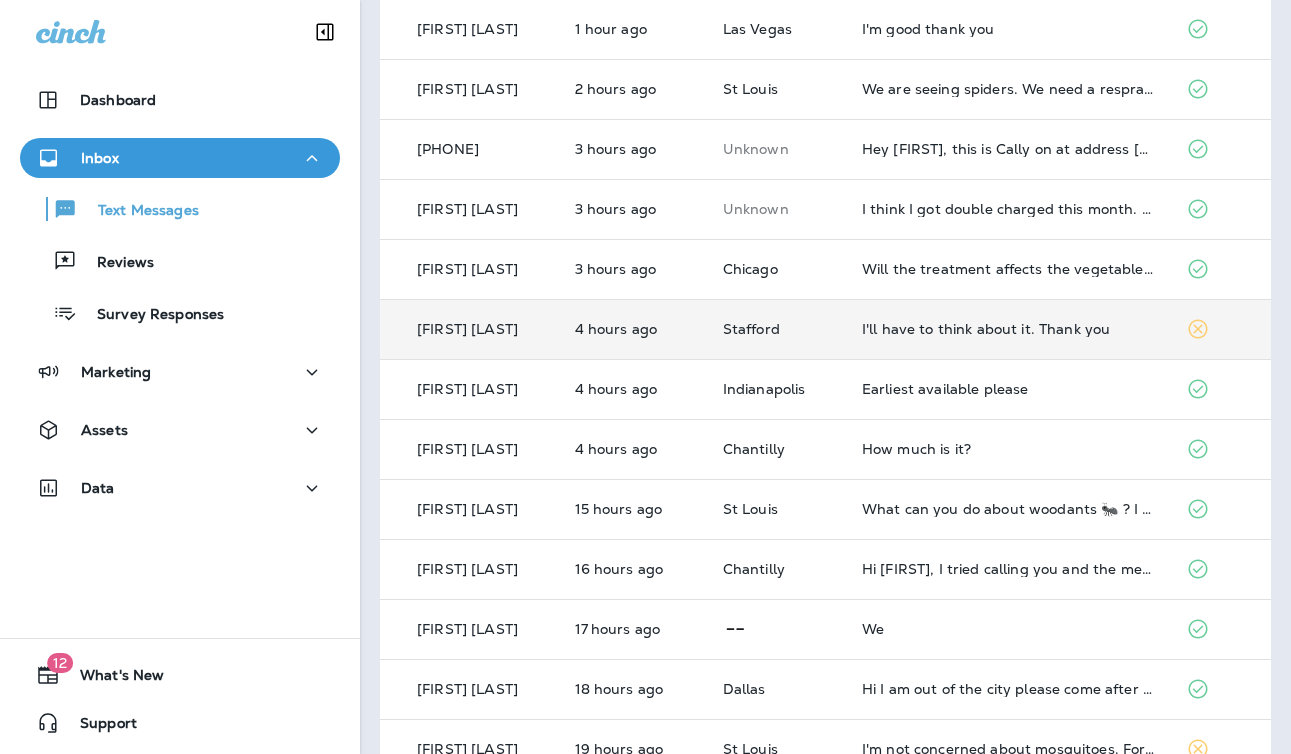 scroll, scrollTop: 329, scrollLeft: 0, axis: vertical 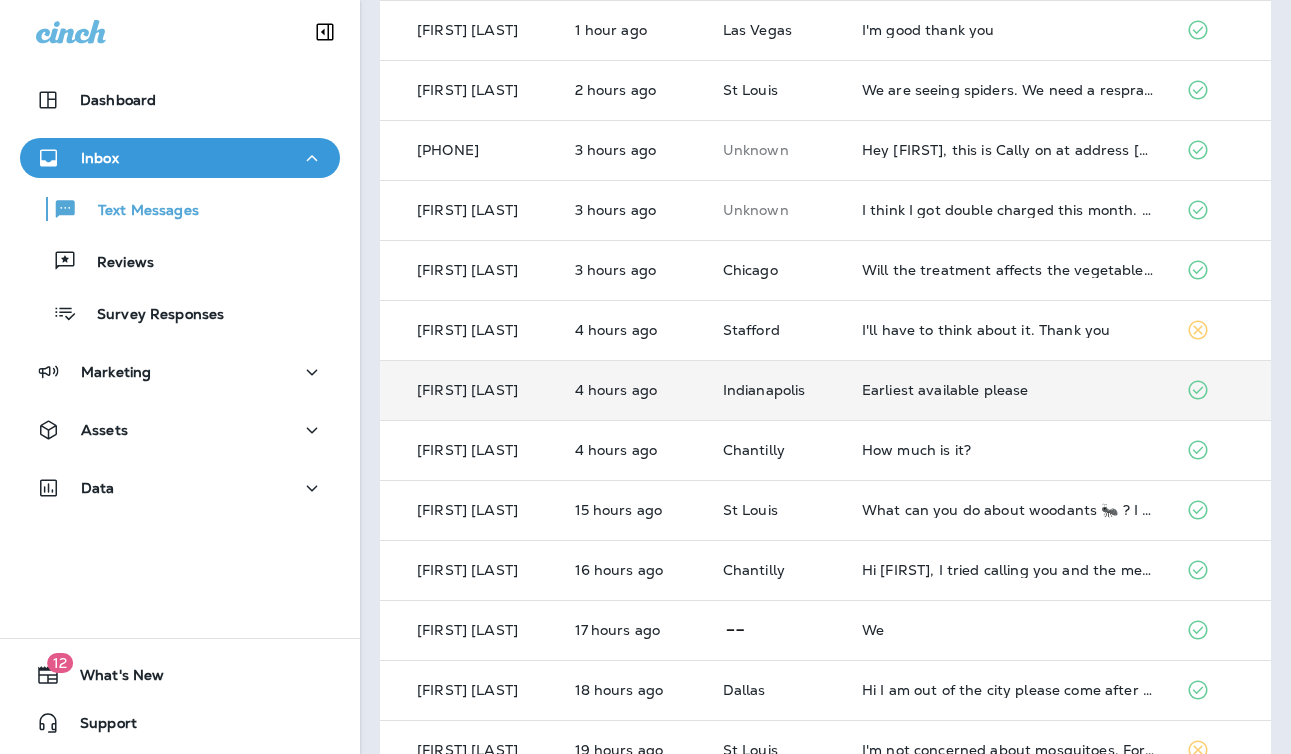 click on "Indianapolis" at bounding box center [776, 390] 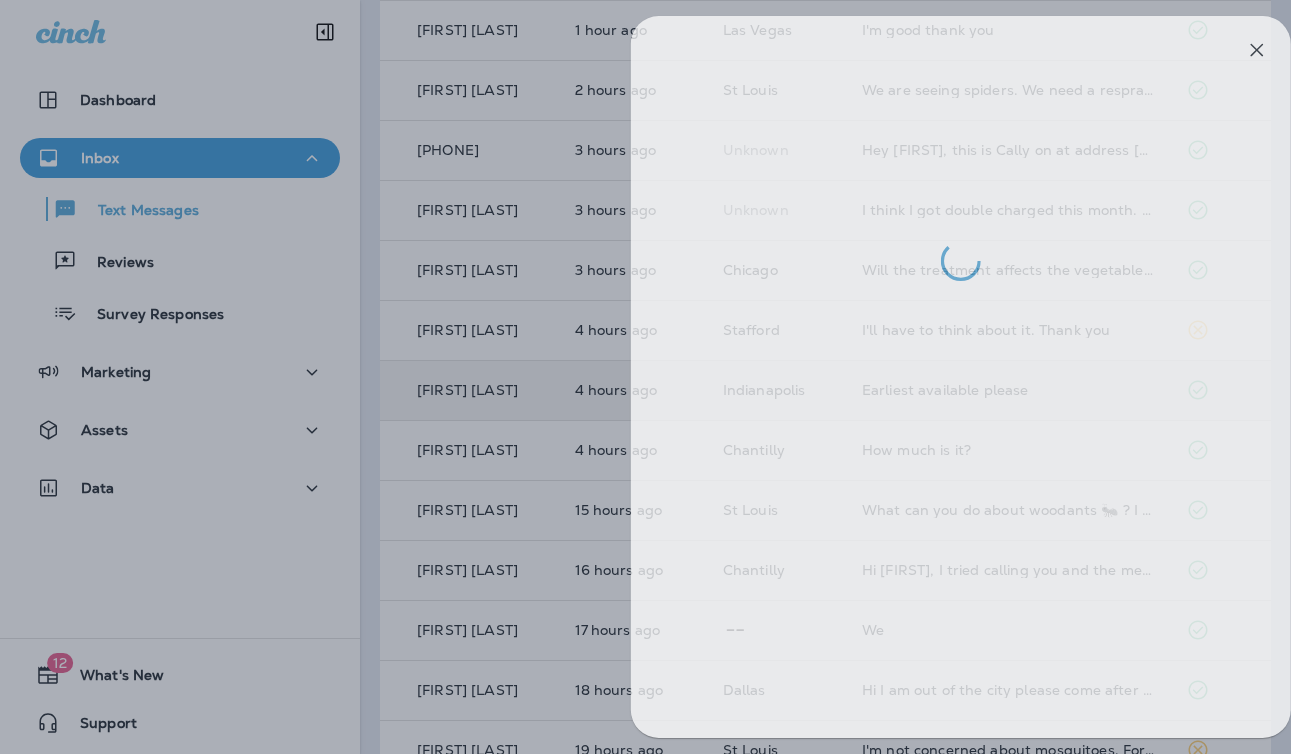 click at bounding box center [671, 377] 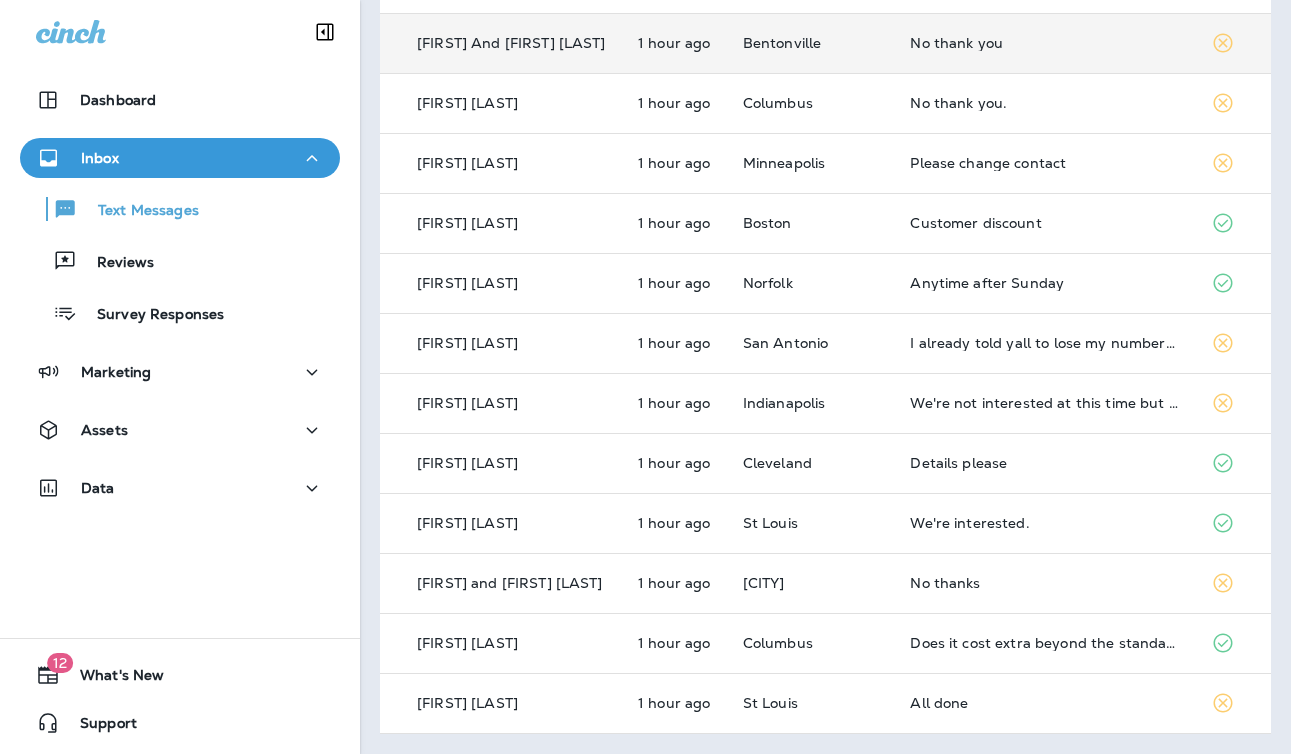 scroll, scrollTop: 0, scrollLeft: 0, axis: both 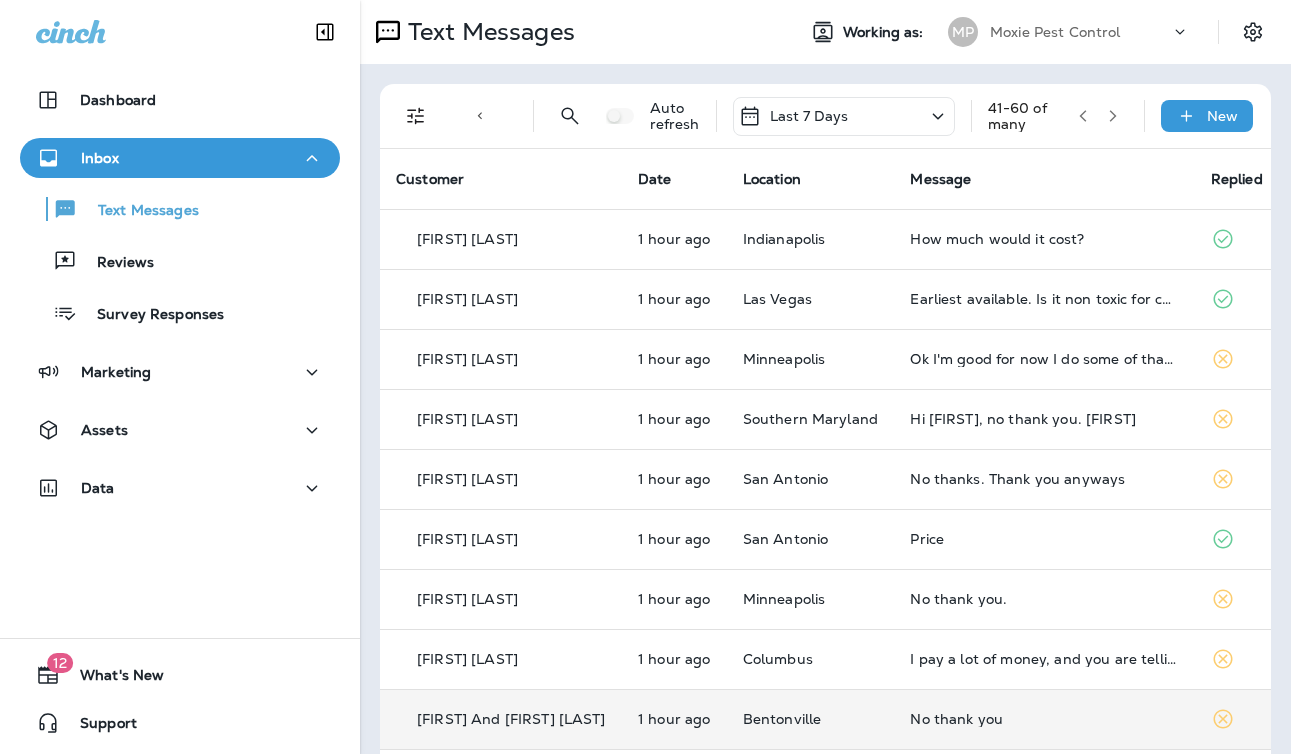 click at bounding box center (1113, 116) 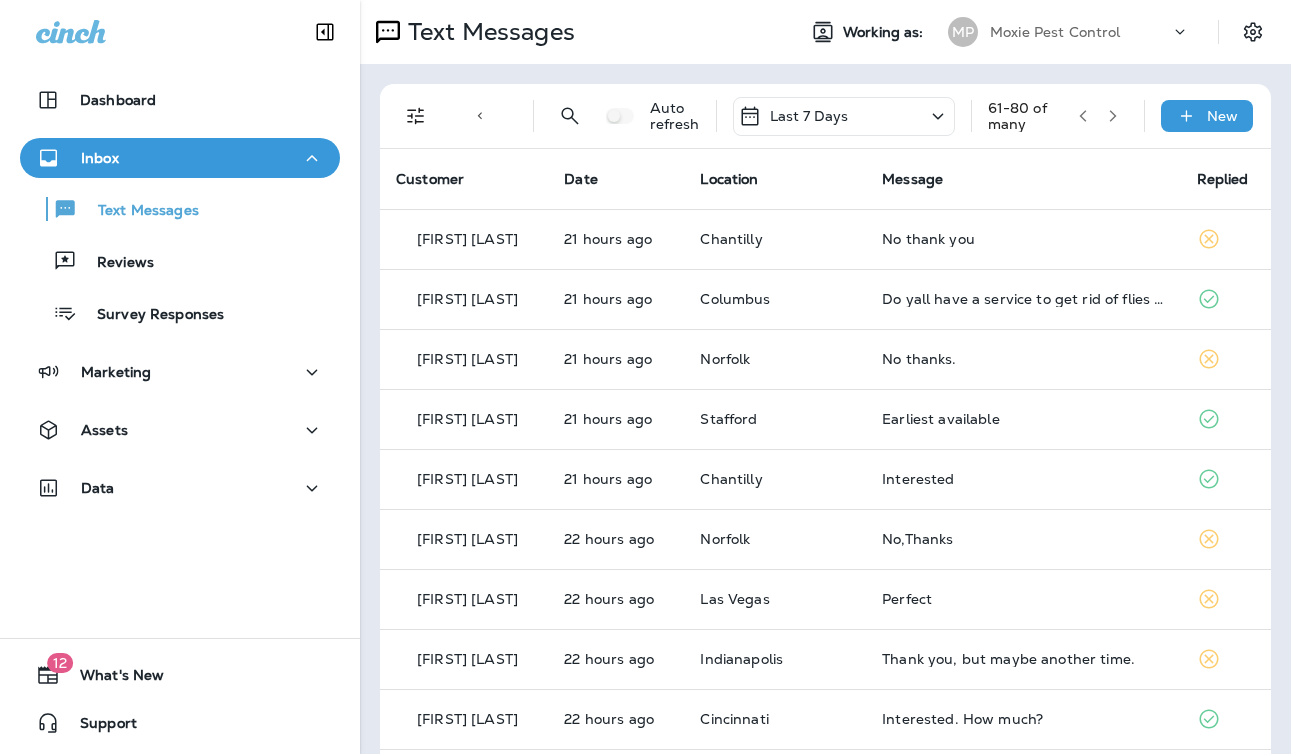 click at bounding box center (1083, 116) 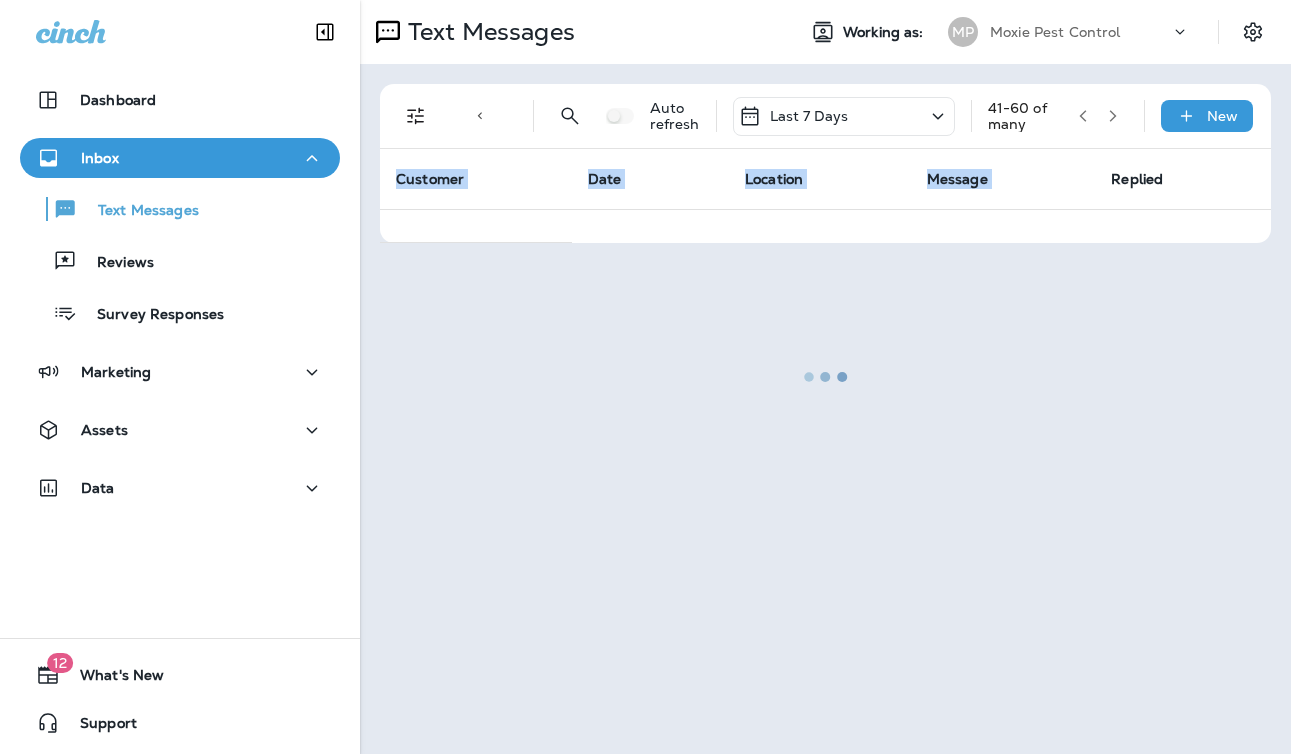 click at bounding box center [825, 377] 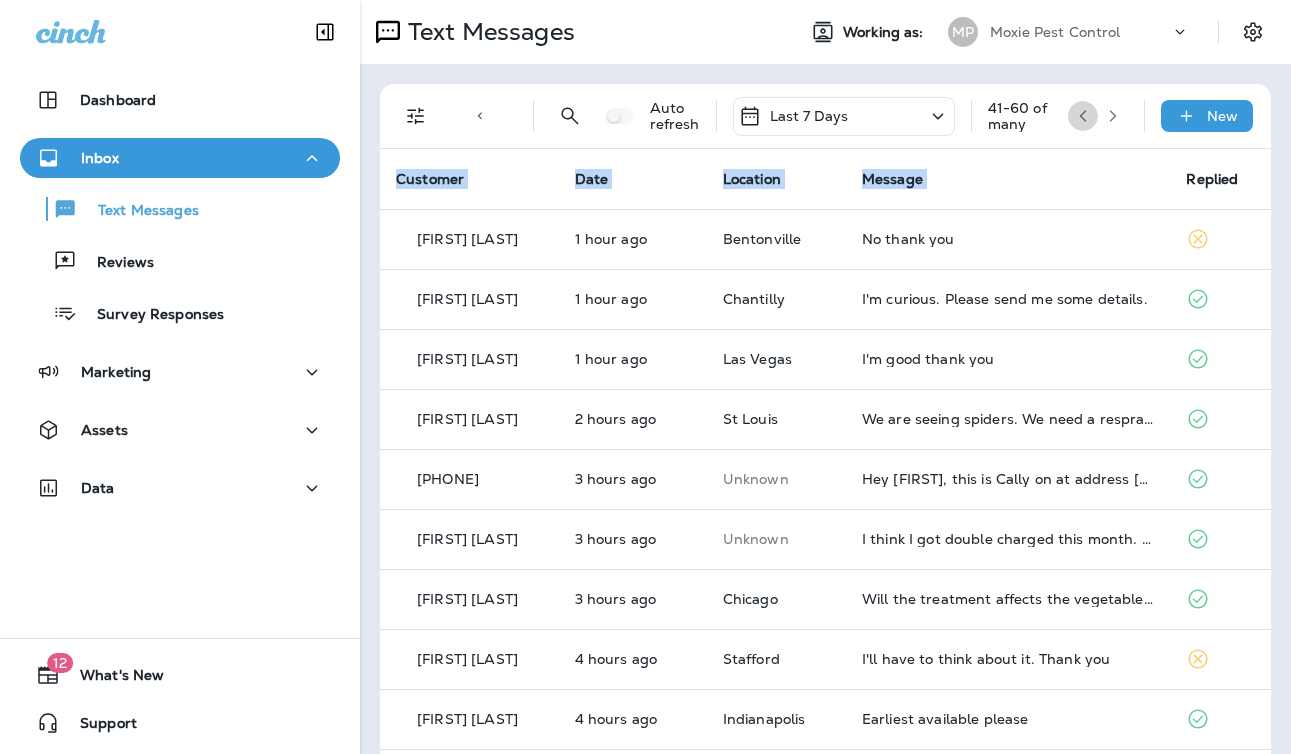 click 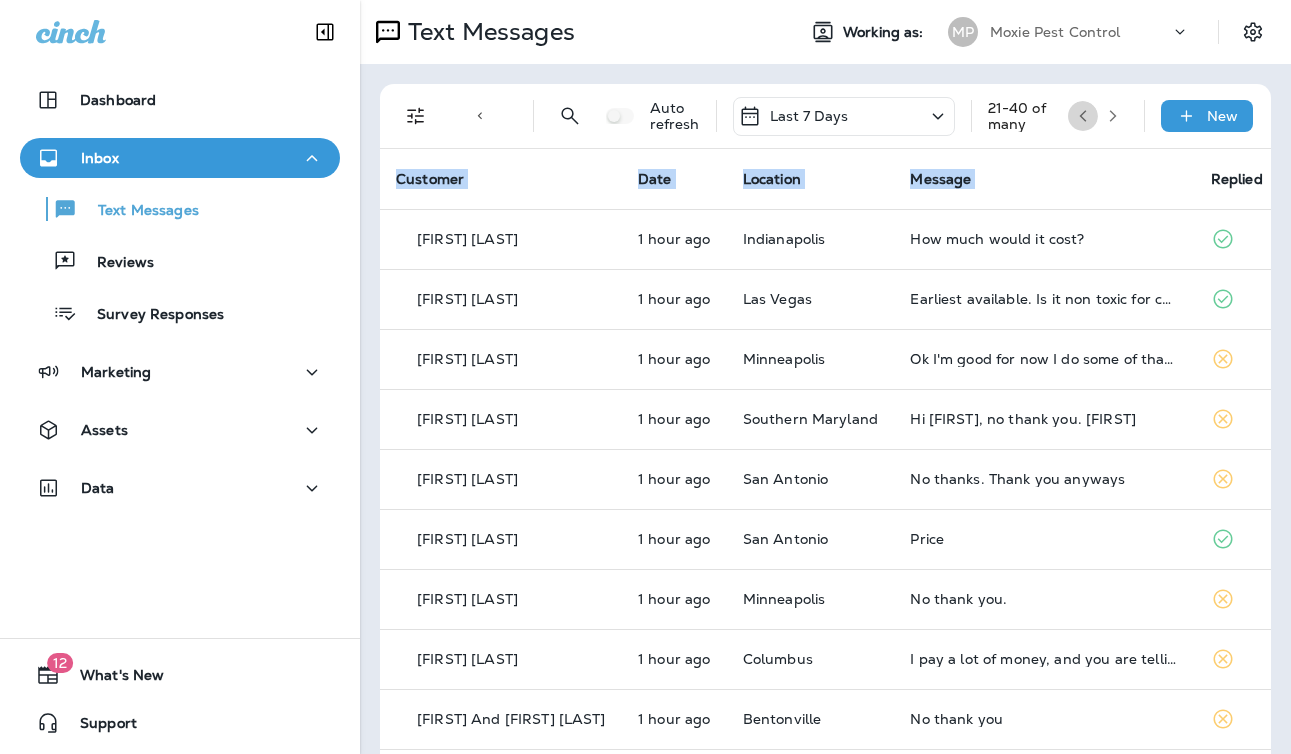 click 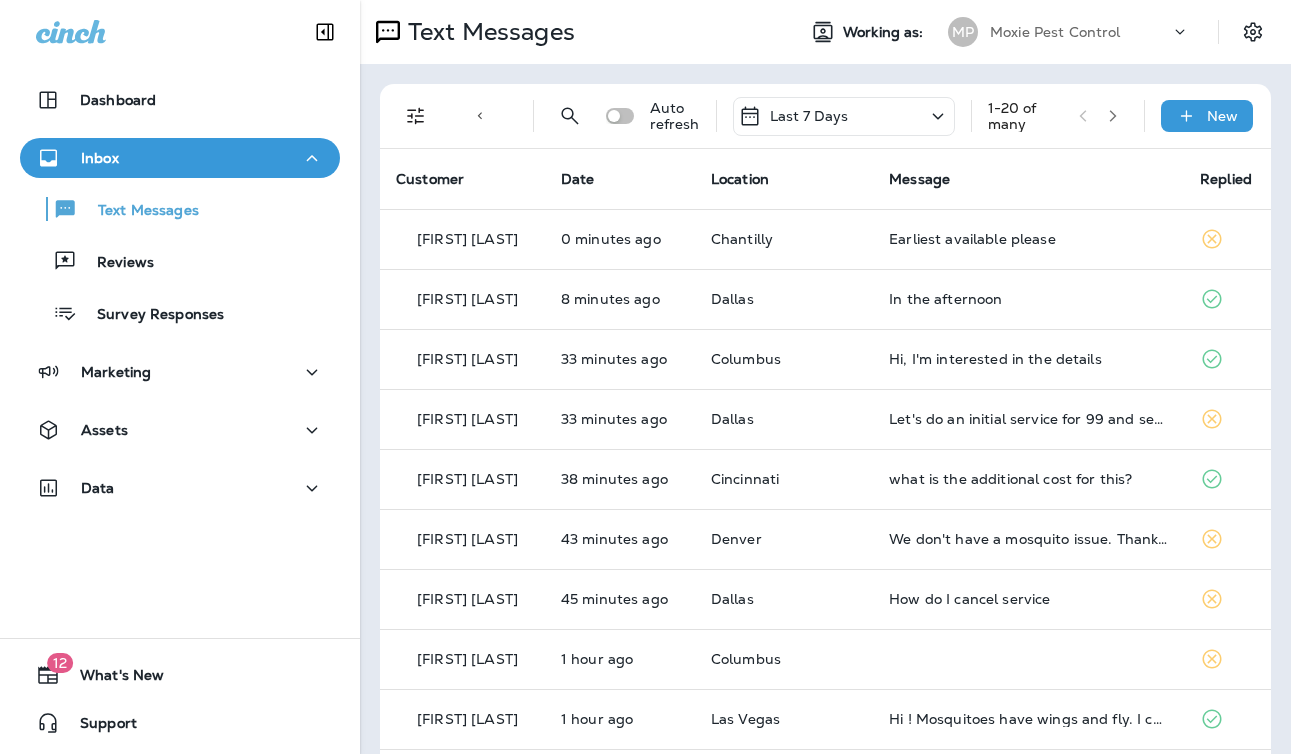click on "Location" at bounding box center [784, 179] 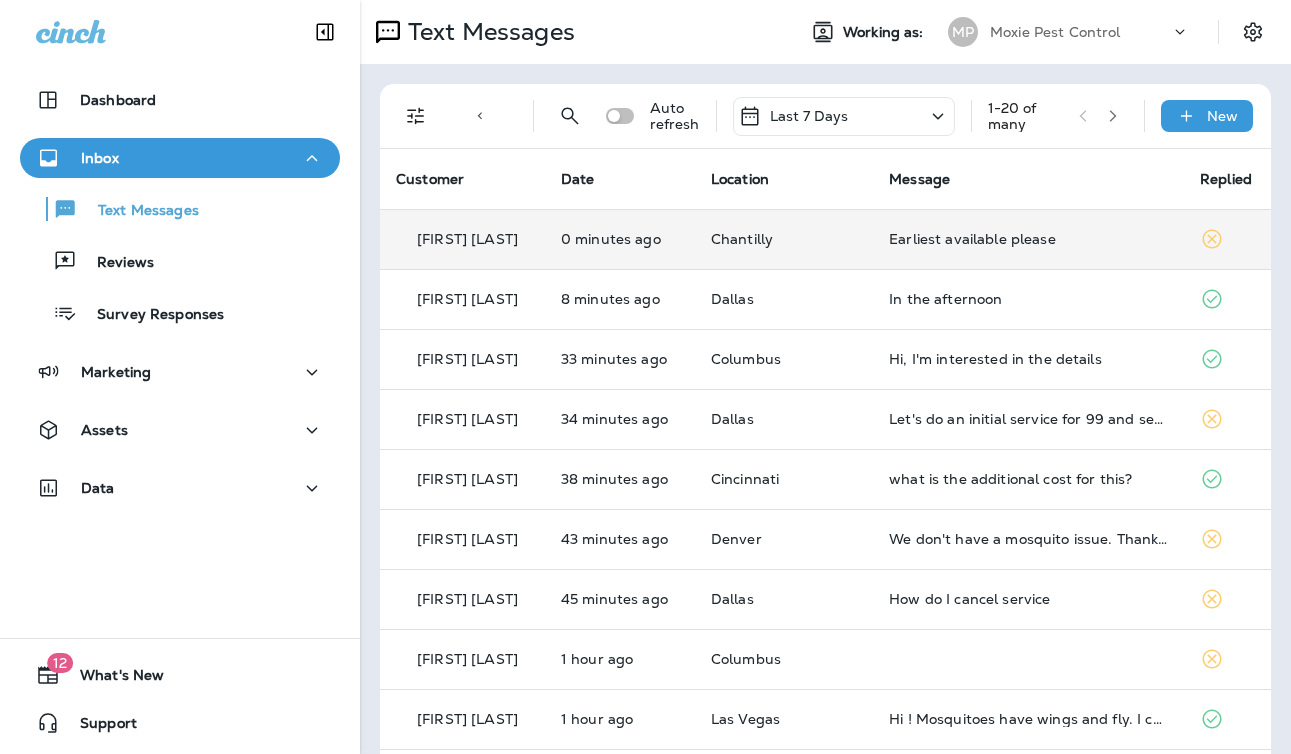 click on "Chantilly" at bounding box center [784, 239] 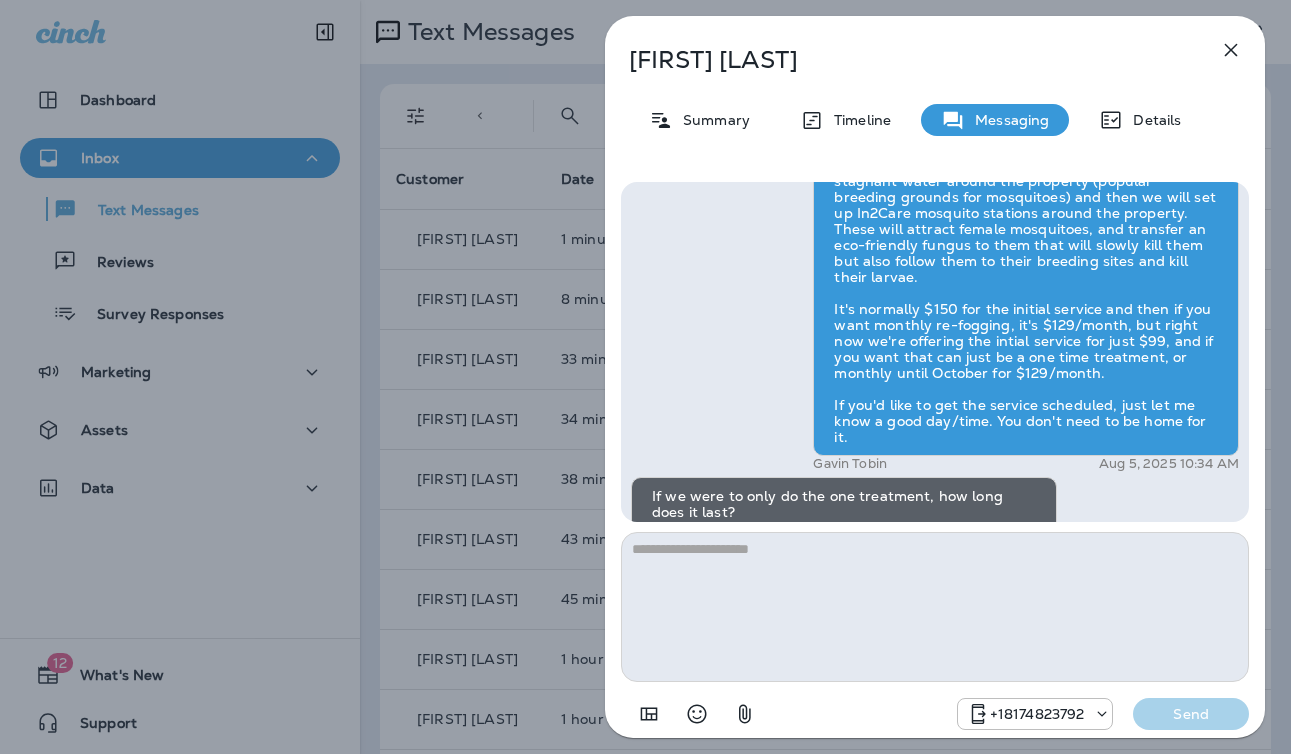 scroll, scrollTop: -327, scrollLeft: 0, axis: vertical 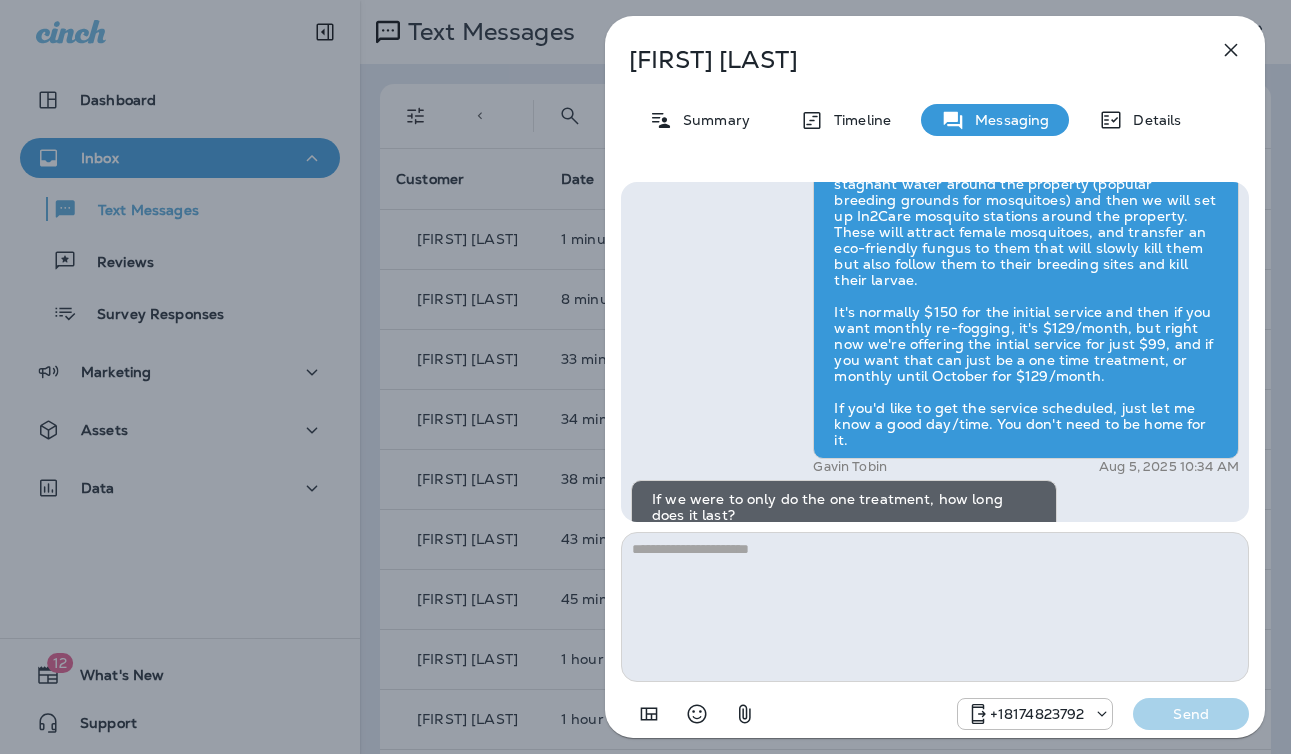 click on "Hi [FIRST] , this is Steven with Moxie Pest Control. We know Summer brings out the mosquitoes—and with the Summer season here, I’d love to get you on our schedule to come help take care of that. Just reply here if you're interested, and I'll let you know the details!
Reply STOP to optout +1 ([PHONE]) [PHONE] [MONTH] [DAY], [YEAR] [TIME] I'm interested  +1 ([PHONE]) [PHONE] [MONTH] [DAY], [YEAR] [TIME] [FIRST] [LAST] [MONTH] [DAY], [YEAR] [TIME] If we were to only do the one treatment, how long does it last?
Secondly, is it pet friendly? +1 ([PHONE]) [PHONE] [MONTH] [DAY], [YEAR] [TIME] It is pet friendly, just give it about 30 minutes to dry and it will last anywhere from 28 to 35 days [FIRST] [LAST] [MONTH] [DAY], [YEAR] [TIME] Yeah let's go ahead and set up just the 1 spray for $99 +1 ([PHONE]) [PHONE] [MONTH] [DAY], [YEAR] [TIME] Any specific date or just earliest availability? [FIRST] [LAST] [MONTH] [DAY], [YEAR] [TIME] Earliest available please +1 ([PHONE]) [PHONE] [MONTH] [DAY], [YEAR] [TIME] +1 ([PHONE]) [PHONE] Send" at bounding box center [645, 377] 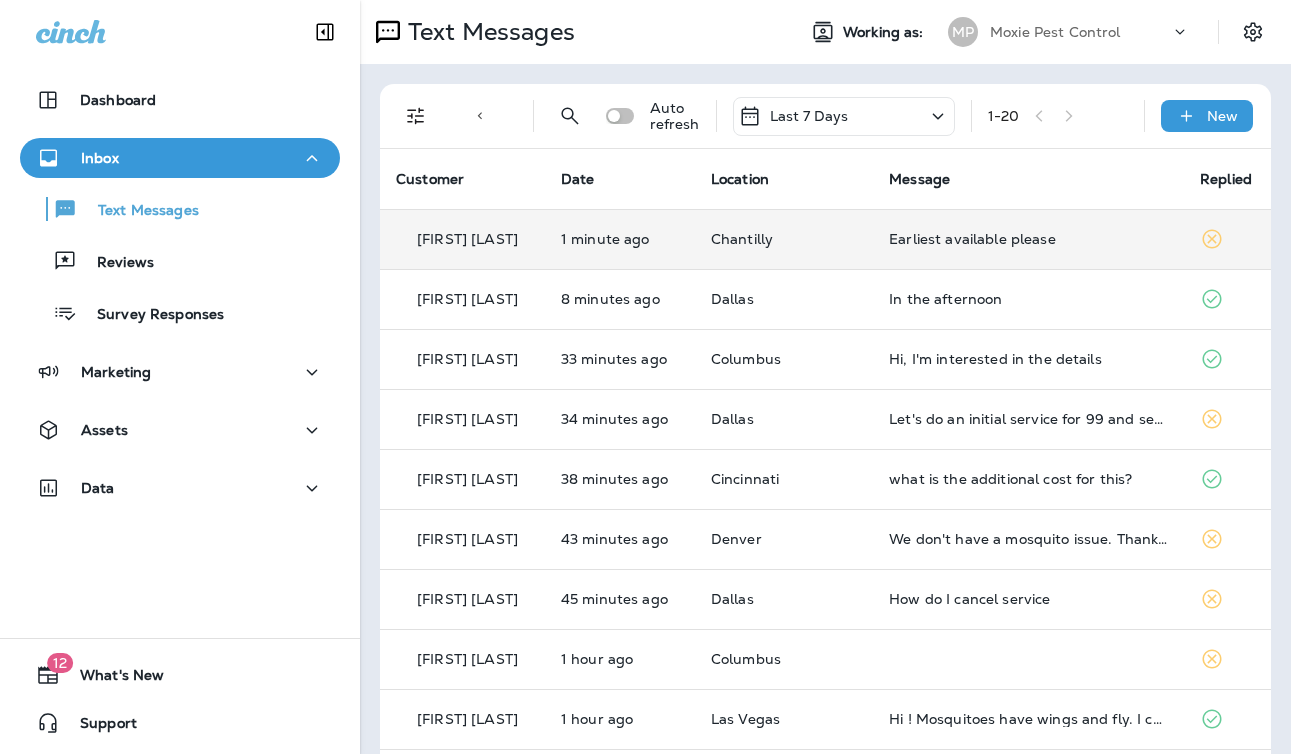 click on "Chantilly" at bounding box center [784, 239] 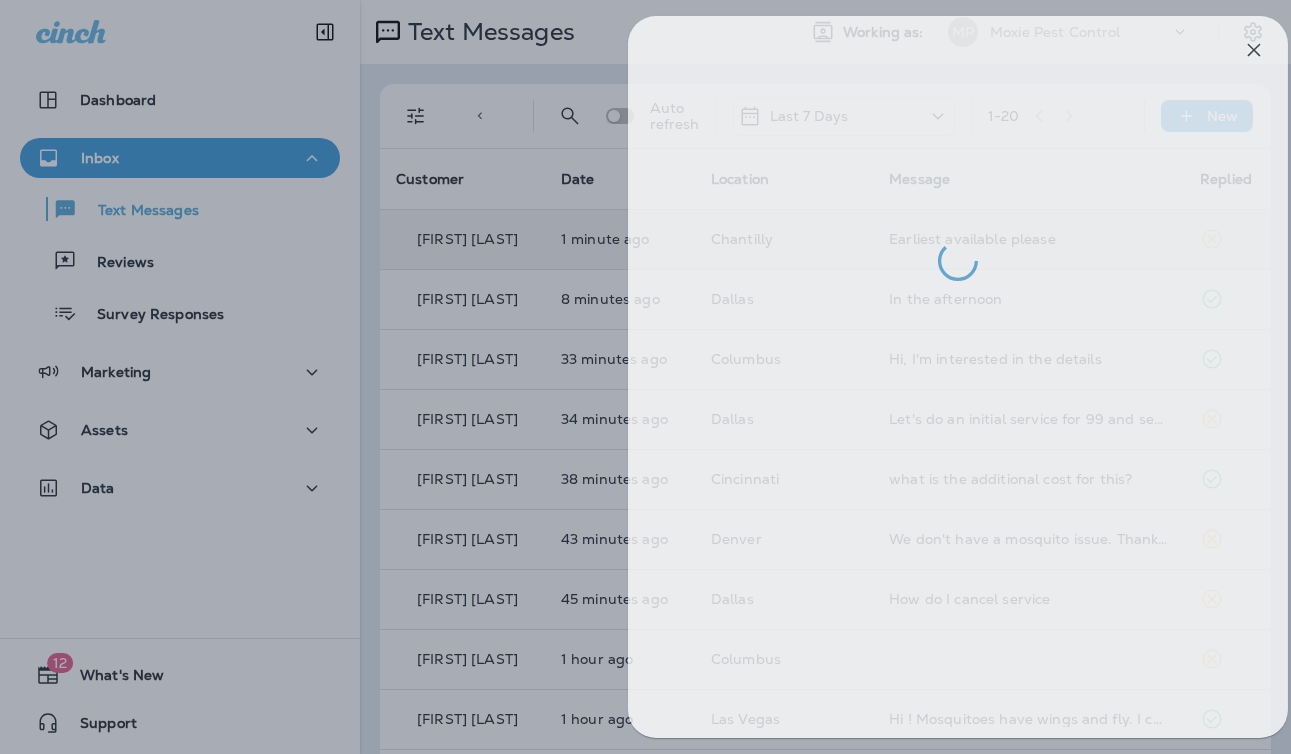 drag, startPoint x: 527, startPoint y: 361, endPoint x: 578, endPoint y: 363, distance: 51.0392 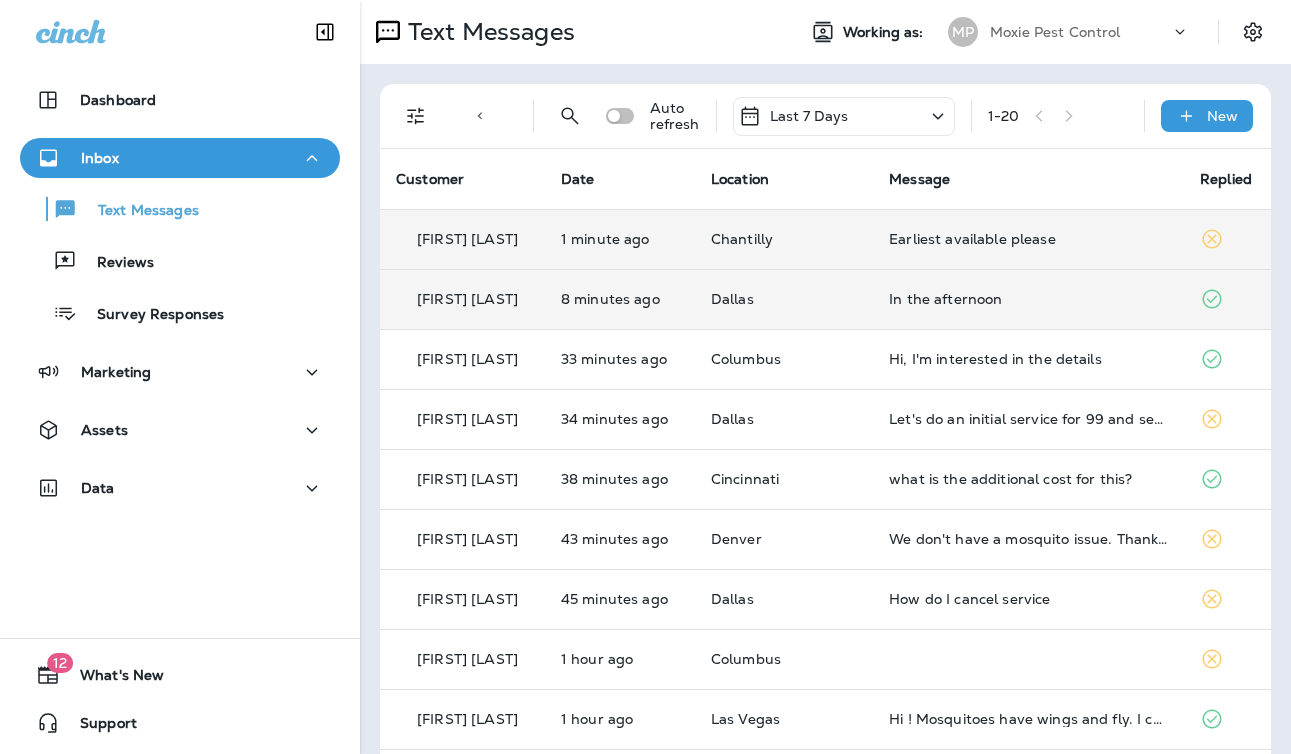 click on "Dallas" at bounding box center (784, 299) 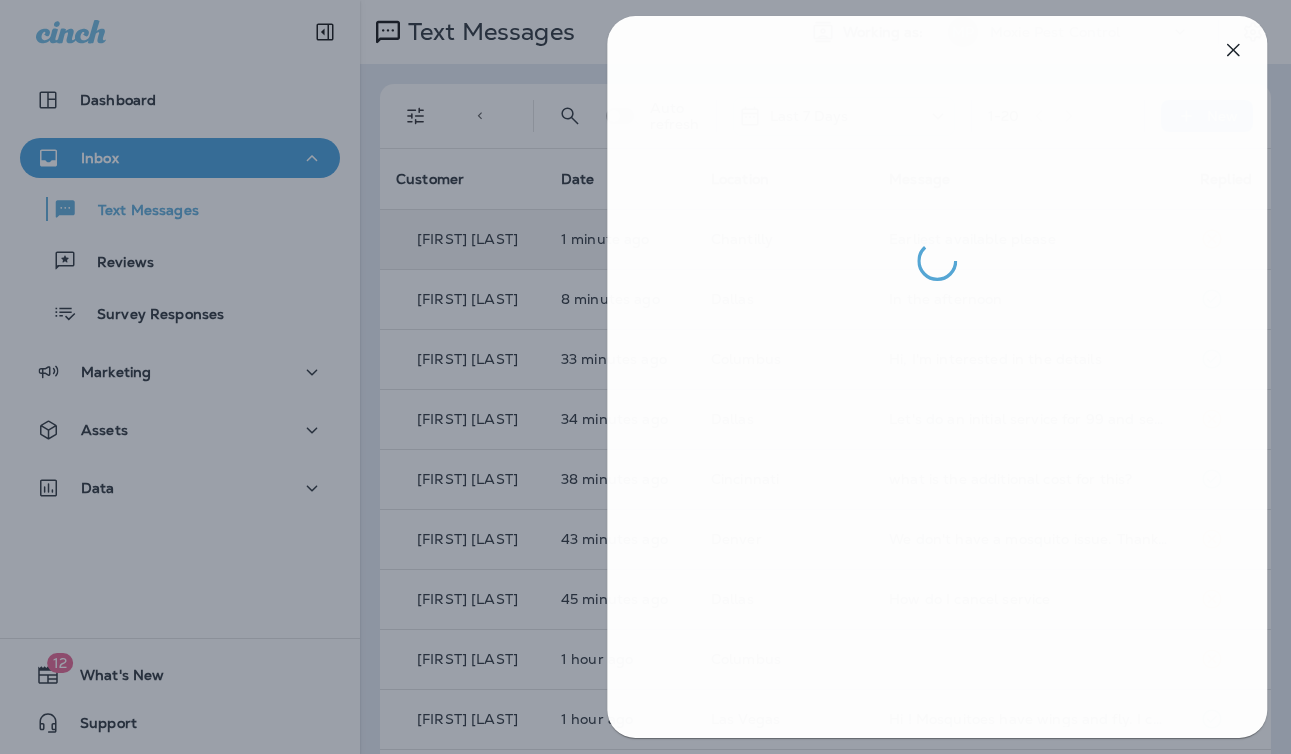 click at bounding box center (647, 377) 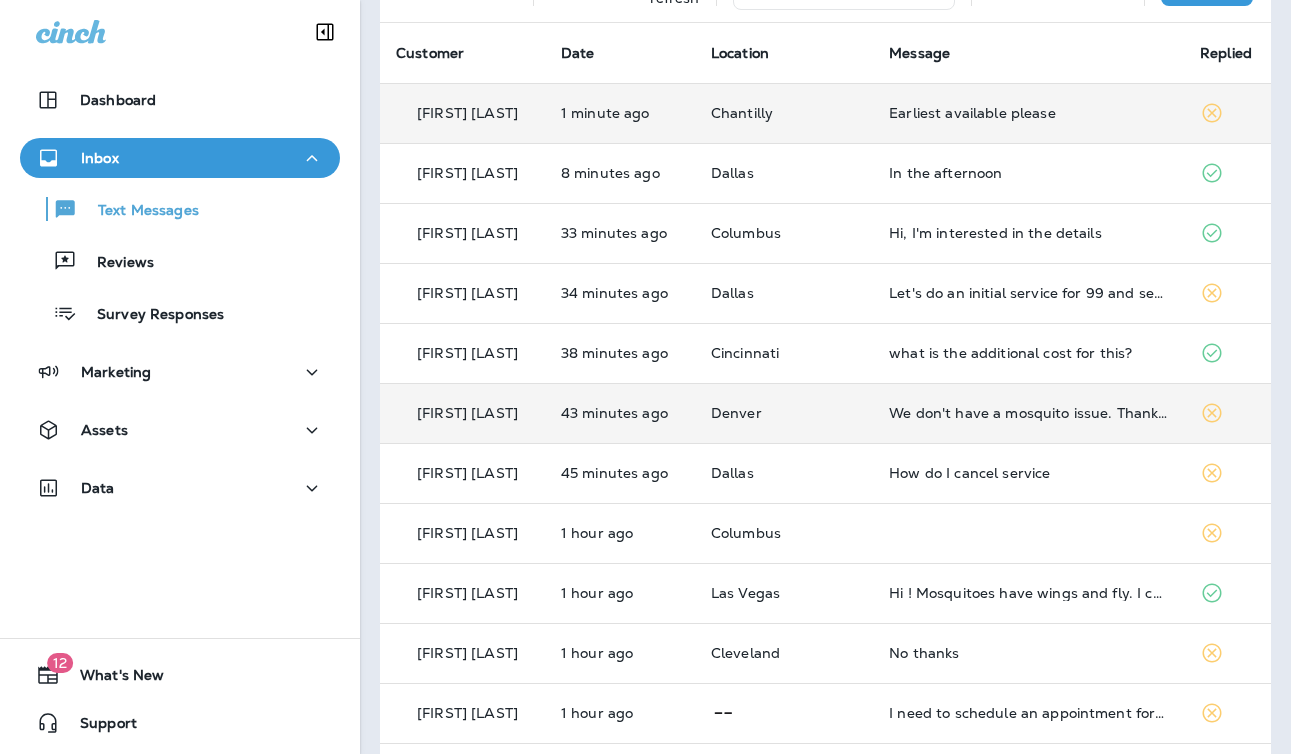 scroll, scrollTop: 153, scrollLeft: 0, axis: vertical 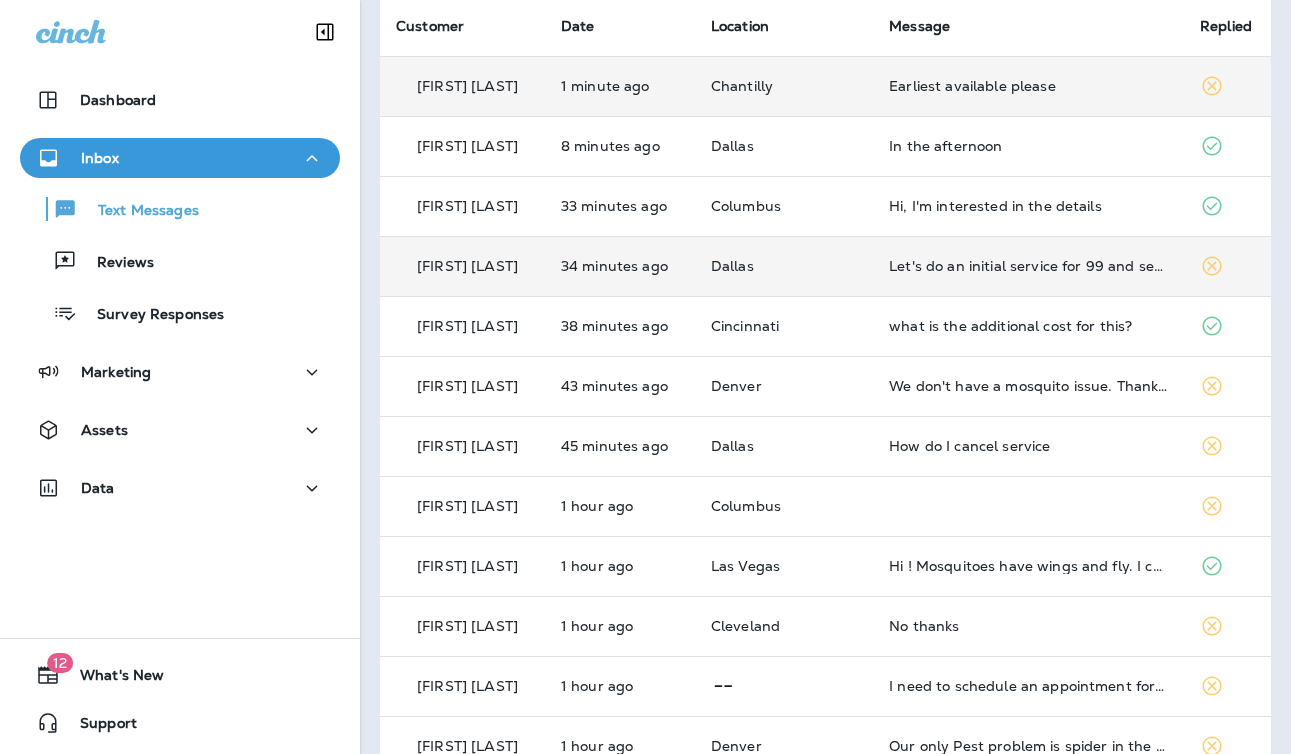 click on "Dallas" at bounding box center [784, 266] 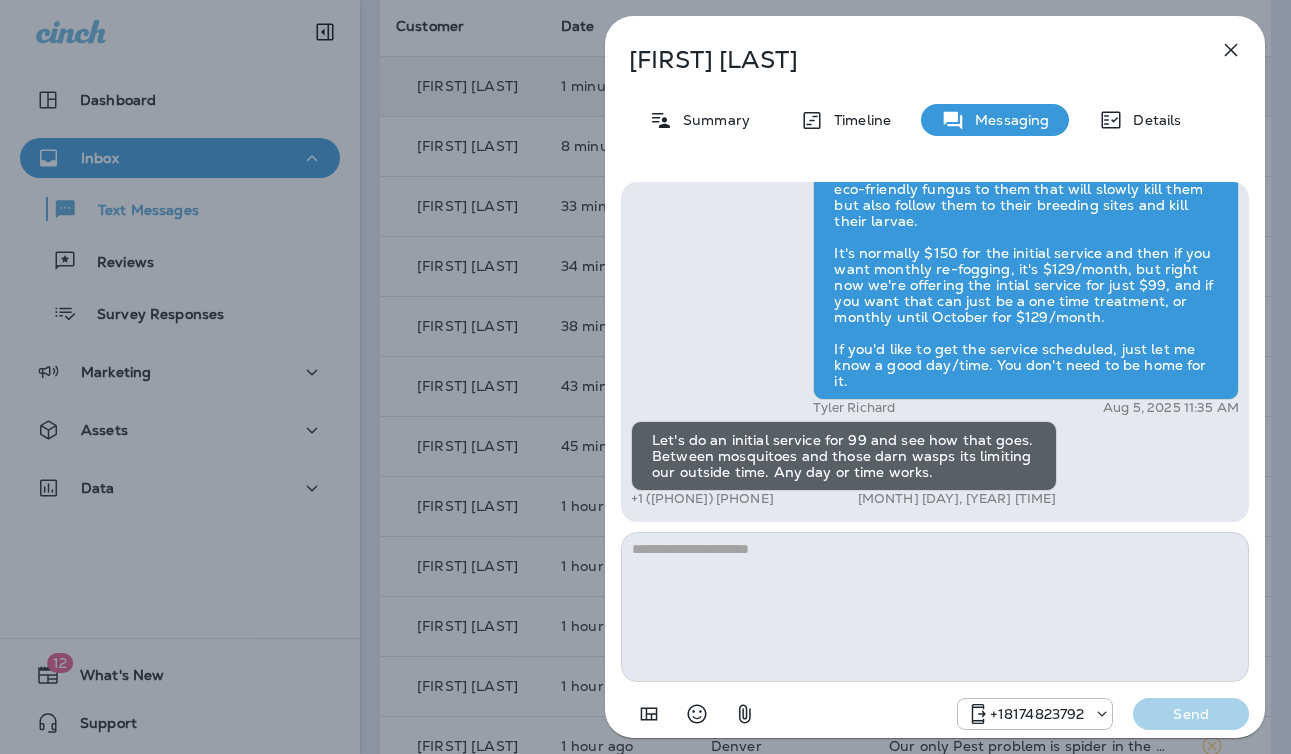 click on "Hello  [FIRST],
Noel from Moxie Pest Control here, we're giving away free armyworm treatments. Call me today at [PHONE] to claim your free treatment!
Reply STOP to optout +1 ([PHONE]) [PHONE] [MONTH] [DAY], [YEAR] [TIME] Prepare for the unpredictable North Texas weather! Start your preparations today with Moxie Sprinkler Maintenance. Be one of the first 50 to schedule a sprinkler inspection and receive a FREE Winterization Service! Don’t wait—get your system ready!
Call [PHONE]
Reply STOP to optout +1 ([PHONE]) [PHONE] [MONTH] [DAY], [YEAR] [TIME] We’re excited to offer the first 50 sign-ups their first service for only $19! Our experienced team is committed to helping you maintain a beautiful, weed-free lawn. We specialize in nourishing treatments that promote strong growth.
Contact us at today to claim your spot!
Reply STOP to optout +1 ([PHONE]) [PHONE] [MONTH] [DAY], [YEAR] [TIME] +1 ([PHONE]) [PHONE] [MONTH] [DAY], [YEAR] [TIME] +1 ([PHONE]) [PHONE] +1 ([PHONE]) [PHONE]" at bounding box center (935, 377) 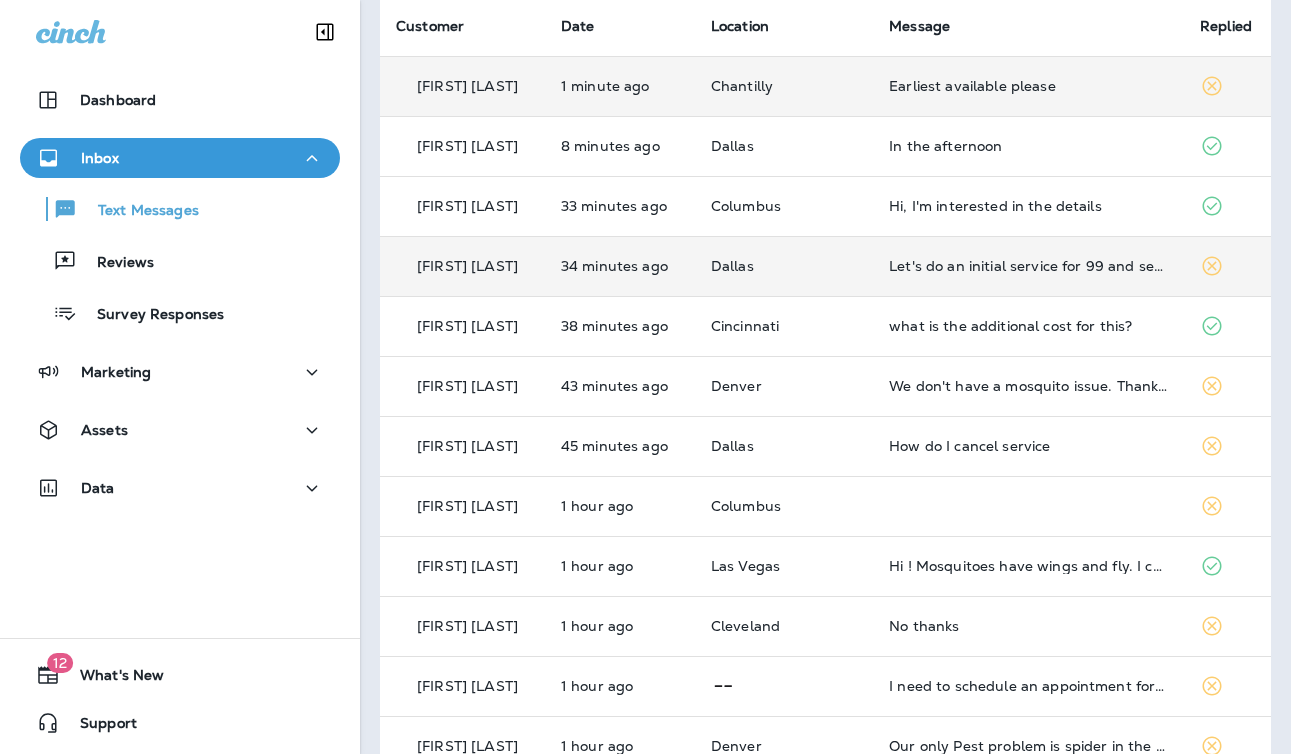 click on "Dallas" at bounding box center [784, 266] 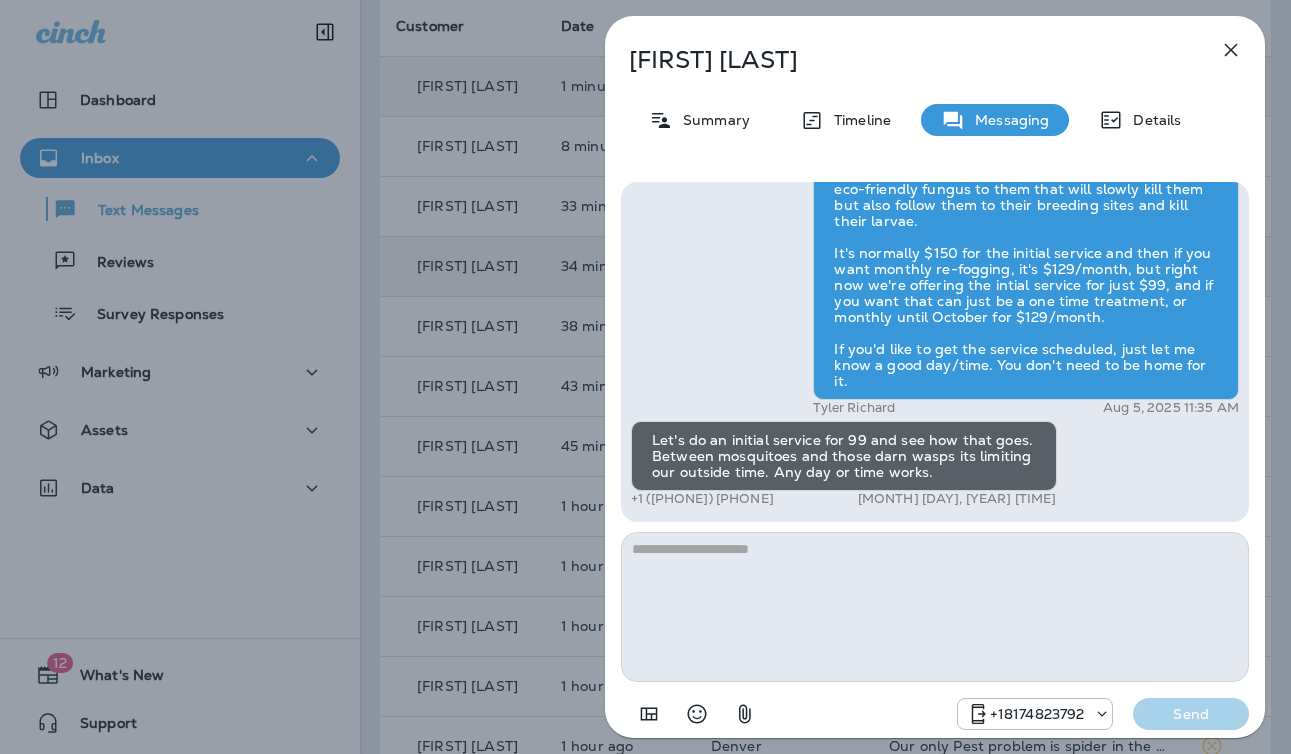click on "Hello  [FIRST],
Noel from Moxie Pest Control here, we're giving away free armyworm treatments. Call me today at [PHONE] to claim your free treatment!
Reply STOP to optout +1 ([PHONE]) [PHONE] [MONTH] [DAY], [YEAR] [TIME] Prepare for the unpredictable North Texas weather! Start your preparations today with Moxie Sprinkler Maintenance. Be one of the first 50 to schedule a sprinkler inspection and receive a FREE Winterization Service! Don’t wait—get your system ready!
Call [PHONE]
Reply STOP to optout +1 ([PHONE]) [PHONE] [MONTH] [DAY], [YEAR] [TIME] We’re excited to offer the first 50 sign-ups their first service for only $19! Our experienced team is committed to helping you maintain a beautiful, weed-free lawn. We specialize in nourishing treatments that promote strong growth.
Contact us at today to claim your spot!
Reply STOP to optout +1 ([PHONE]) [PHONE] [MONTH] [DAY], [YEAR] [TIME] +1 ([PHONE]) [PHONE] [MONTH] [DAY], [YEAR] [TIME] +1 ([PHONE]) [PHONE] +1 ([PHONE]) [PHONE]" at bounding box center (645, 377) 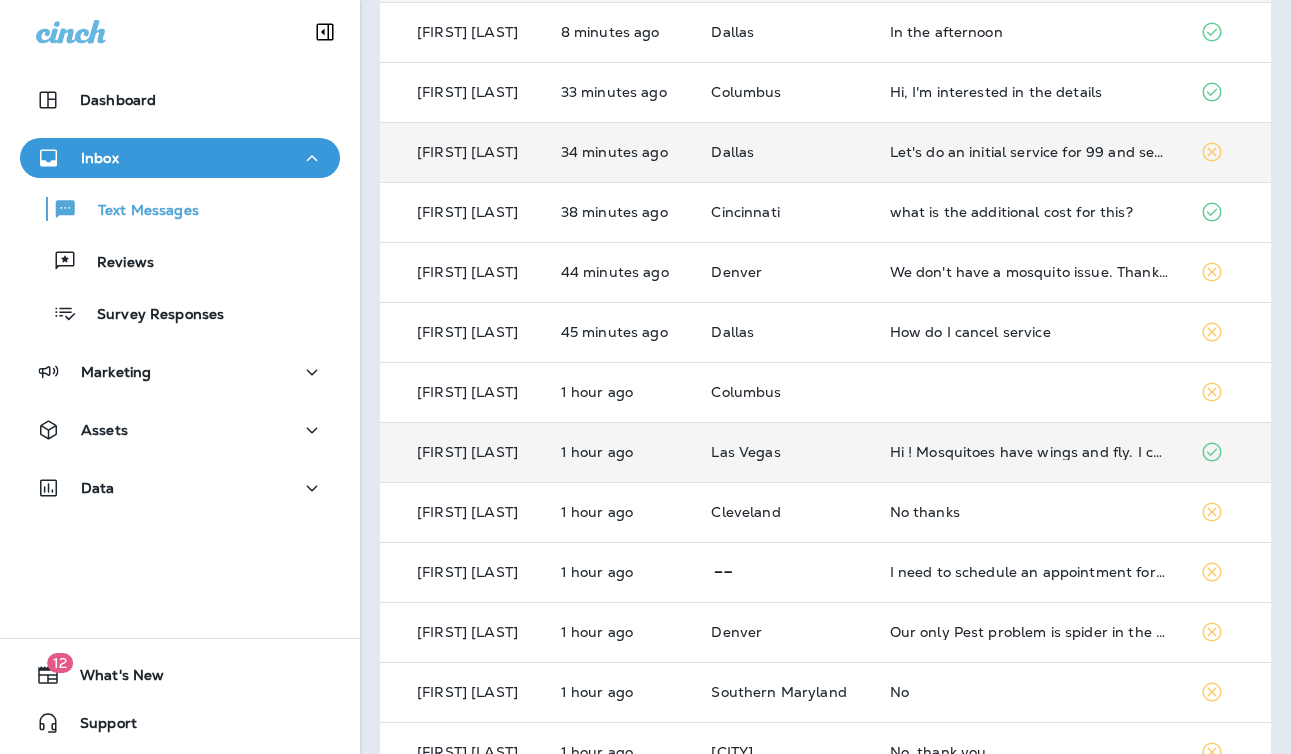 scroll, scrollTop: 323, scrollLeft: 0, axis: vertical 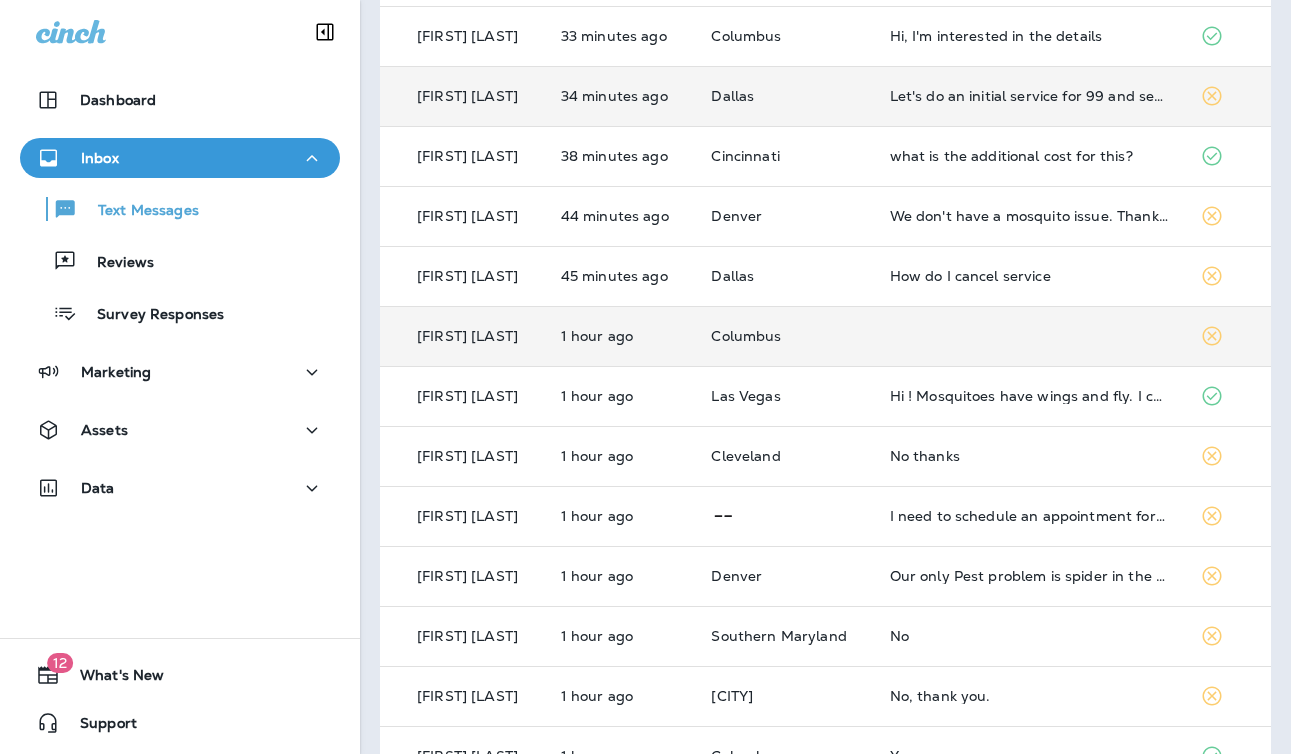 click on "Columbus" at bounding box center (784, 336) 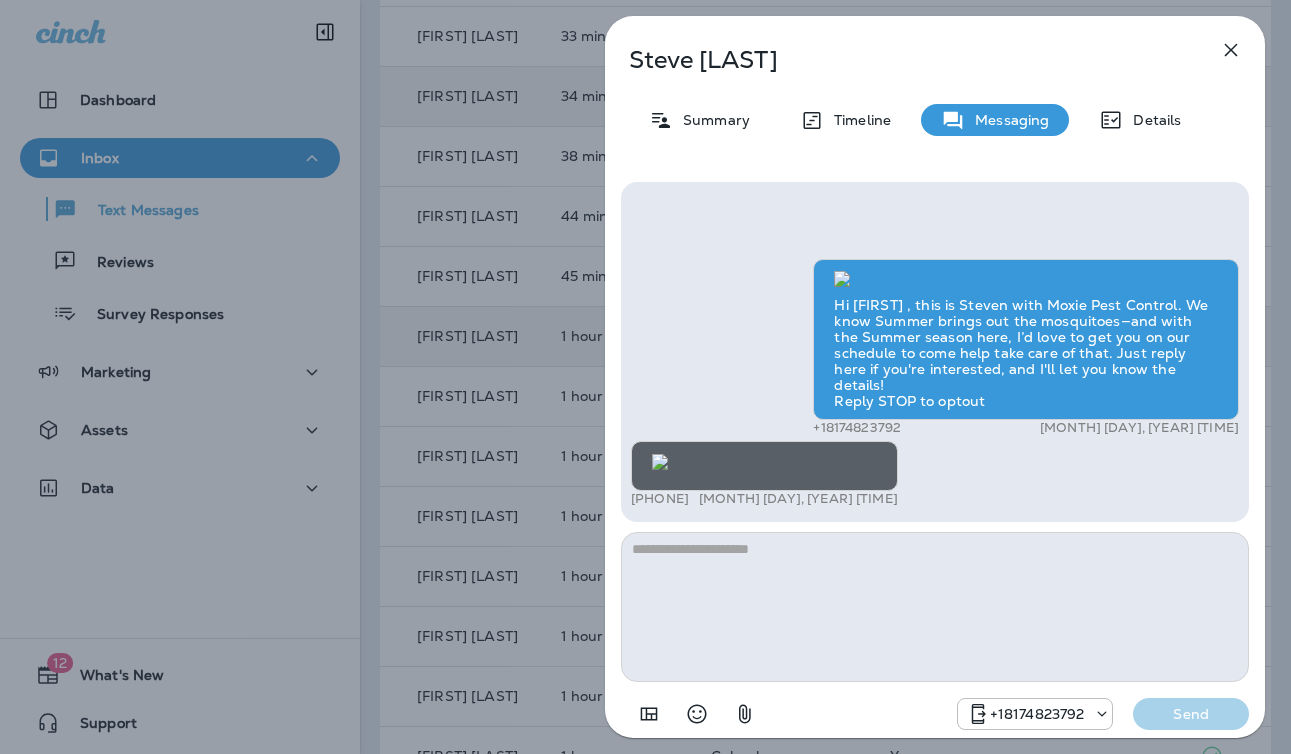 scroll, scrollTop: -231, scrollLeft: 0, axis: vertical 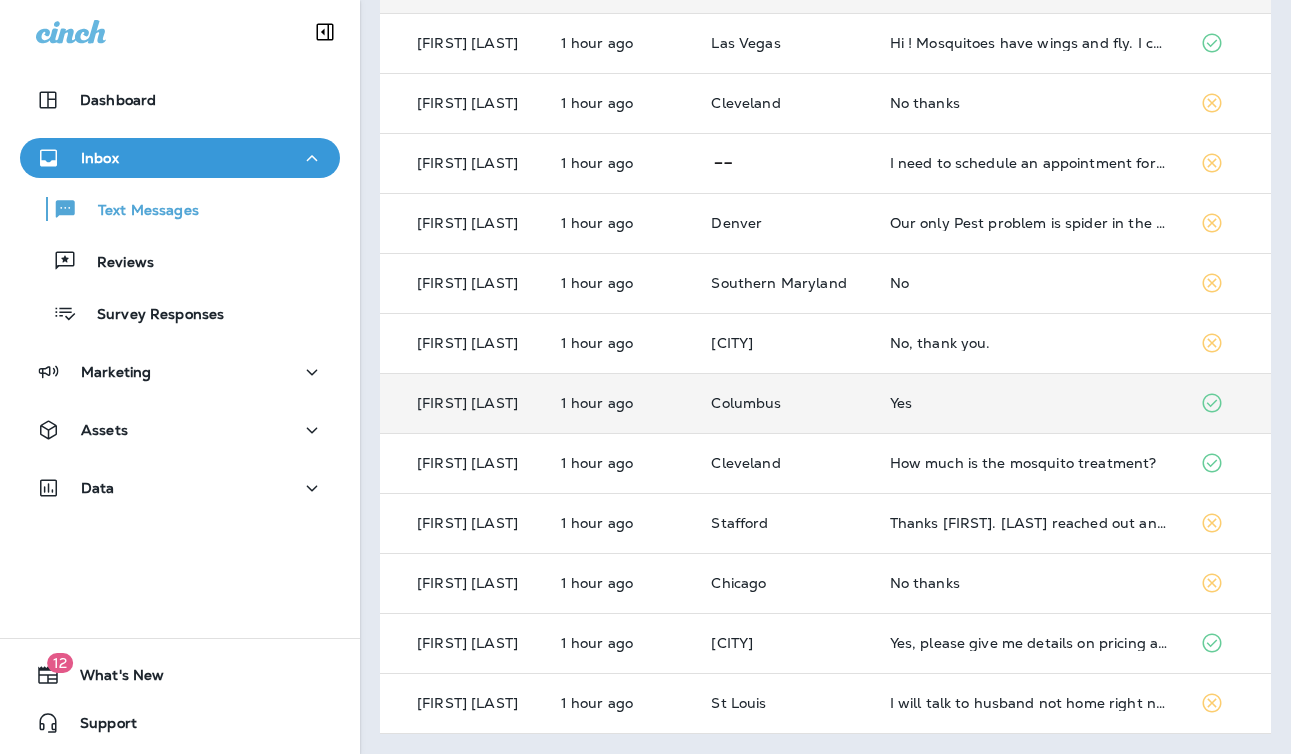 click on "Columbus" at bounding box center (784, 403) 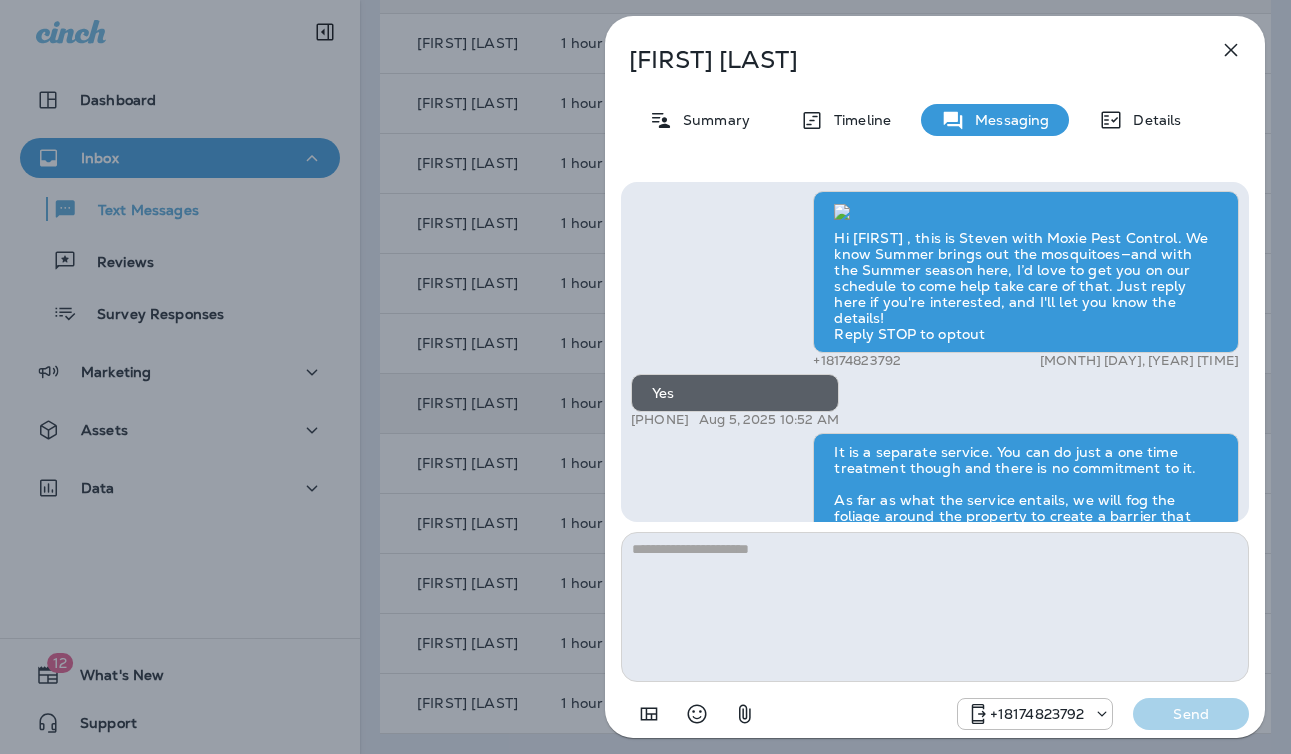 scroll, scrollTop: -423, scrollLeft: 0, axis: vertical 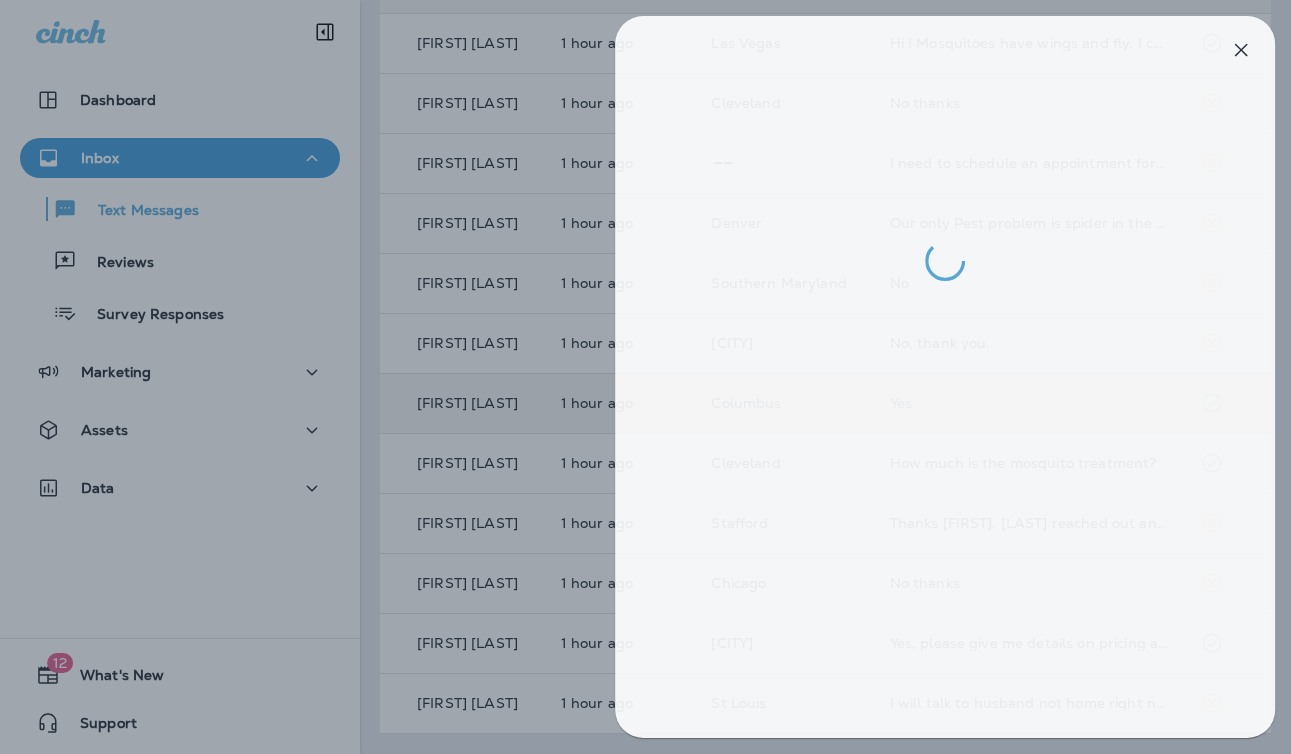 click at bounding box center (655, 377) 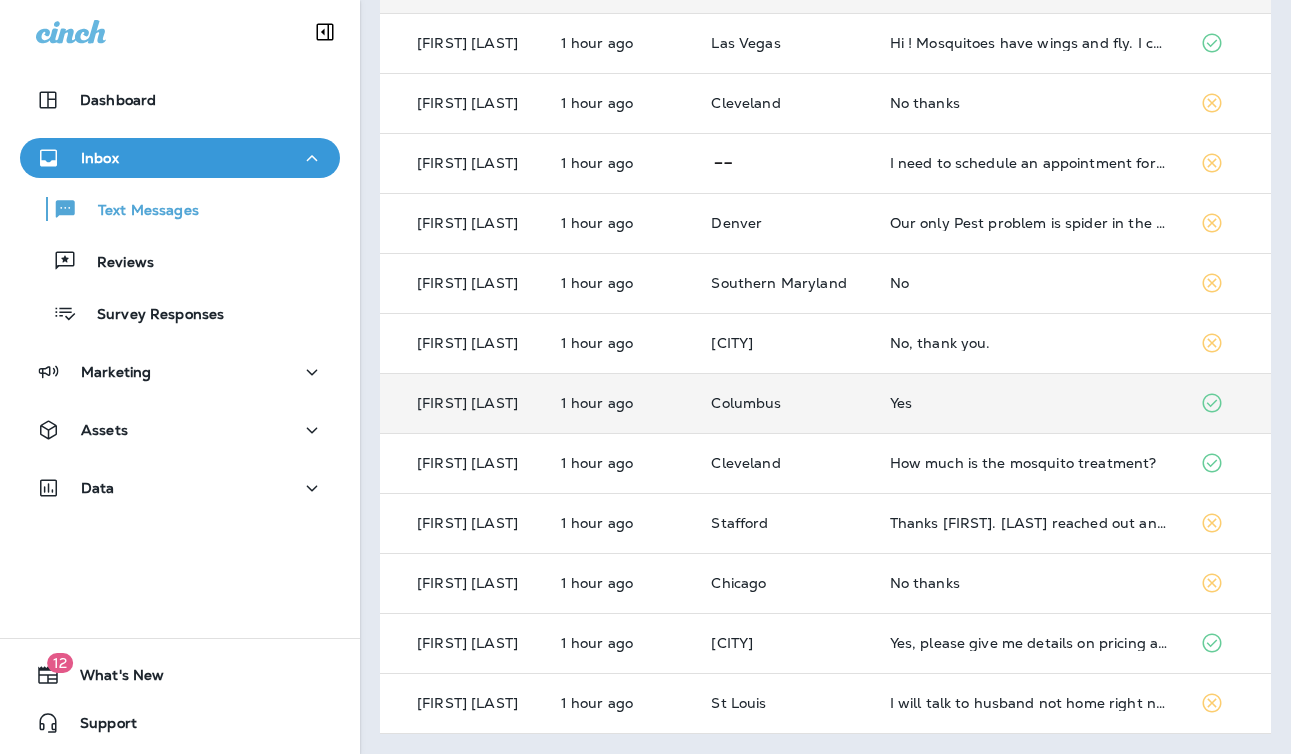 scroll, scrollTop: 676, scrollLeft: 0, axis: vertical 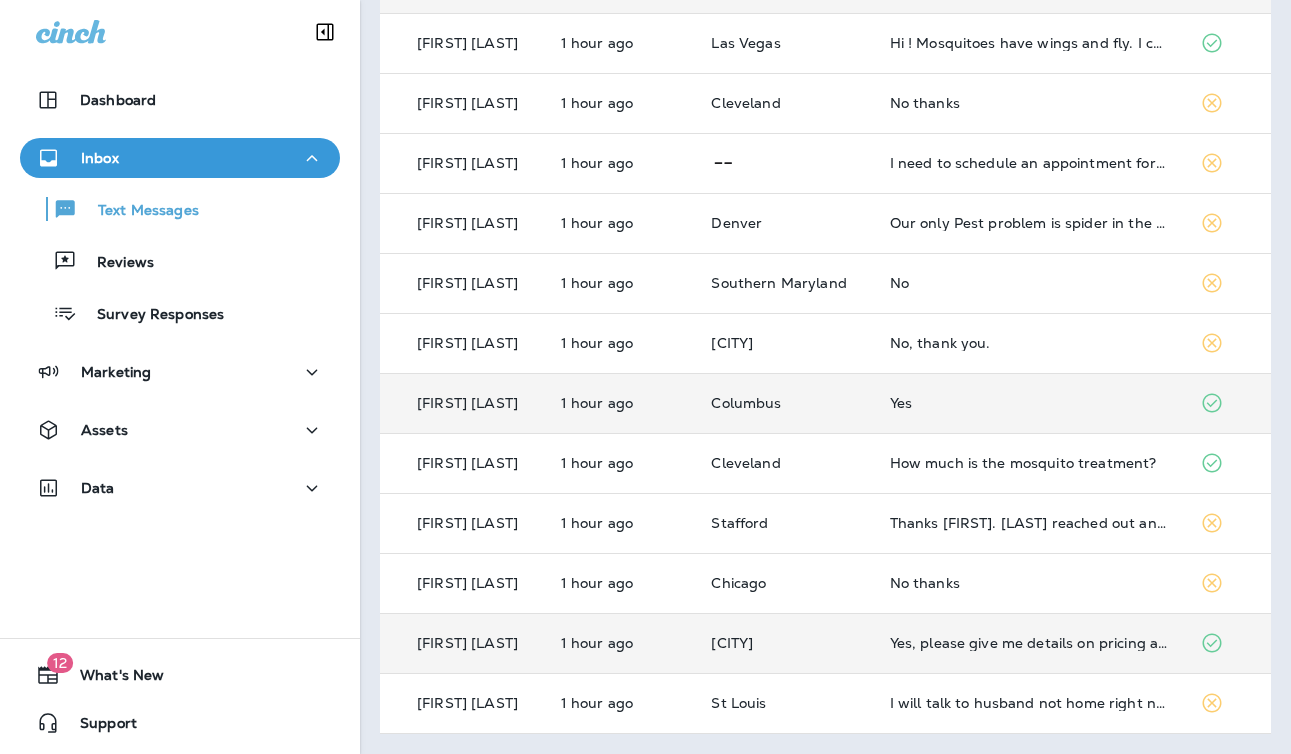 click on "[CITY]" at bounding box center [784, 643] 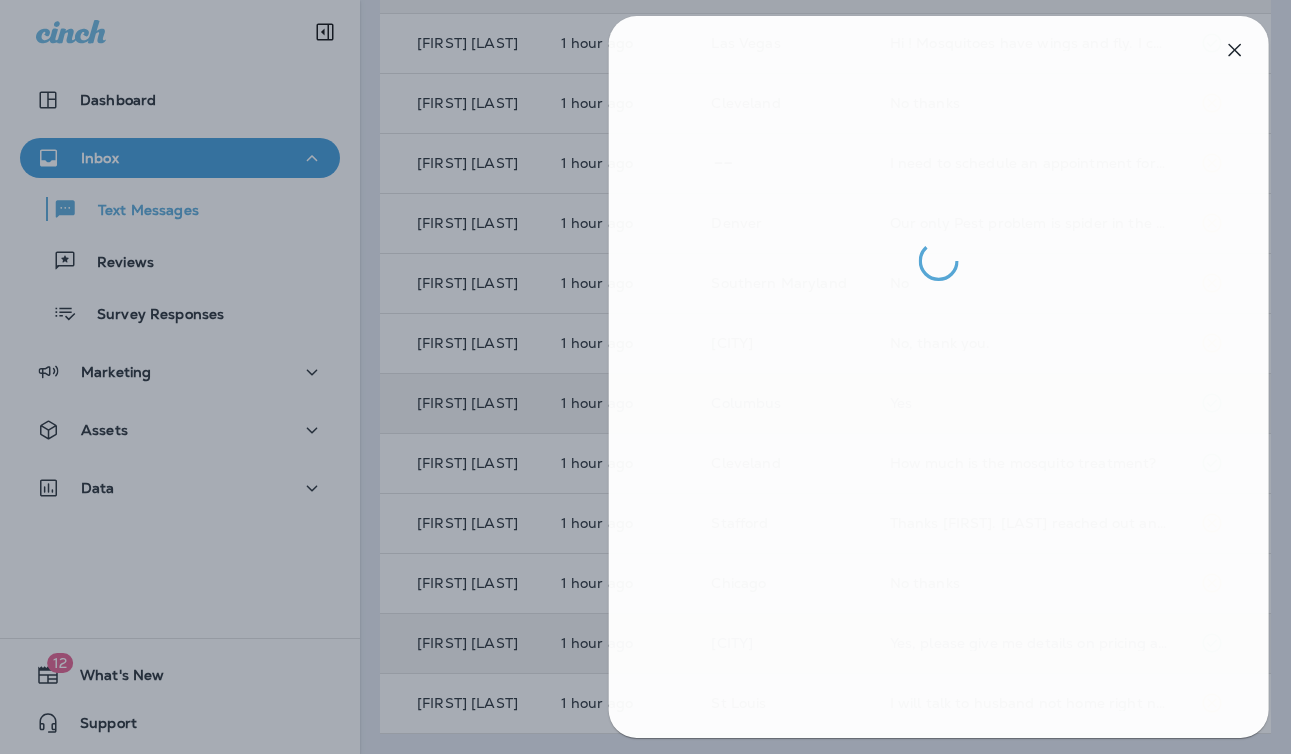 drag, startPoint x: 508, startPoint y: 497, endPoint x: 522, endPoint y: 503, distance: 15.231546 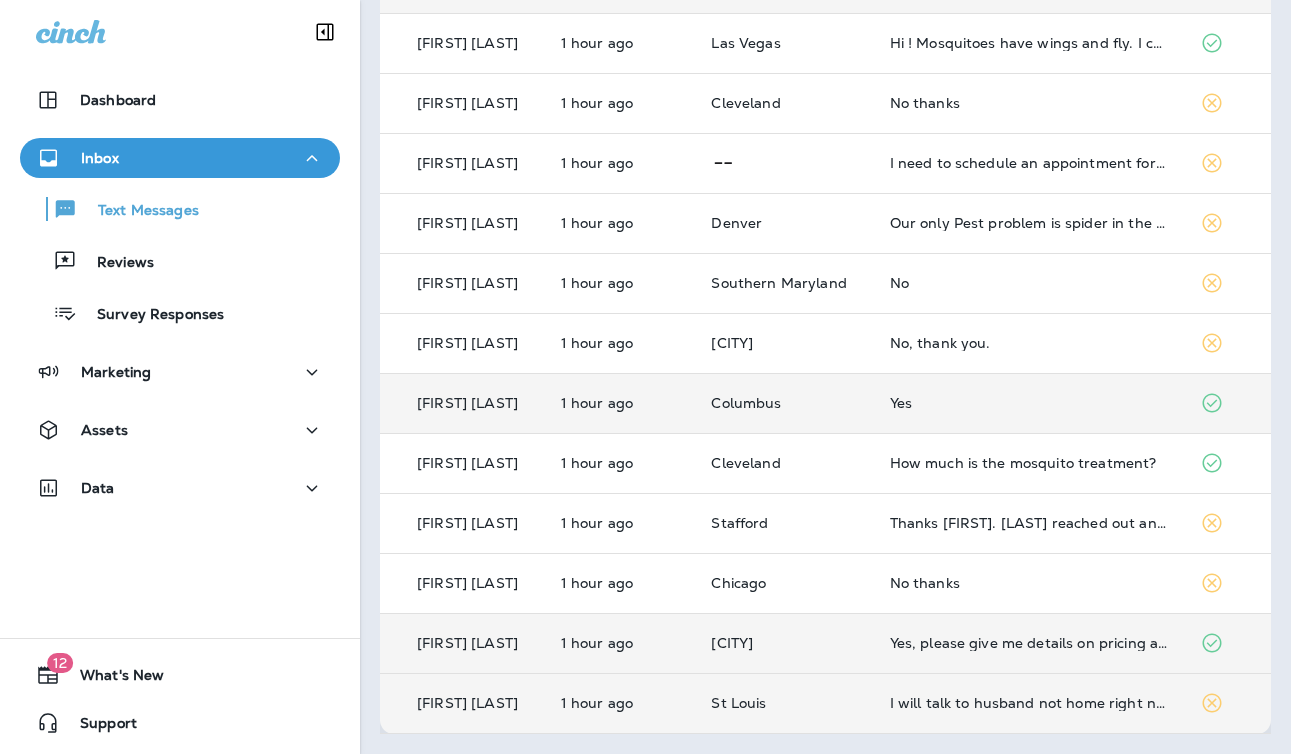 click on "St Louis" at bounding box center [784, 703] 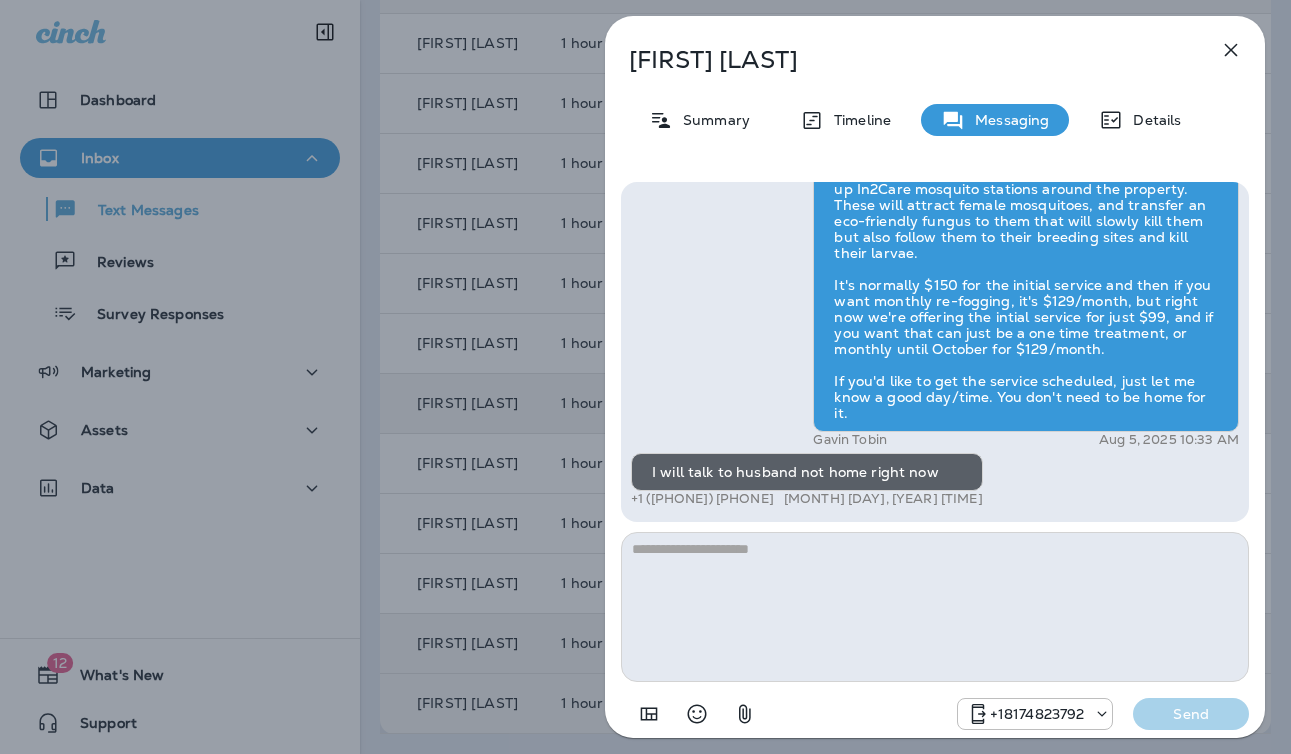 click on "Exciting News! Joshua’s Pest Control is now Moxie Pest Control! Same great service, new name. No changes to your protection—just a fresh look! Got questions? Call us anytime!
Reply STOP to optout +18174823792 Mar 7, 2025 6:02 PM Hi [FIRST] , this is Steven with Moxie Pest Control. We know Summer brings out the mosquitoes—and with the Summer season here, I’d love to get you on our schedule to come help take care of that. Just reply here if you're interested, and I'll let you know the details!
Reply STOP to optout +18174823792 Aug 5, 2025 10:27 AM Ok +1 (573) 819-9247 Aug 5, 2025 10:30 AM [FIRST] [LAST] Aug 5, 2025 10:33 AM I will talk to husband not home right now +1 (573) 819-9247 Aug 5, 2025 10:44 AM +18174823792 Send" at bounding box center [645, 377] 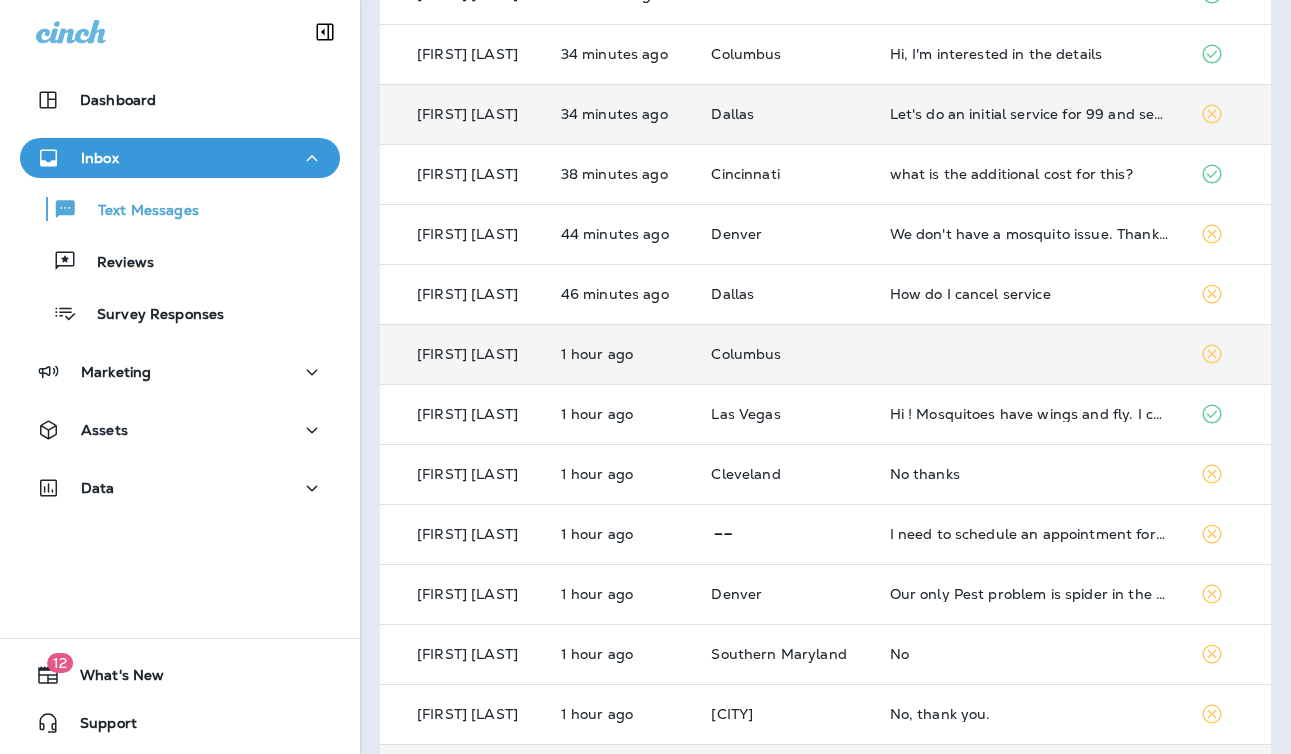 scroll, scrollTop: 0, scrollLeft: 0, axis: both 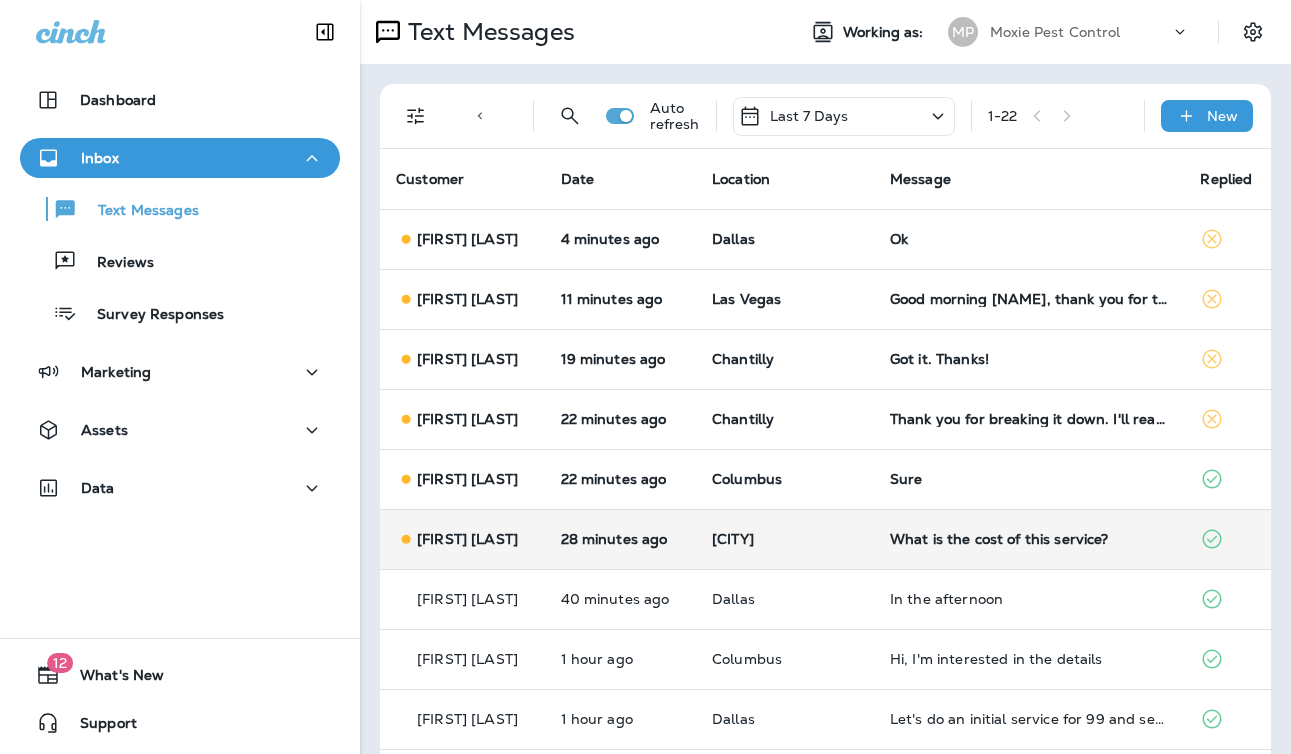click on "What is the cost of this service?" at bounding box center [1029, 539] 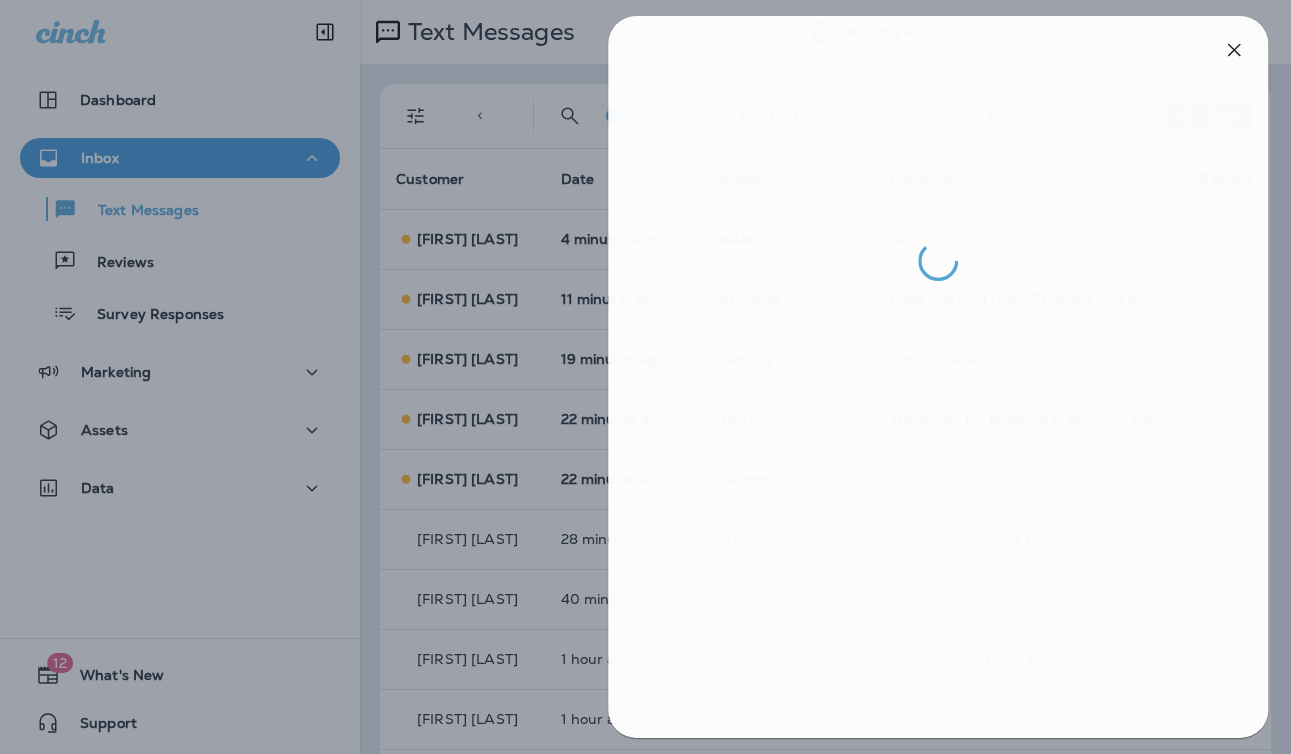 click at bounding box center (648, 377) 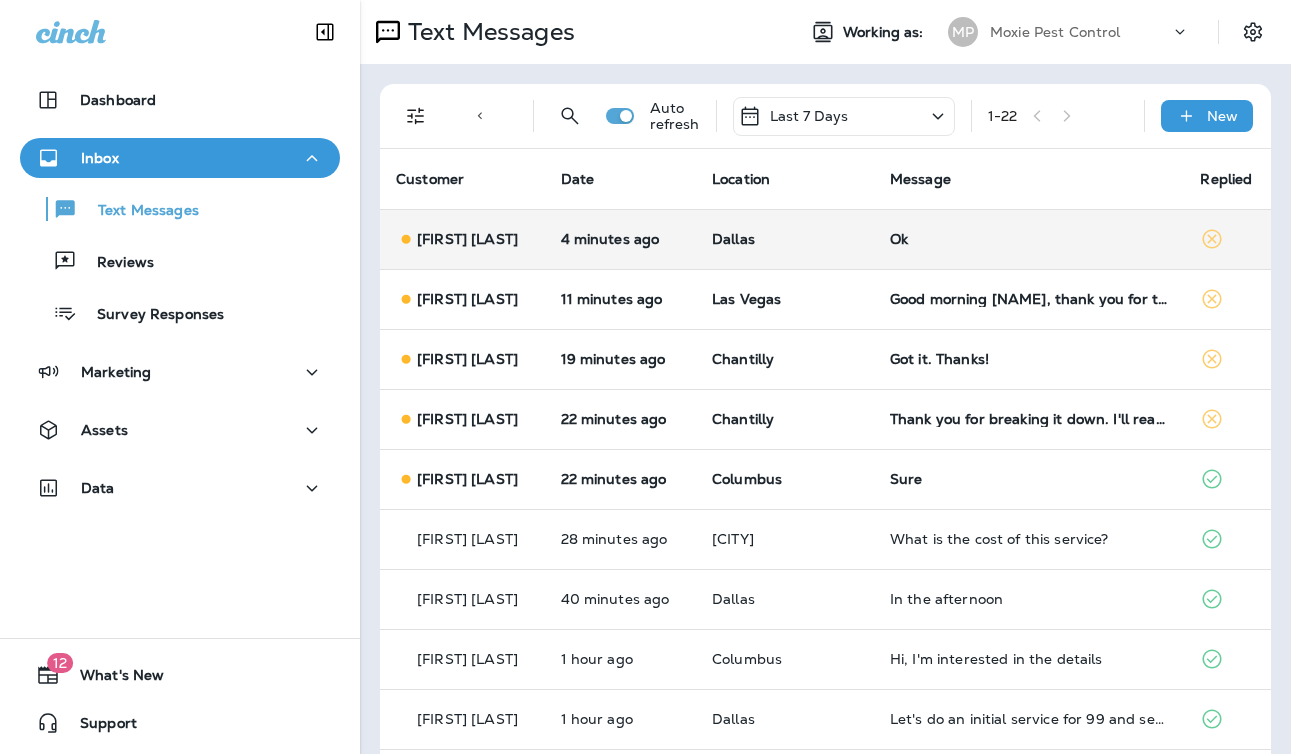 click on "Dallas" at bounding box center [785, 239] 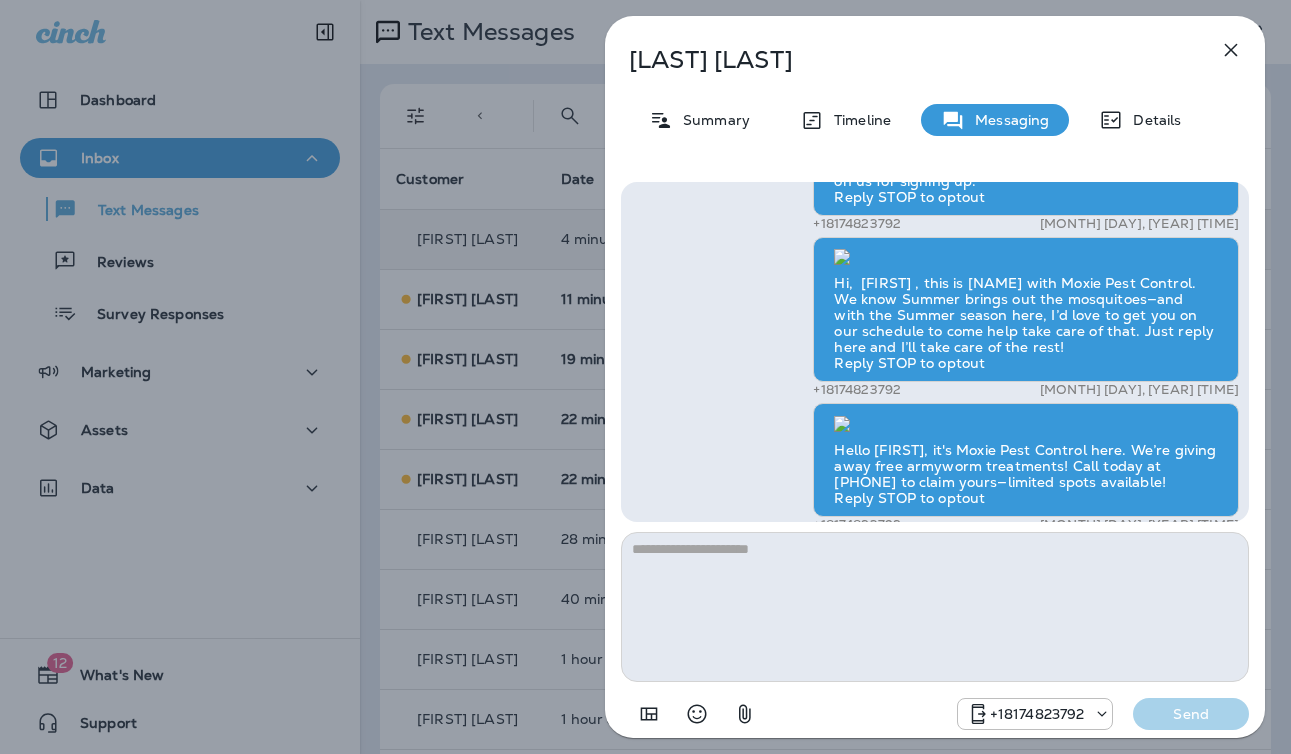 scroll, scrollTop: -248, scrollLeft: 0, axis: vertical 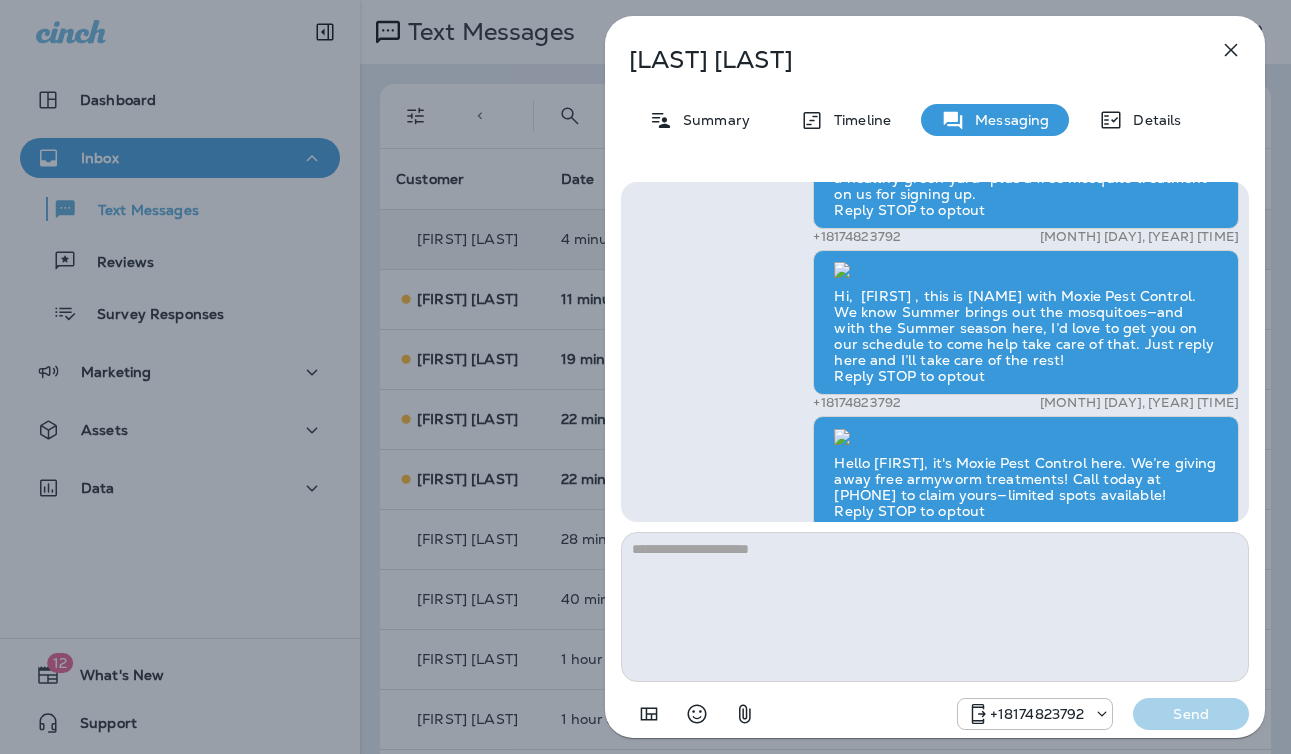 click on "Hello [FIRST],
[NAME] from Moxie Pest Control here, we're giving away free armyworm treatments. Call me today at [PHONE] to claim your free treatment!
Reply STOP to optout [PHONE] [MONTH] [DAY], [TIME] Prepare for the unpredictable North Texas weather! Start your preparations today with Moxie Sprinkler Maintenance. Be one of the first 50 to schedule a sprinkler inspection and receive a FREE Winterization Service! Don’t wait—get your system ready!
Call [PHONE]
Reply STOP to optout [PHONE] [MONTH] [DAY], [TIME] We’re excited to offer the first 50 sign-ups their first service for only $19! Our experienced team is committed to helping you maintain a beautiful, weed-free lawn. We specialize in nourishing treatments that promote strong growth.
Contact us at today to claim your spot!
Reply STOP to optout [PHONE] [MONTH] [DAY], [TIME] [PHONE] [MONTH] [DAY], [TIME] [PHONE] [MONTH] [DAY], [TIME] [PHONE] [FIRST] Ok" at bounding box center (645, 377) 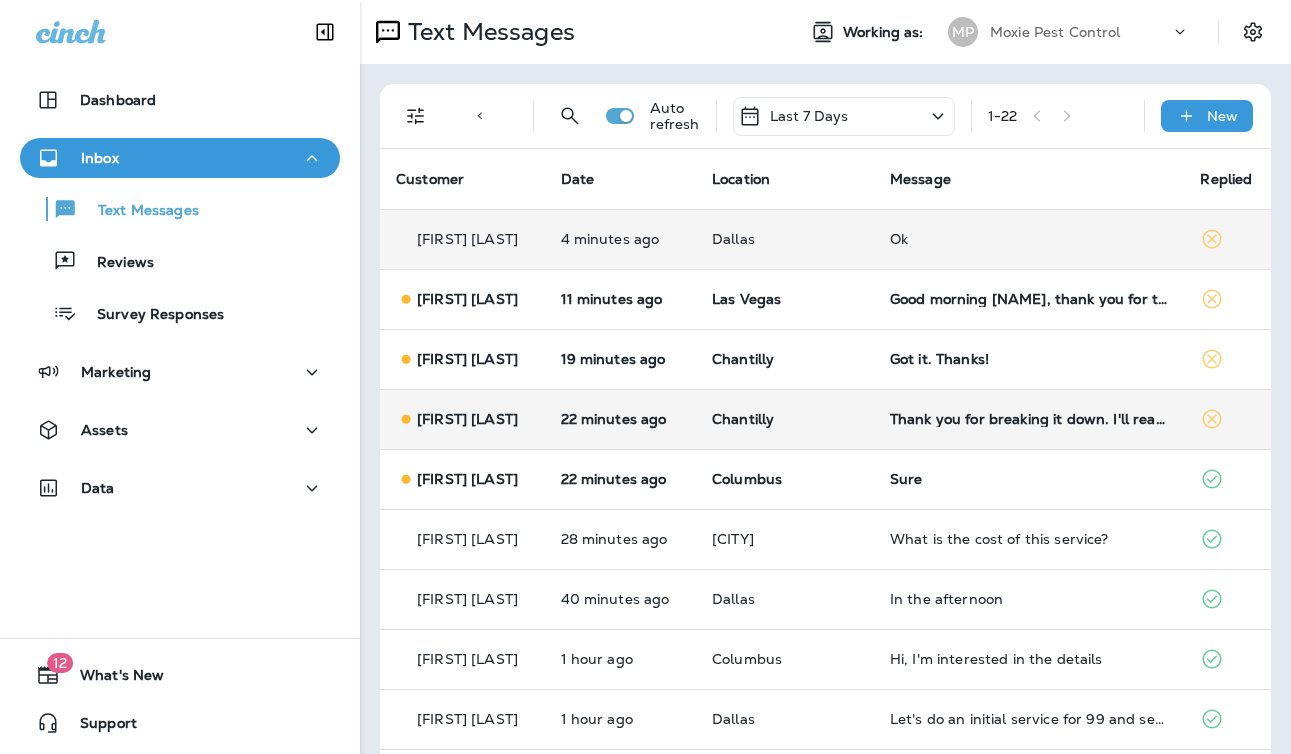 click on "Chantilly" at bounding box center [785, 419] 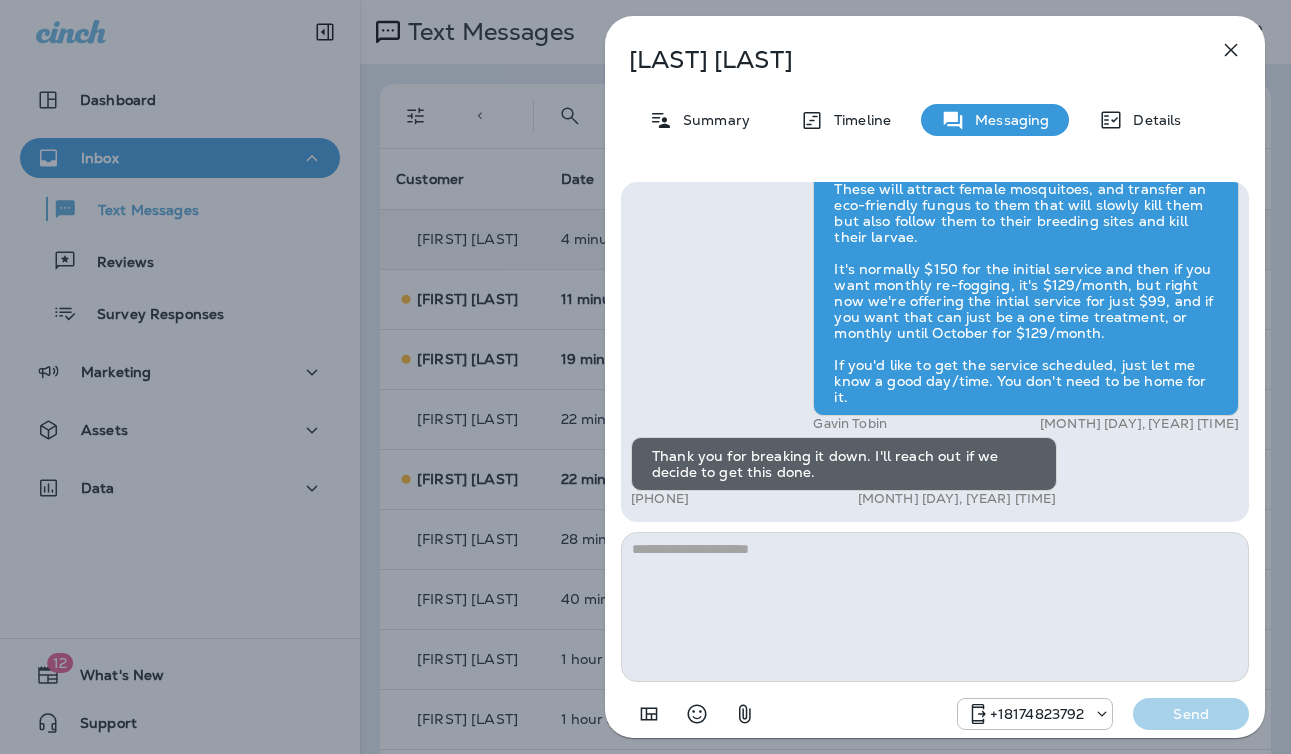 click on "Donna   Paige Summary   Timeline   Messaging   Details   Hi Donna , this is Steven with Moxie Pest Control. We know Summer brings out the mosquitoes—and with the Summer season here, I’d love to get you on our schedule to come help take care of that. Just reply here if you're interested, and I'll let you know the details!
Reply STOP to optout +18174823792 Aug 5, 2025 10:28 AM Is that covered by my existing plan? +1 (703) 973-5185 Aug 5, 2025 12:19 PM Gavin Tobin Aug 5, 2025 12:23 PM Thank you for breaking it down. I'll reach out if we decide to get this done. +1 (703) 973-5185 Aug 5, 2025 12:26 PM +18174823792 Send" at bounding box center [645, 377] 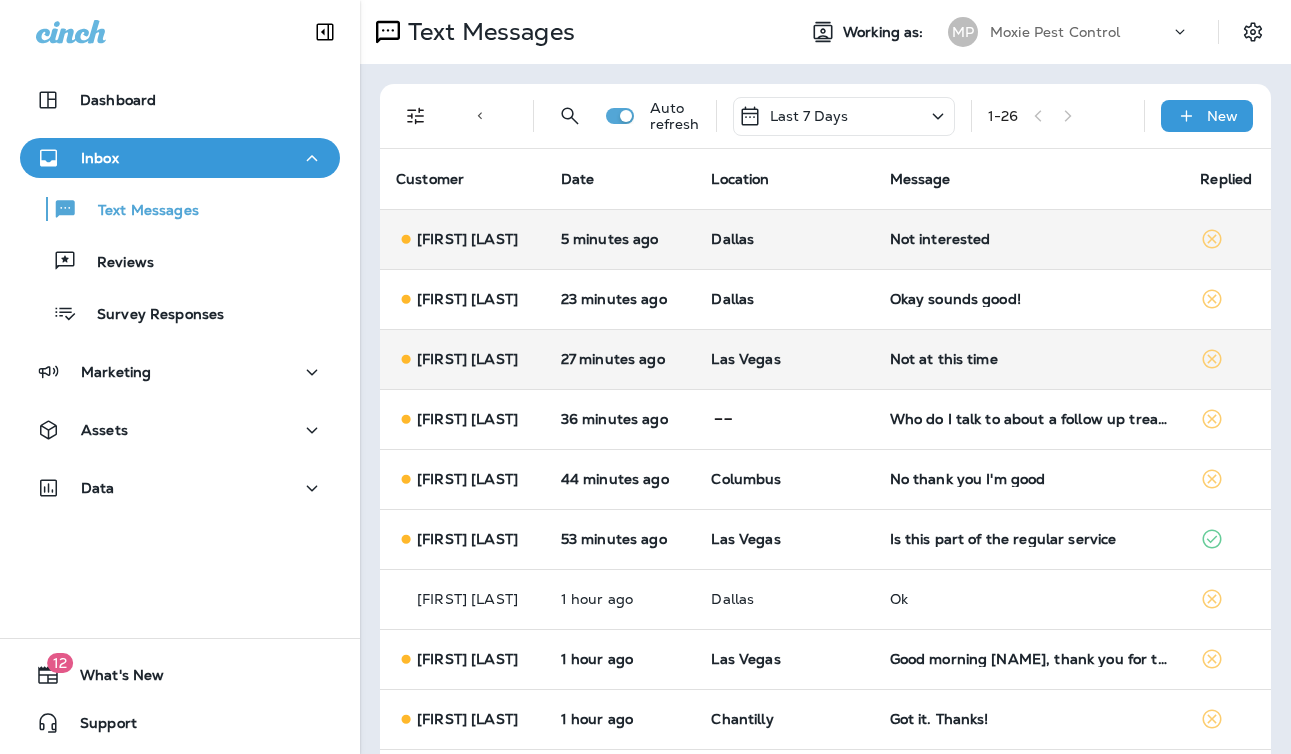 click on "Las Vegas" at bounding box center [784, 359] 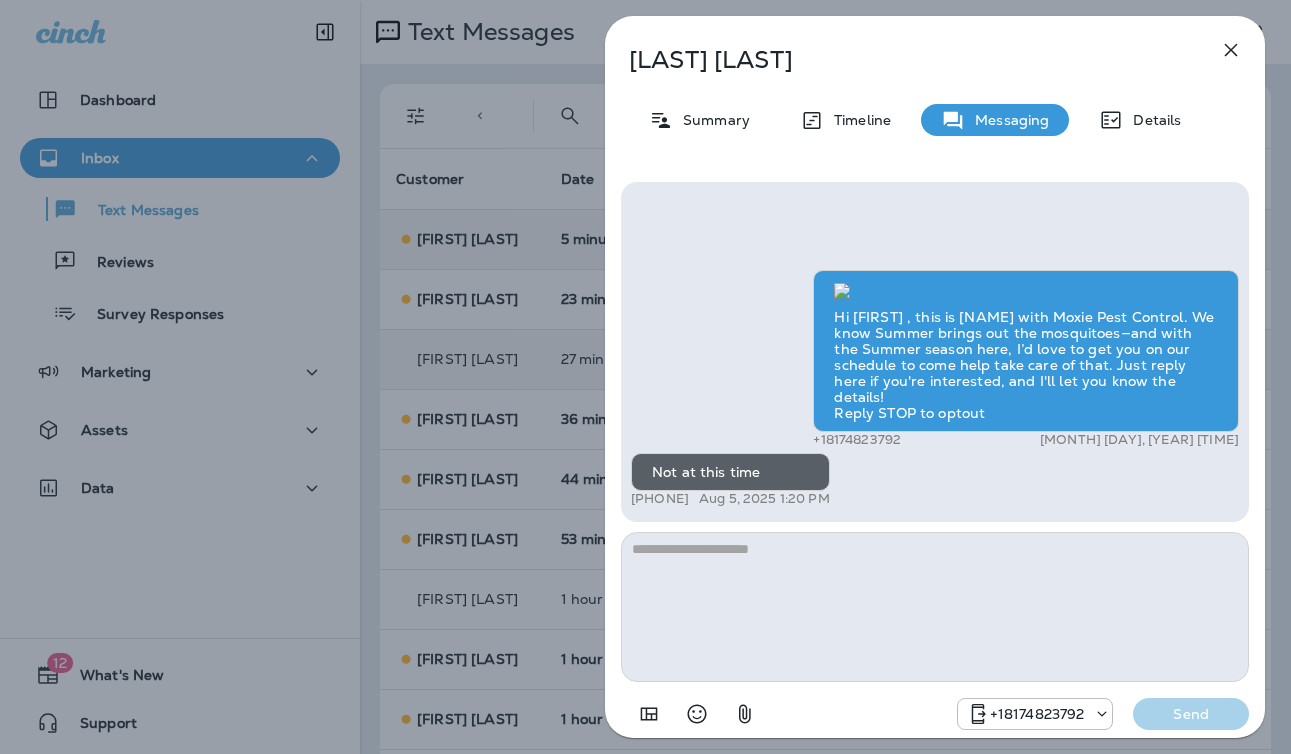 click on "Richard   Coan Summary   Timeline   Messaging   Details   Hi Richard , this is Steven with Moxie Pest Control. We know Summer brings out the mosquitoes—and with the Summer season here, I’d love to get you on our schedule to come help take care of that. Just reply here if you're interested, and I'll let you know the details!
Reply STOP to optout +18174823792 Aug 5, 2025 10:25 AM Not at this time +1 (702) 497-2643 Aug 5, 2025 1:20 PM +18174823792 Send" at bounding box center (645, 377) 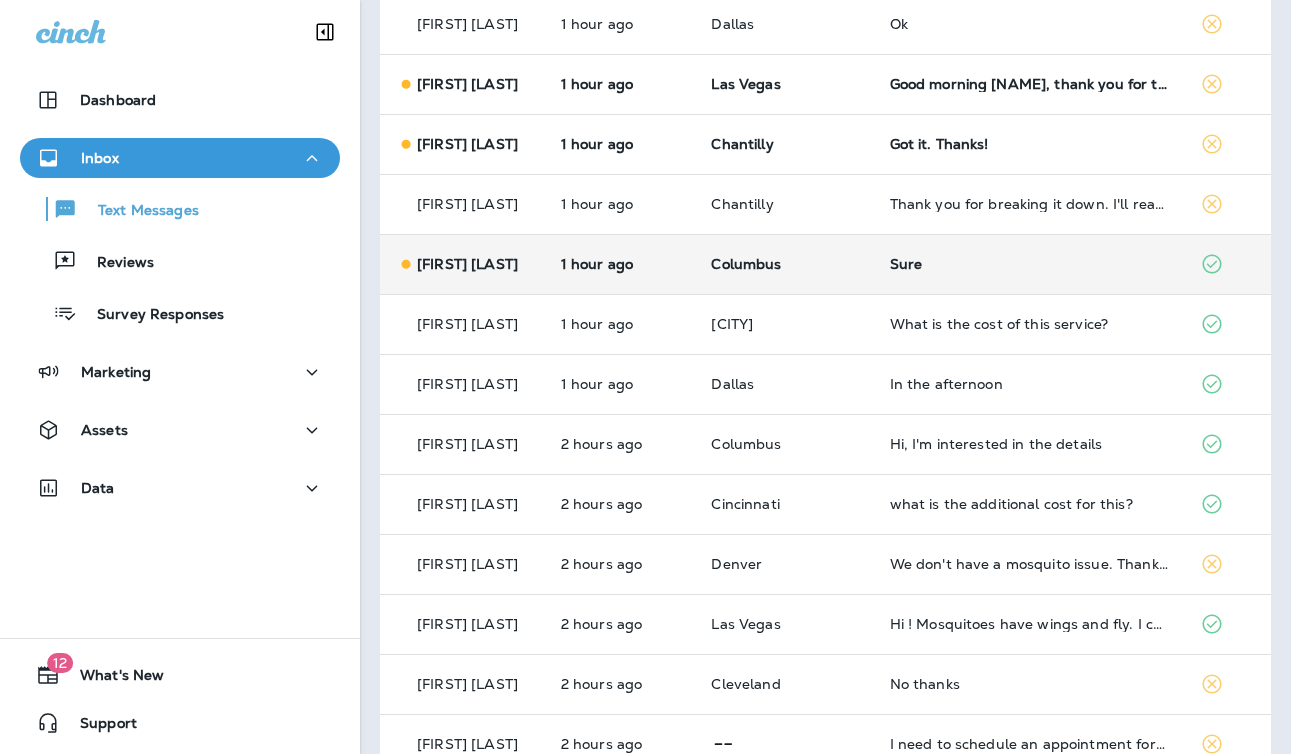 scroll, scrollTop: 593, scrollLeft: 0, axis: vertical 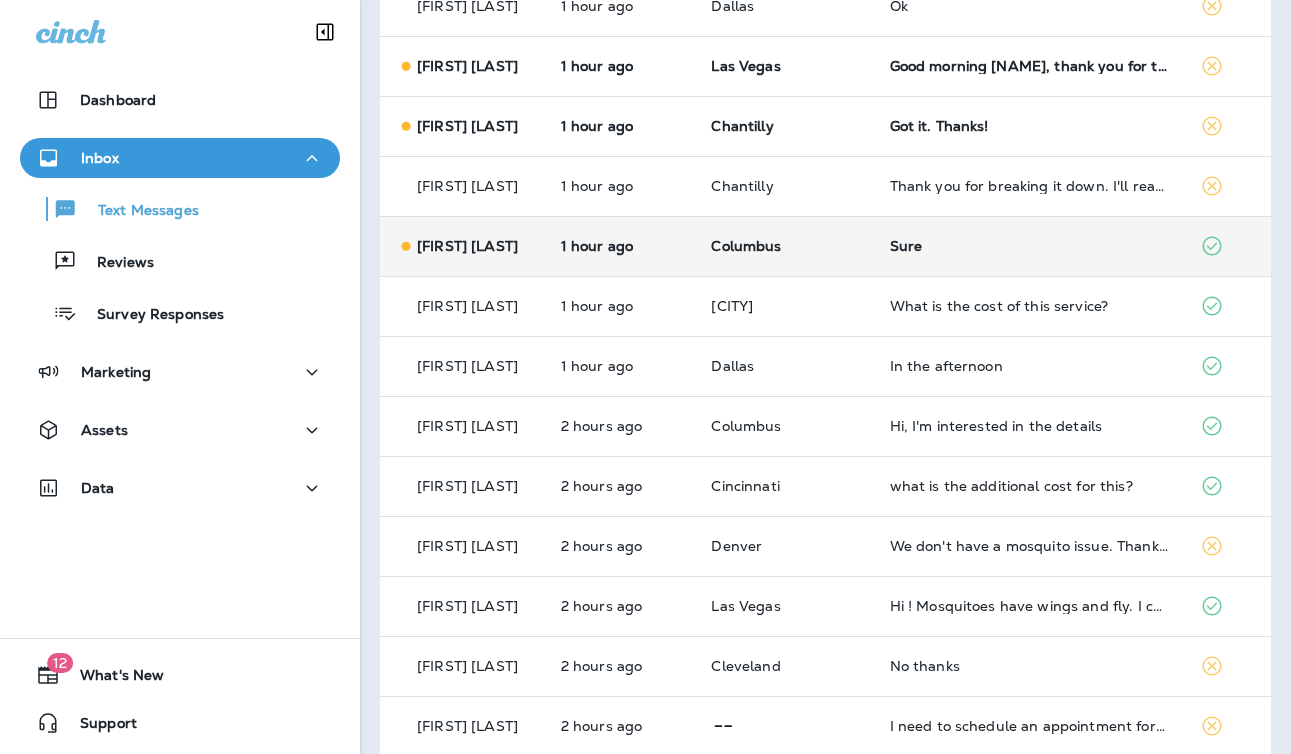 click on "Columbus" at bounding box center [784, 246] 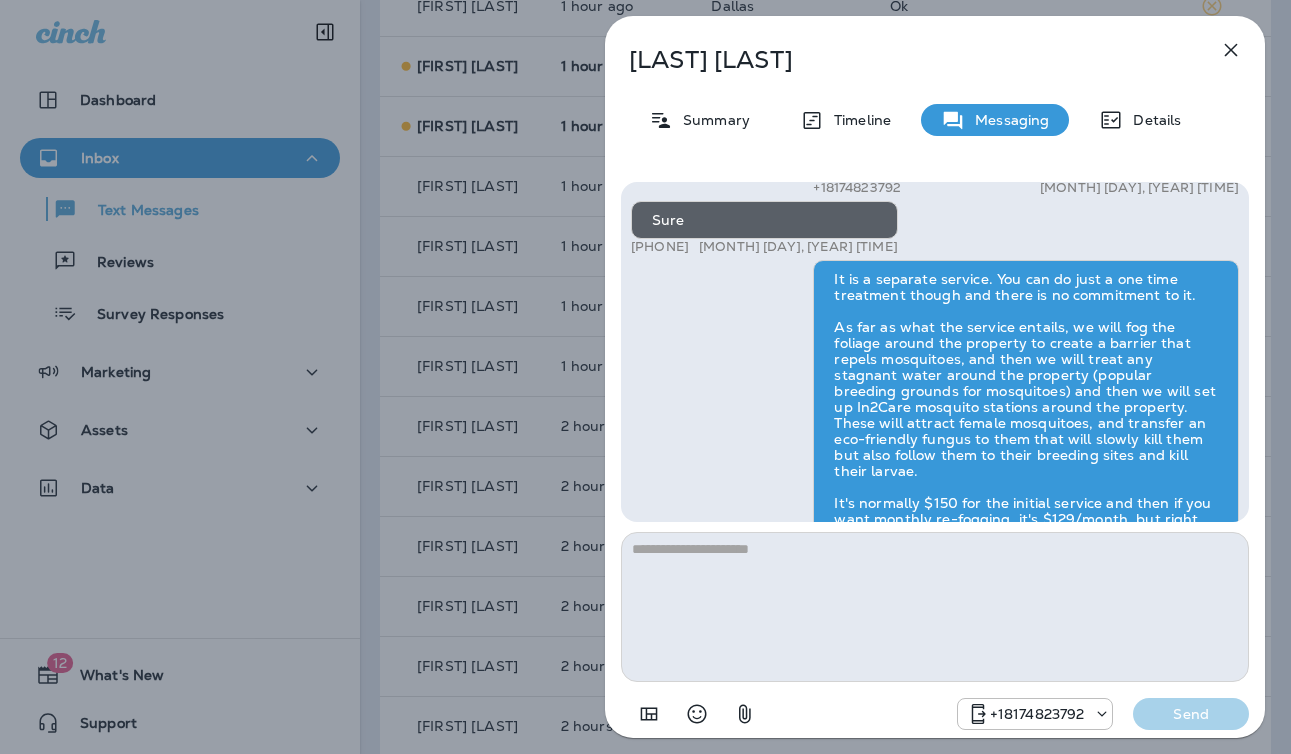 scroll, scrollTop: -379, scrollLeft: 0, axis: vertical 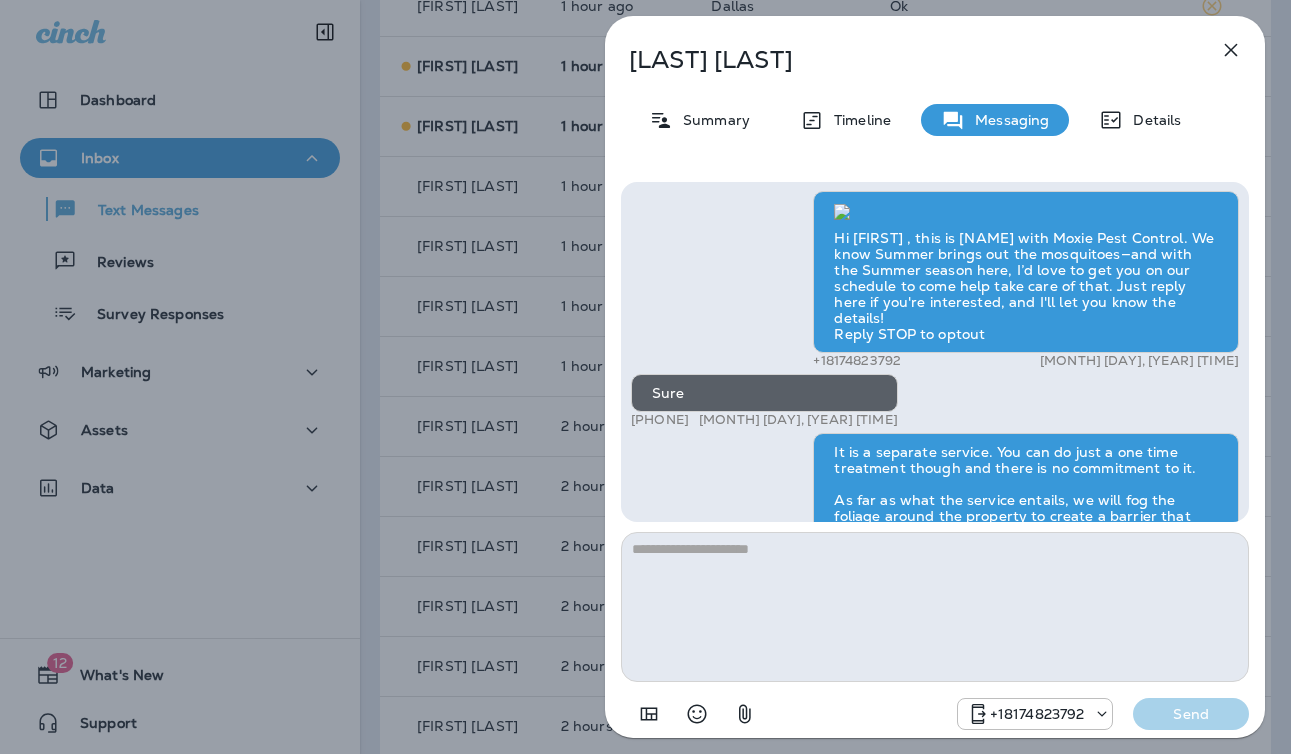 click on "Ann   Hord Summary   Timeline   Messaging   Details   Hi Ann , this is Steven with Moxie Pest Control. We know Summer brings out the mosquitoes—and with the Summer season here, I’d love to get you on our schedule to come help take care of that. Just reply here if you're interested, and I'll let you know the details!
Reply STOP to optout +18174823792 Aug 5, 2025 10:25 AM Sure +1 (740) 225-1747 Aug 5, 2025 12:26 PM Gavin Tobin Aug 5, 2025 12:26 PM +18174823792 Send" at bounding box center [645, 377] 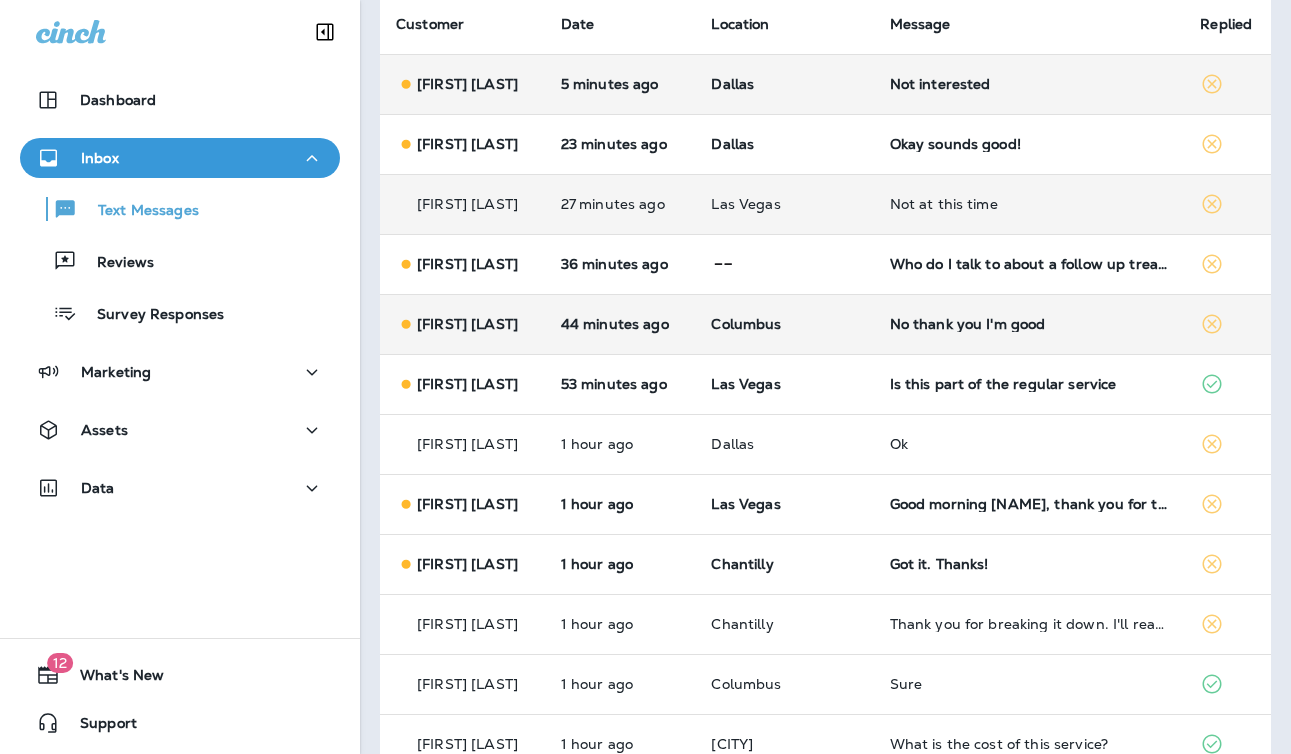 scroll, scrollTop: 0, scrollLeft: 0, axis: both 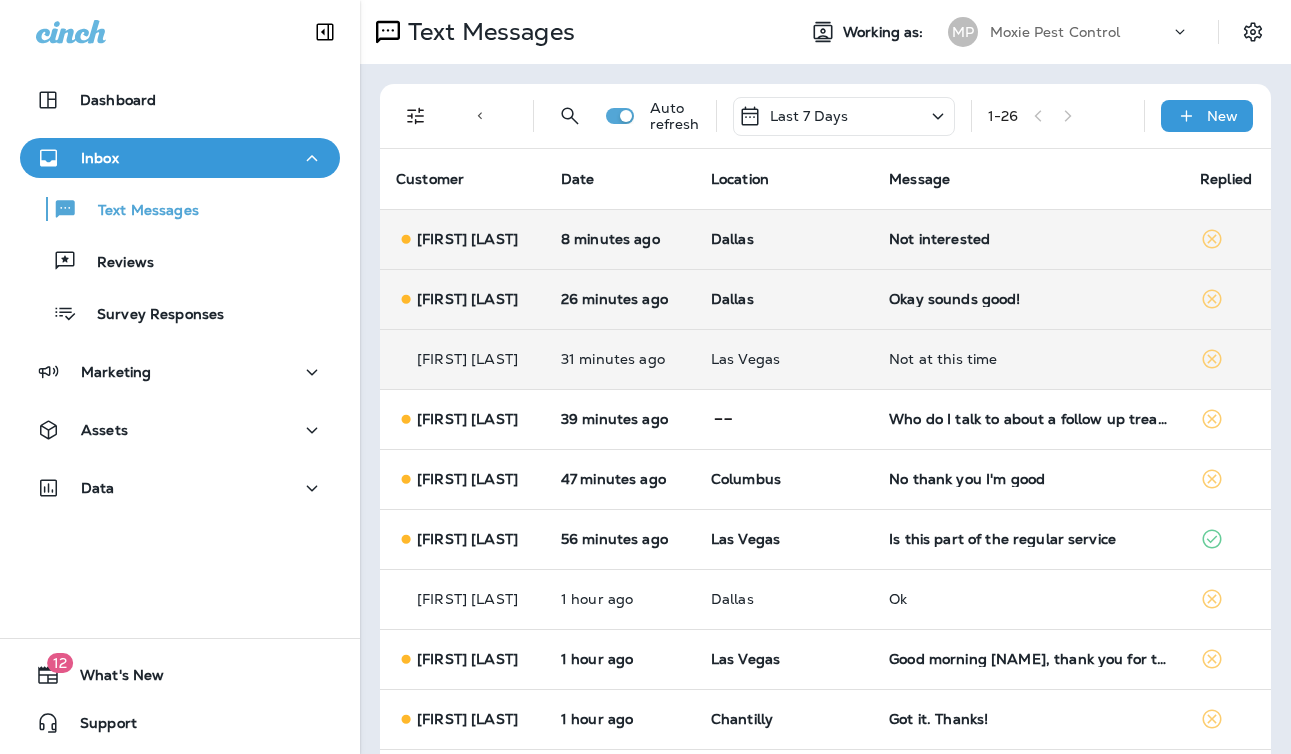 click on "Dallas" at bounding box center [784, 299] 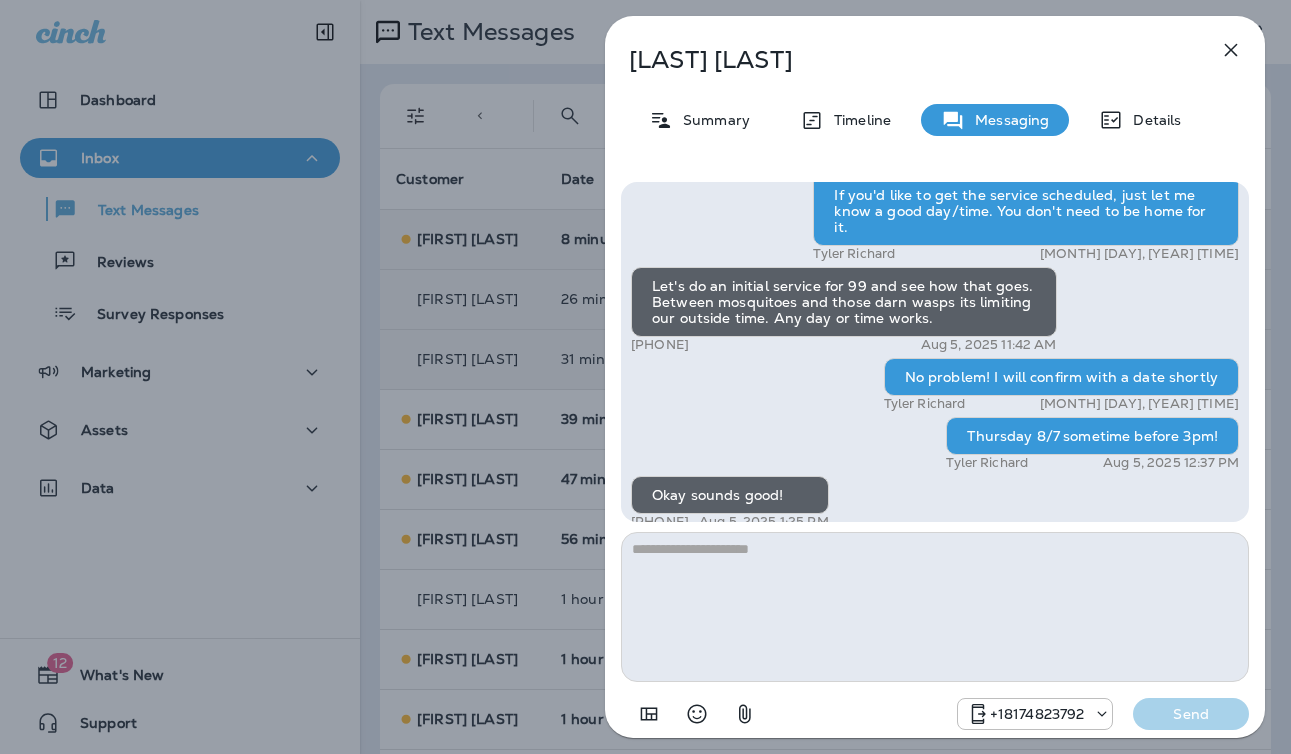 scroll, scrollTop: 0, scrollLeft: 0, axis: both 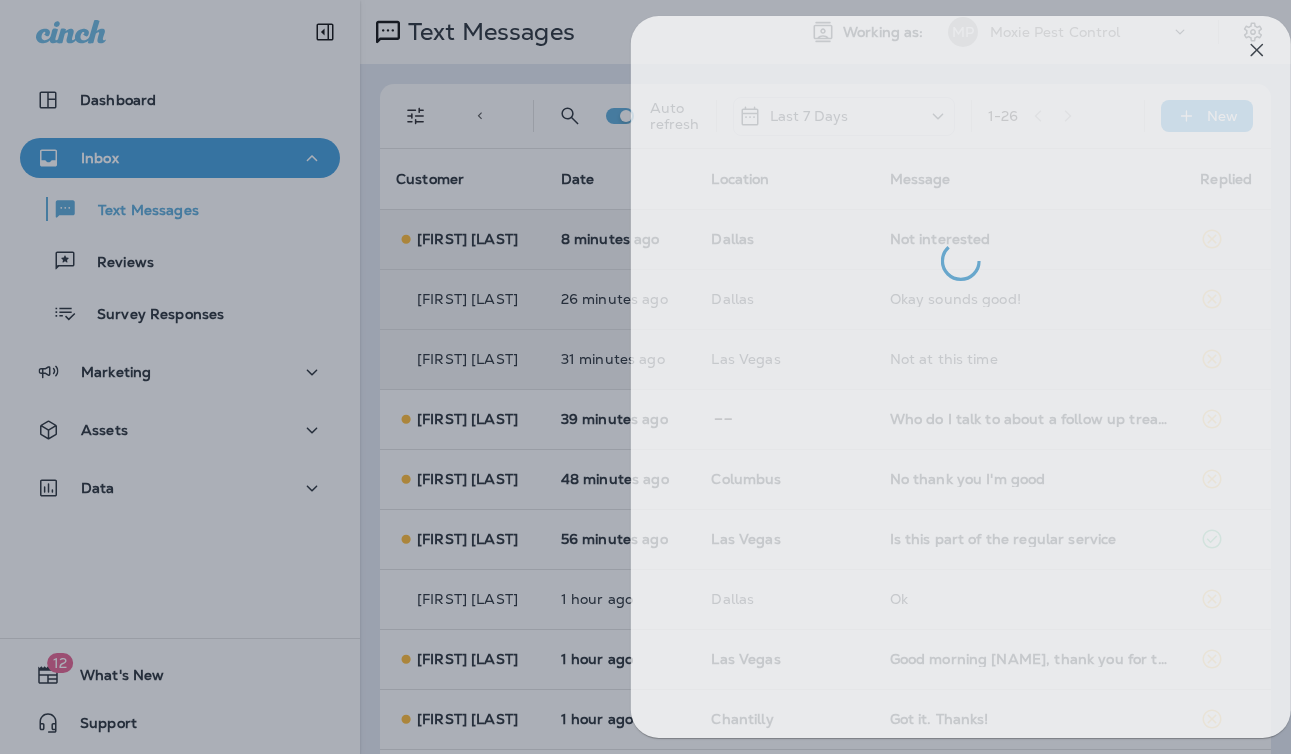 click at bounding box center (671, 377) 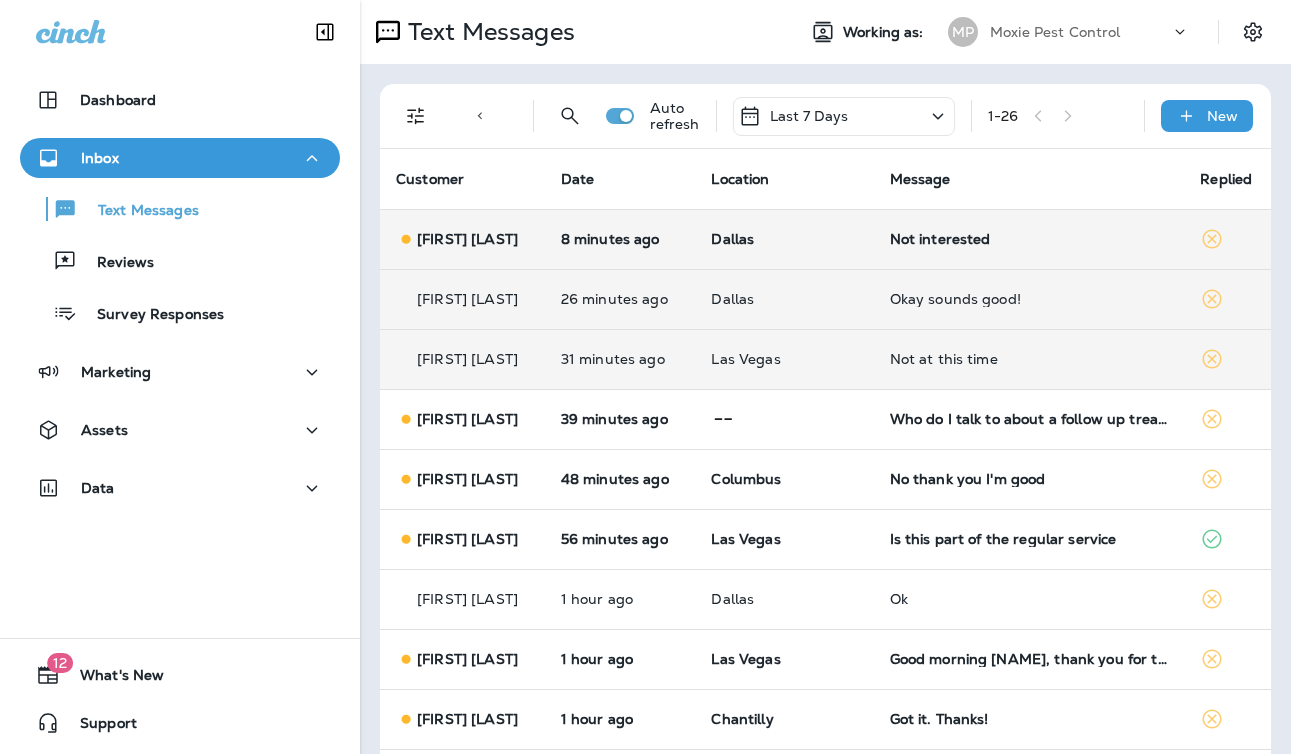 click on "Dallas" at bounding box center (784, 239) 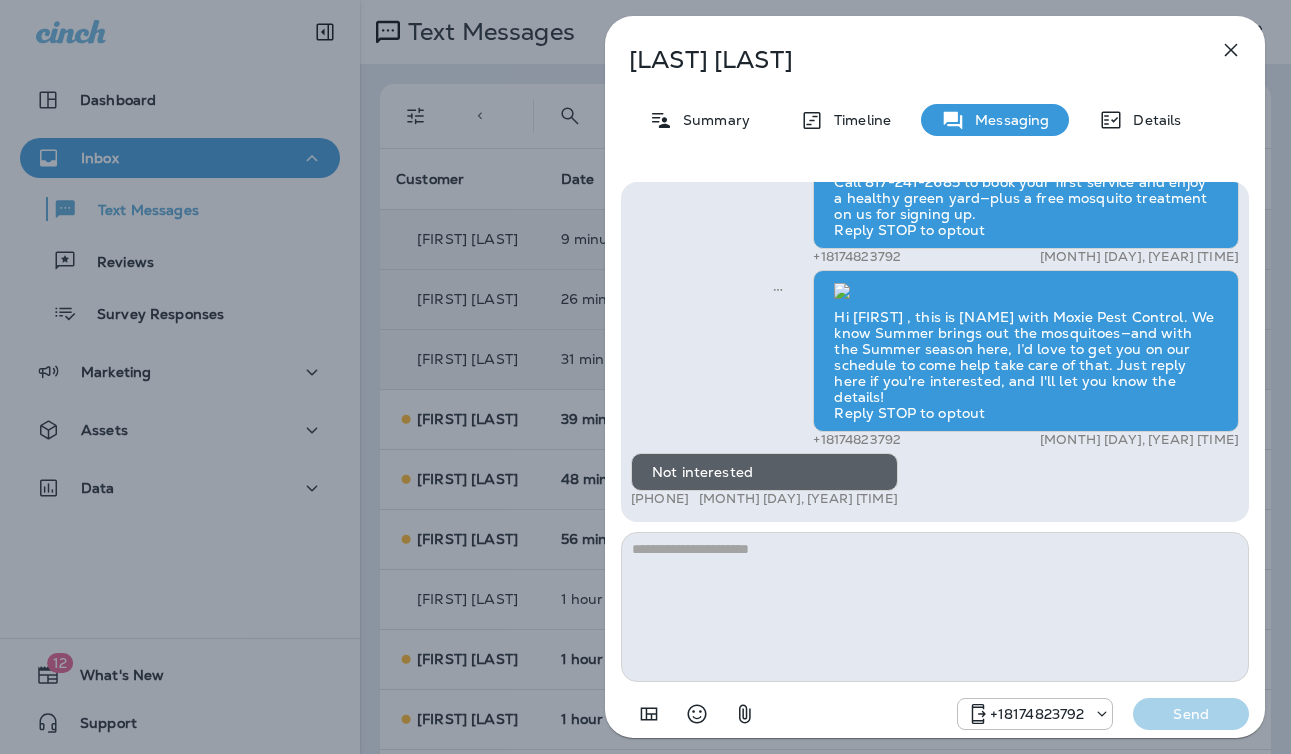 click on "Dion   Ngwen Summary   Timeline   Messaging   Details   Let Moxie keep your lawn lush with a proper sprinkler system!
Announcing our newest service line - Moxie Sprinkler Maintenance! From seasonal adjustments to system inspections and repairs, we’ve got you covered. Signup for your FREE inspection today!
Reply STOP to optout +18174823792 Nov 8, 2024 12:45 PM Prepare for the unpredictable North Texas weather! Start your preparations today with Moxie Sprinkler Maintenance. Be one of the first 50 to schedule a sprinkler inspection and receive a FREE Winterization Service! Don’t wait—get your system ready!
Call 817-383-0897
Reply STOP to optout +18174823792 Jan 14, 2025 1:24 PM We’re excited to offer the first 50 sign-ups their first service for only $19! Our experienced team is committed to helping you maintain a beautiful, weed-free lawn. We specialize in nourishing treatments that promote strong growth.
Contact us at today to claim your spot!
Reply STOP to optout +18174823792 Mar 4, 2025 8:15 AM" at bounding box center (645, 377) 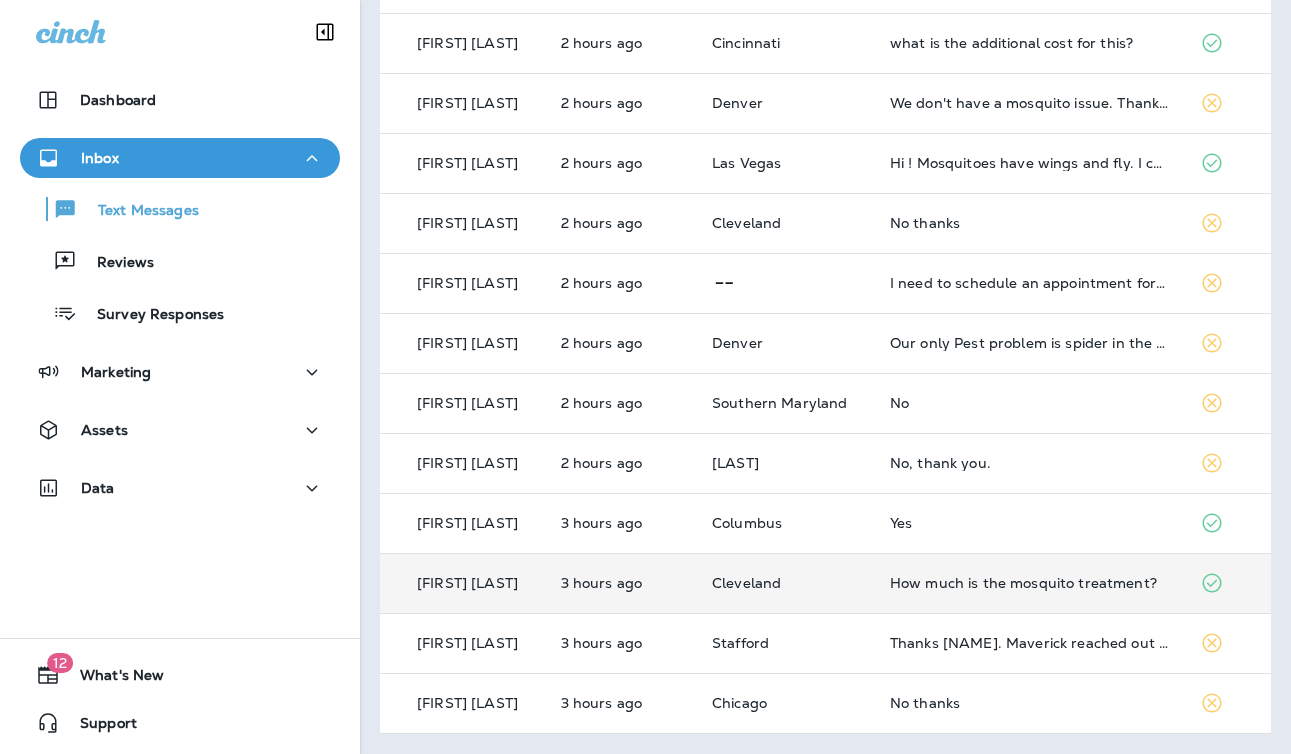 scroll, scrollTop: 0, scrollLeft: 0, axis: both 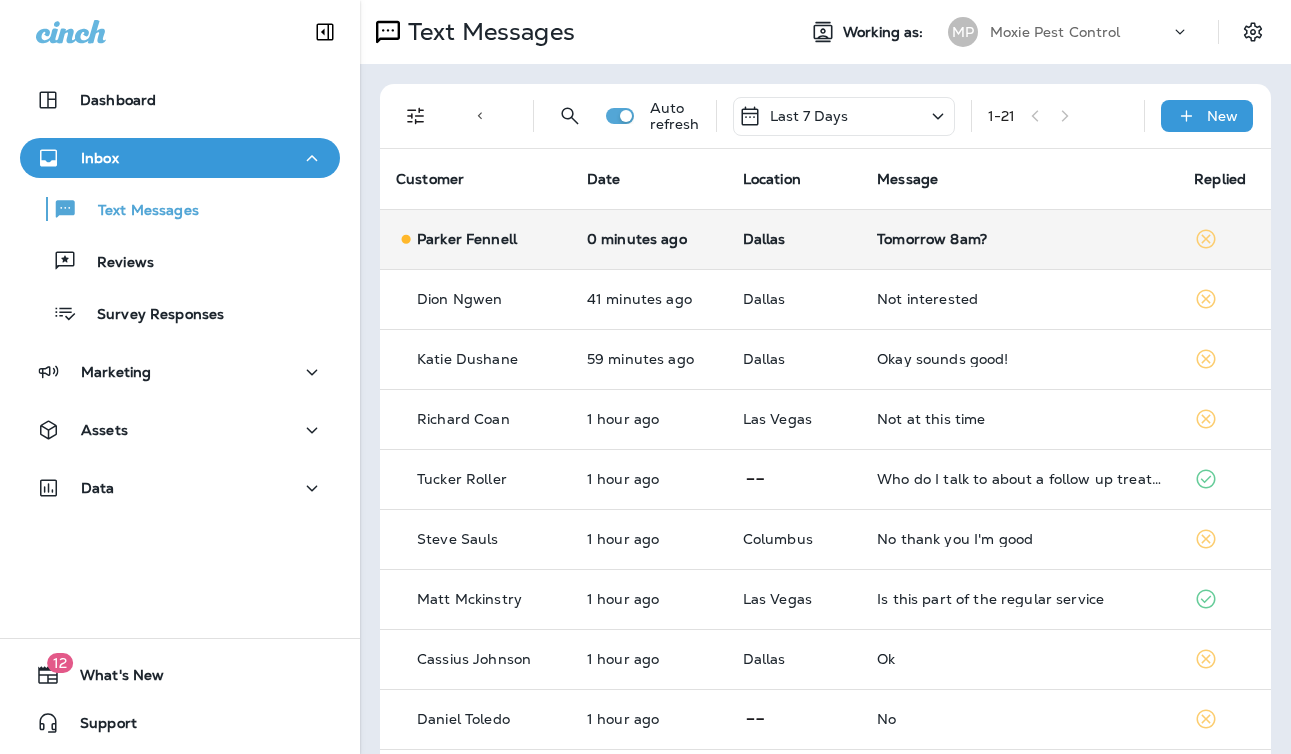 click on "Tomorrow 8am?" at bounding box center (1019, 239) 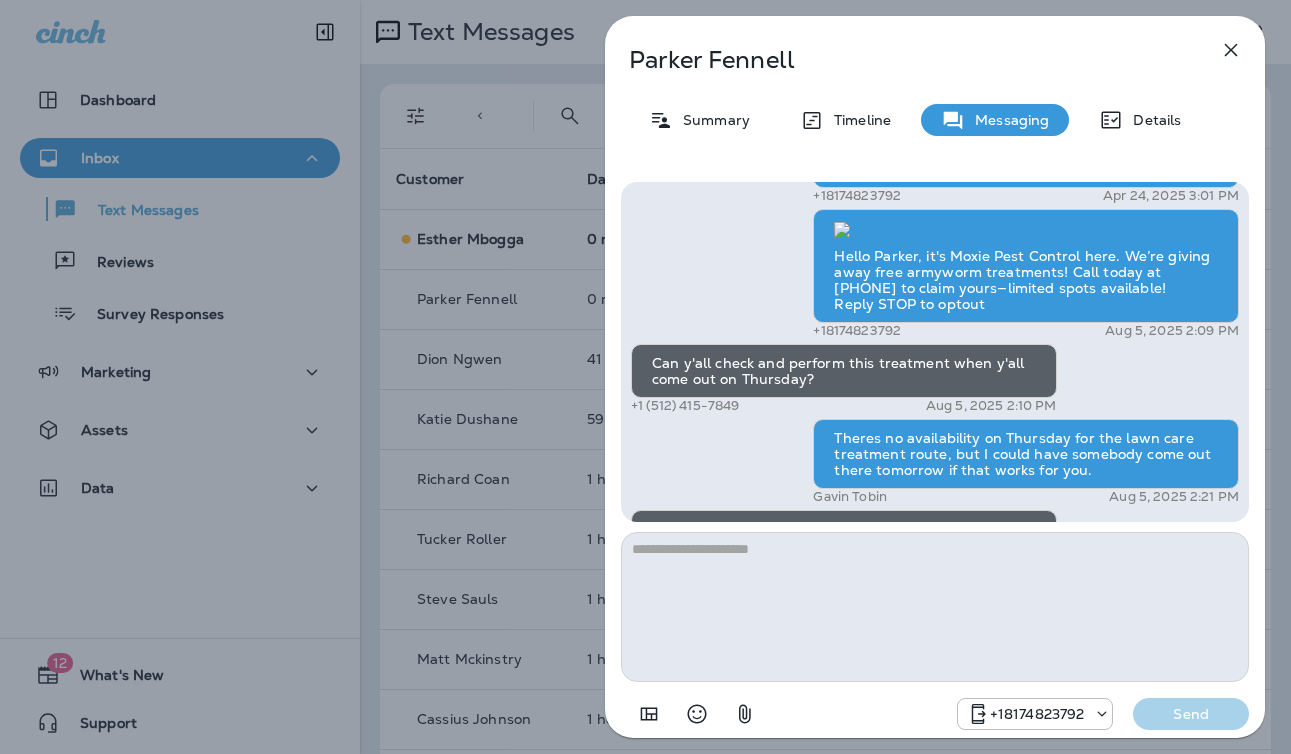 scroll, scrollTop: 1, scrollLeft: 0, axis: vertical 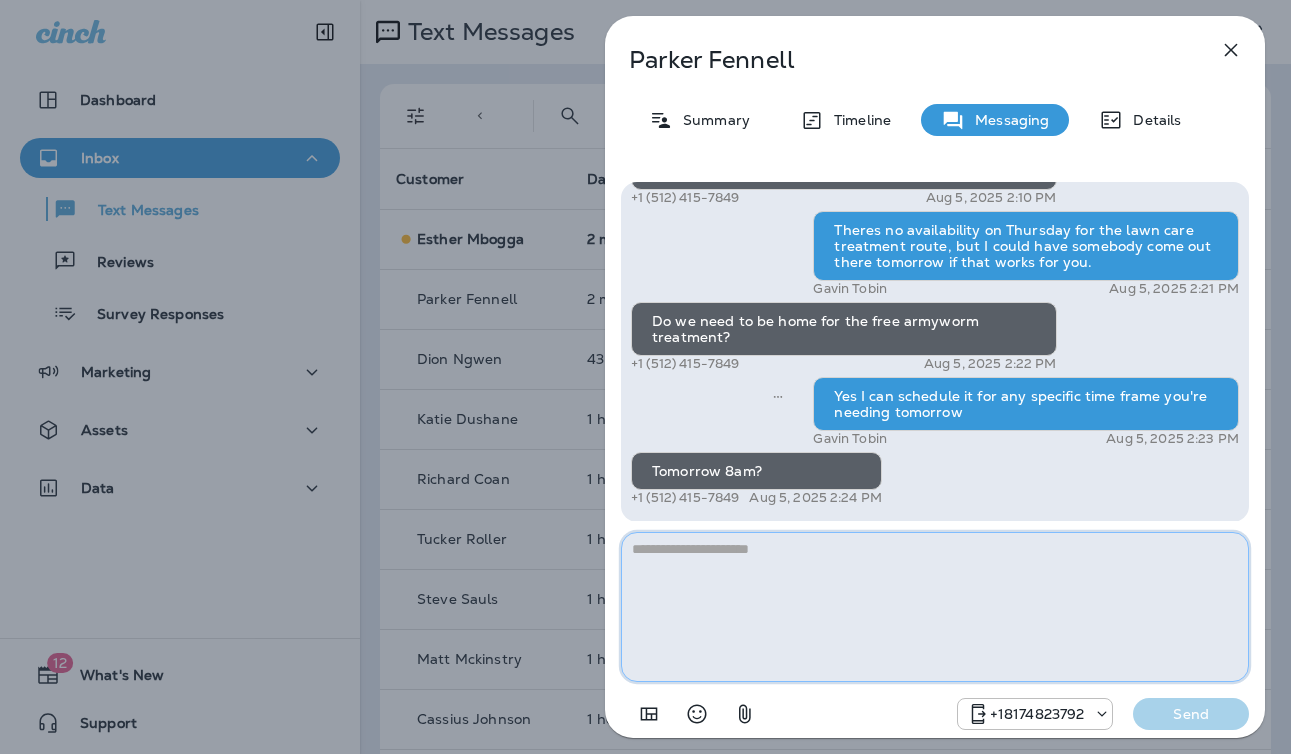 click at bounding box center [935, 607] 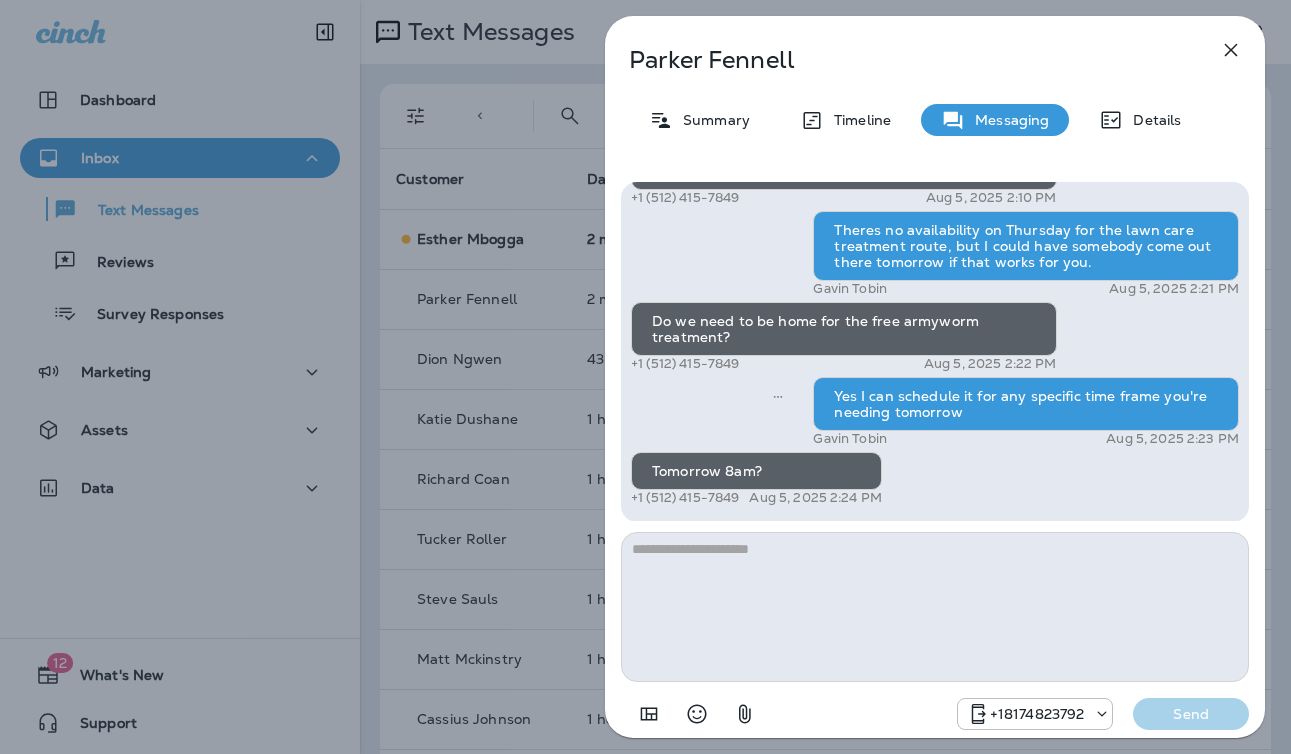 click on "Parker   Fennell Summary   Timeline   Messaging   Details   Hello  Janice,
Noel from Moxie Pest Control here, we're giving away free armyworm treatments. Call me today at 817-438-3590 to claim your free treatment!
Reply STOP to optout +18174823792 Sep 9, 2024 1:25 PM Let Moxie keep your lawn lush with a proper sprinkler system!
Announcing our newest service line - Moxie Sprinkler Maintenance! From seasonal adjustments to system inspections and repairs, we’ve got you covered. Signup for your FREE inspection today!
Reply STOP to optout +18174823792 Nov 8, 2024 12:48 PM Prepare for the unpredictable North Texas weather! Start your preparations today with Moxie Sprinkler Maintenance. Be one of the first 50 to schedule a sprinkler inspection and receive a FREE Winterization Service! Don’t wait—get your system ready!
Call 817-383-0897
Reply STOP to optout +18174823792 Nov 18, 2024 3:27 PM +18174823792 Mar 4, 2025 8:13 AM +18174823792 Apr 24, 2025 3:01 PM +18174823792 Aug 5, 2025 2:09 PM +1 (512) 415-7849" at bounding box center [645, 377] 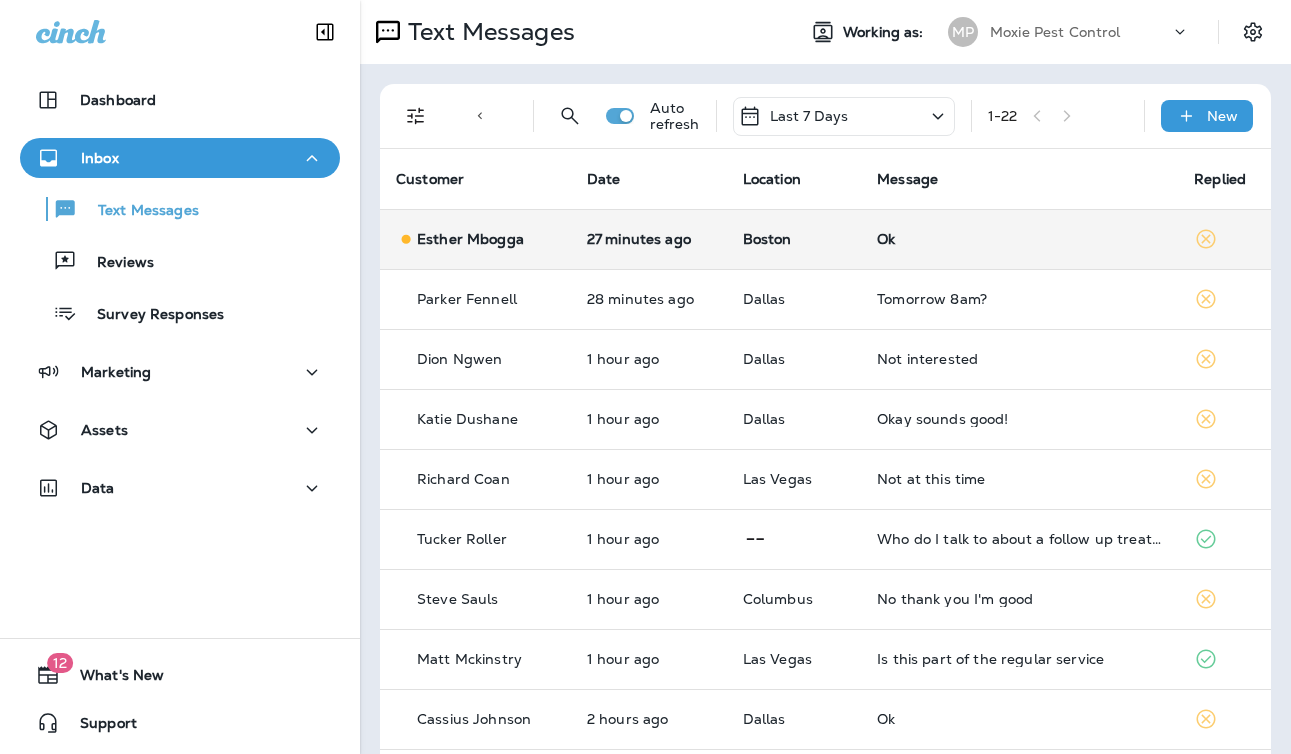 click on "Ok" at bounding box center (1019, 239) 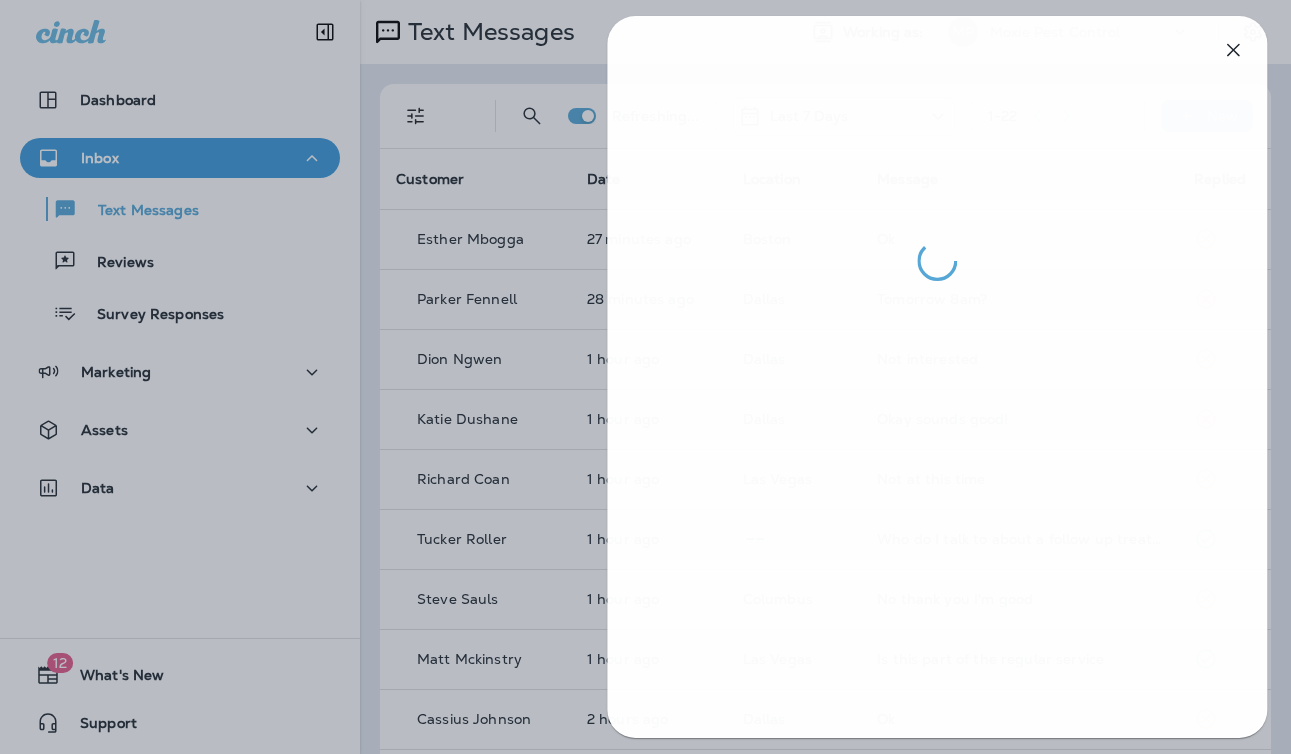 click at bounding box center (937, 148) 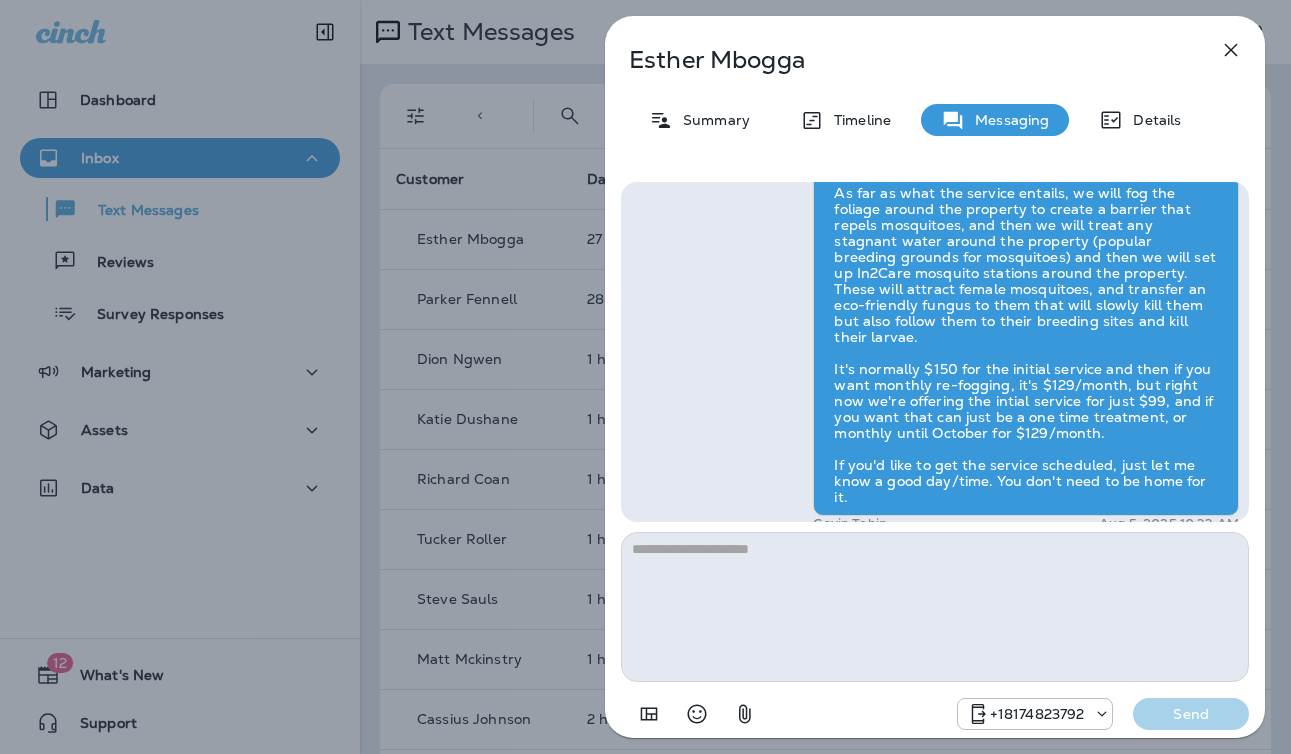 scroll, scrollTop: -526, scrollLeft: 0, axis: vertical 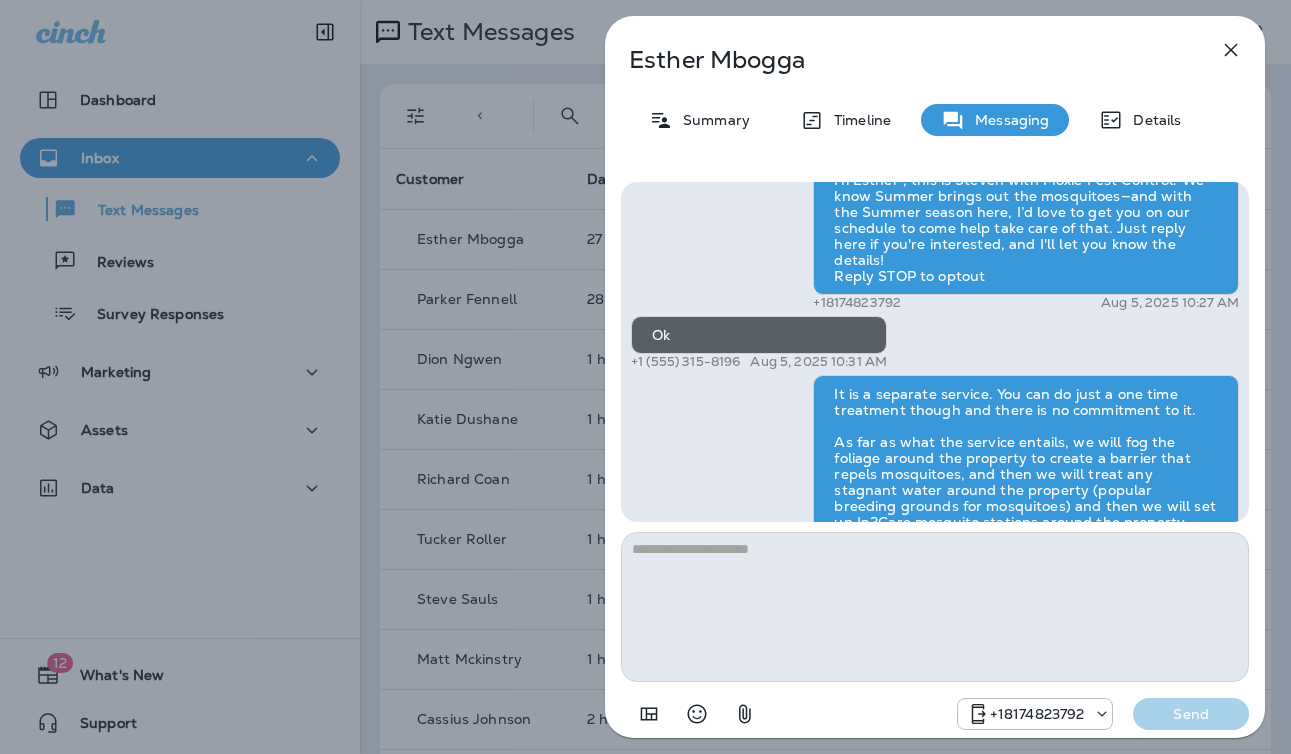 click on "Hi Esther , this is Steven with Moxie Pest Control. We know Summer brings out the mosquitoes—and with the Summer season here, I’d love to get you on our schedule to come help take care of that. Just reply here if you're interested, and I'll let you know the details!
Reply STOP to optout +18174823792 Aug 5, 2025 10:27 AM Ok +1 (774) 315-8196 Aug 5, 2025 10:31 AM Gavin Tobin Aug 5, 2025 10:33 AM Customer discount +1 (774) 315-8196 Aug 5, 2025 10:34 AM Yes, would you like me to get you on the schedule? Gavin Tobin Aug 5, 2025 10:35 AM Ok +1 (774) 315-8196 Aug 5, 2025 2:24 PM That works, I got you down for that and just sent you the confirmation text. Gavin Tobin Aug 5, 2025 2:28 PM" at bounding box center [935, 352] 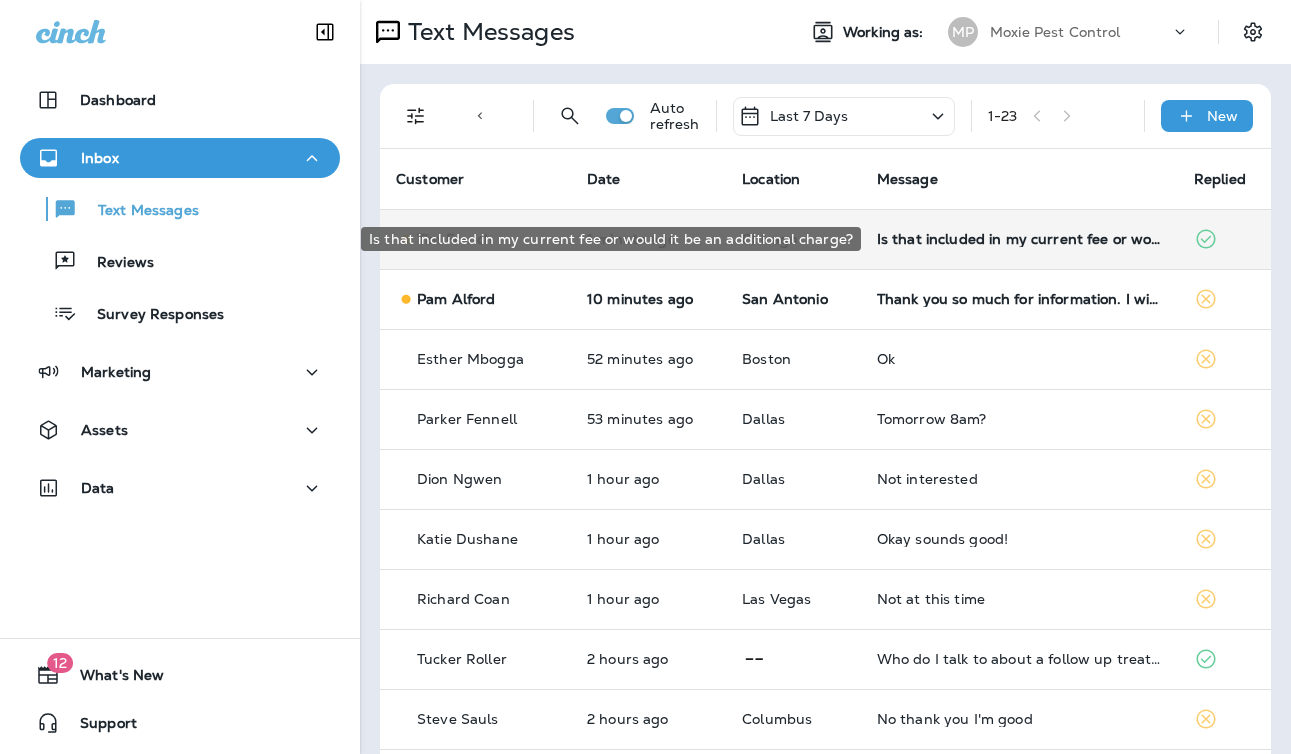 click on "Is that included in my current fee or would it be an additional charge?" at bounding box center (1019, 239) 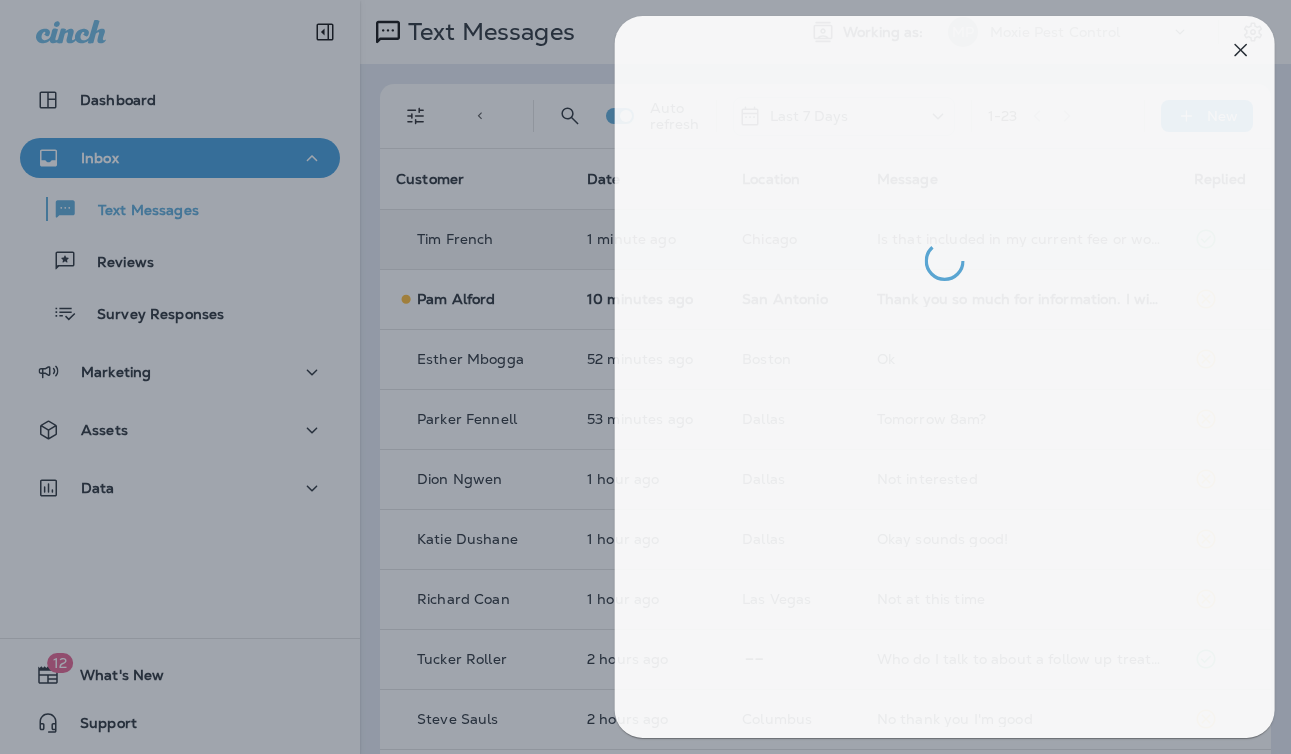 click at bounding box center (655, 377) 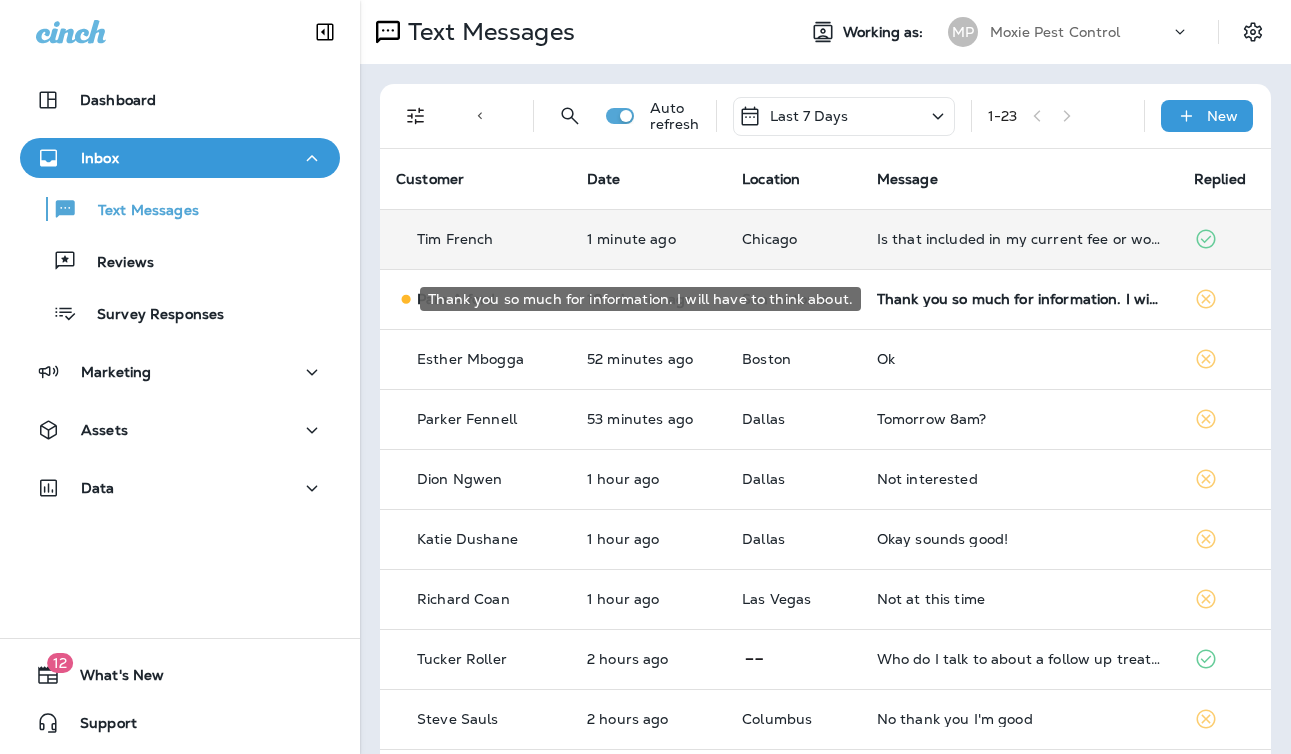 click on "Thank you so much for information.  I will have to think about." at bounding box center (640, 299) 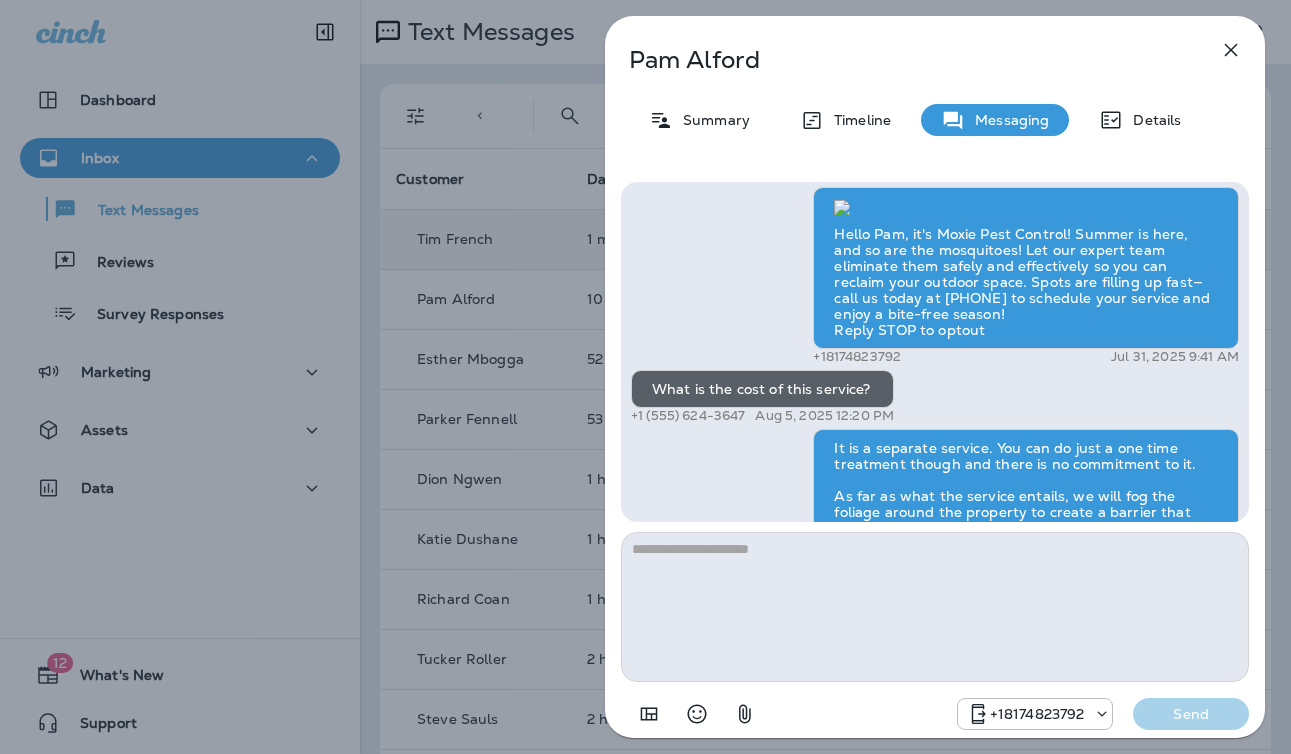 scroll, scrollTop: -471, scrollLeft: 0, axis: vertical 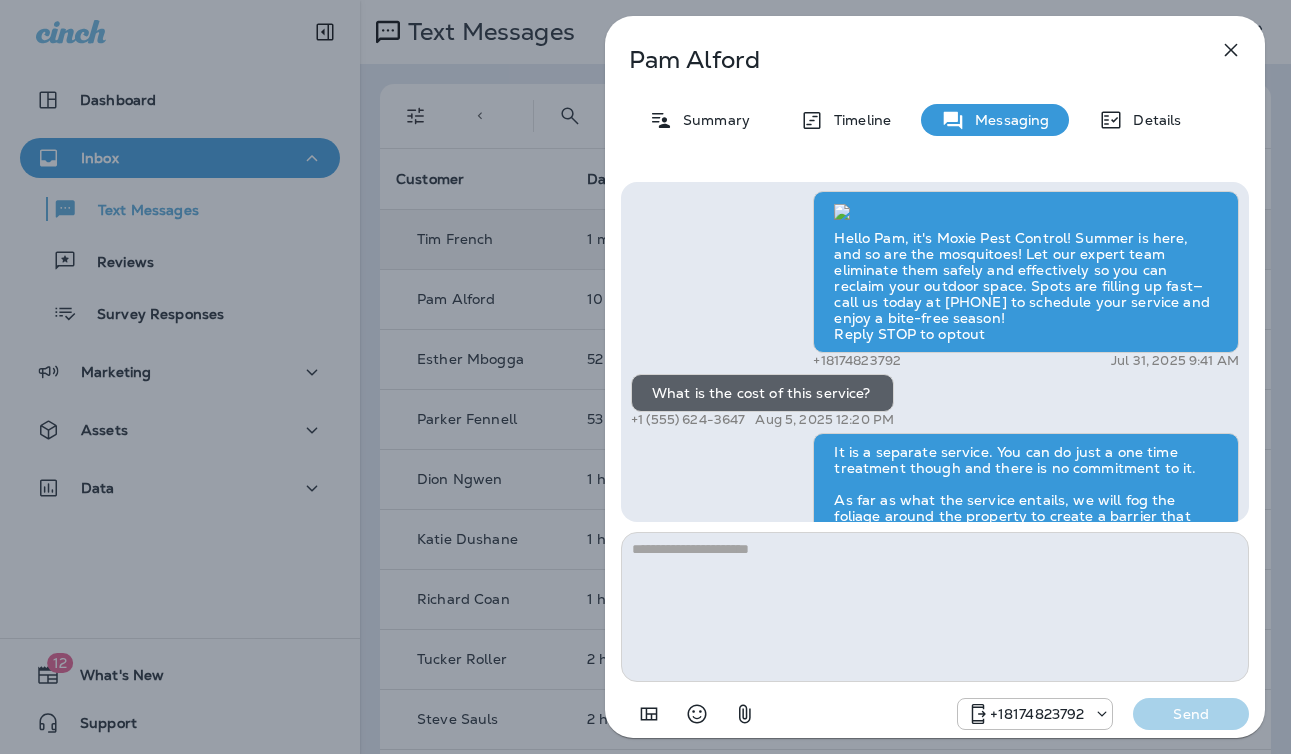 click on "Pam   Alford Summary   Timeline   Messaging   Details   Hello Pam, it's Moxie Pest Control! Summer is here, and so are the mosquitoes! Let our expert team eliminate them safely and effectively so you can reclaim your outdoor space. Spots are filling up fast—call us today at (817) 435-4922 to schedule your service and enjoy a bite-free season!
Reply STOP to optout +18174823792 Jul 31, 2025 9:41 AM What is the cost of this service? +1 (830) 624-3647 Aug 5, 2025 12:20 PM Gavin Tobin Aug 5, 2025 12:23 PM Thank you so much for information.  I will have to think about. +1 (830) 624-3647 Aug 5, 2025 3:06 PM +18174823792 Send" at bounding box center [645, 377] 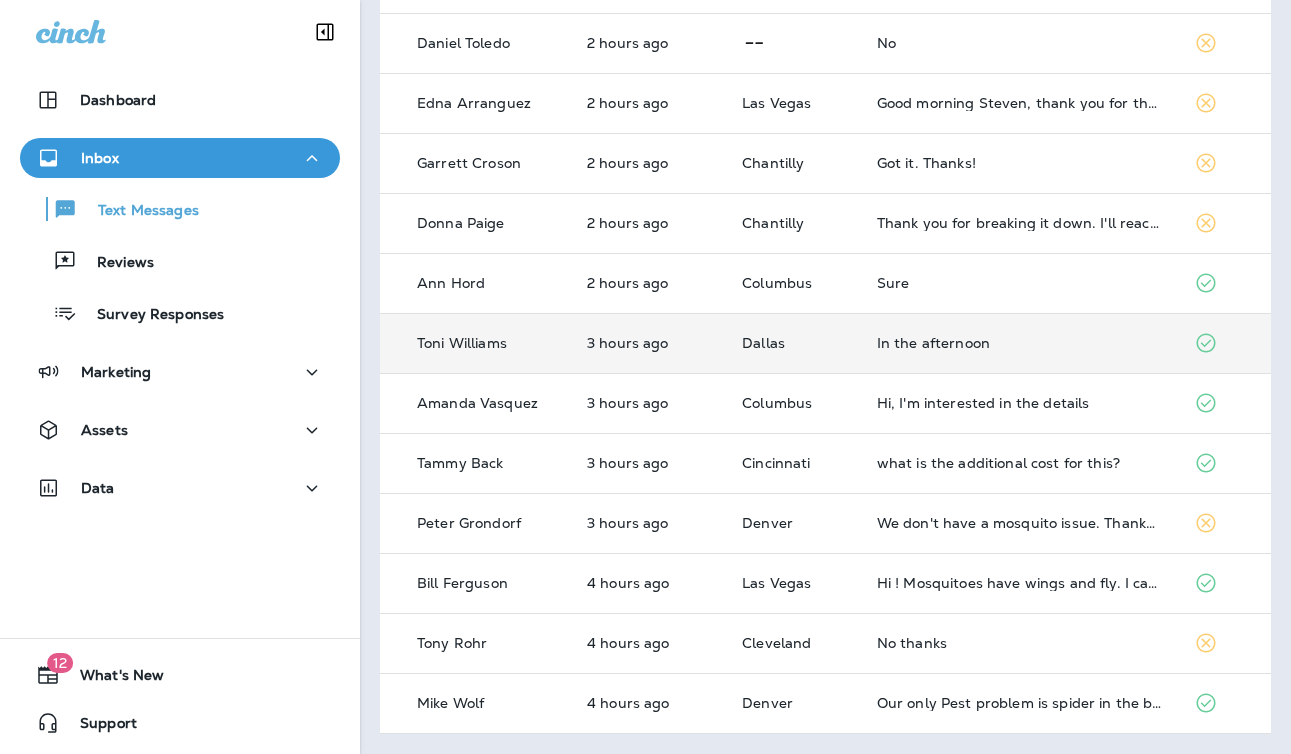 scroll, scrollTop: 0, scrollLeft: 0, axis: both 